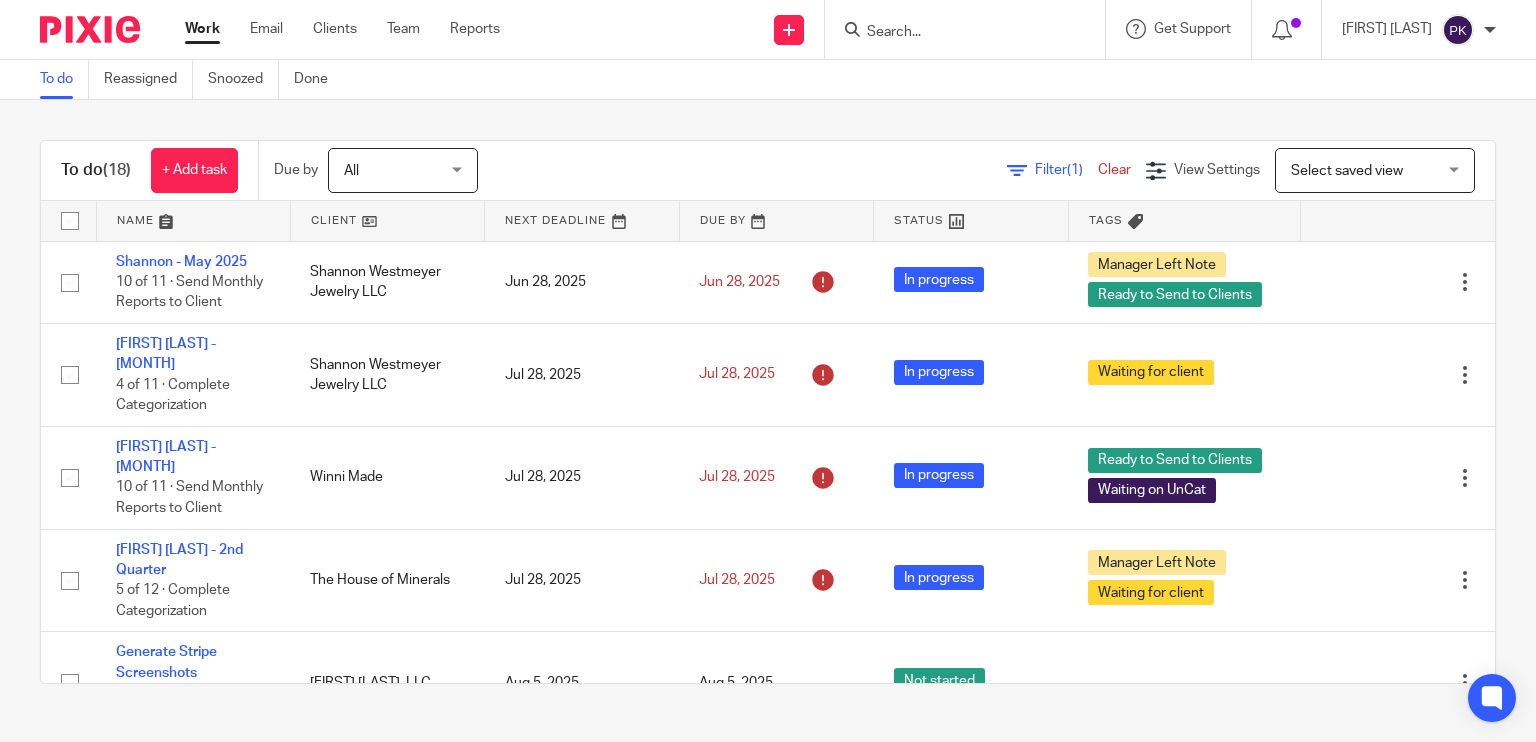 scroll, scrollTop: 0, scrollLeft: 0, axis: both 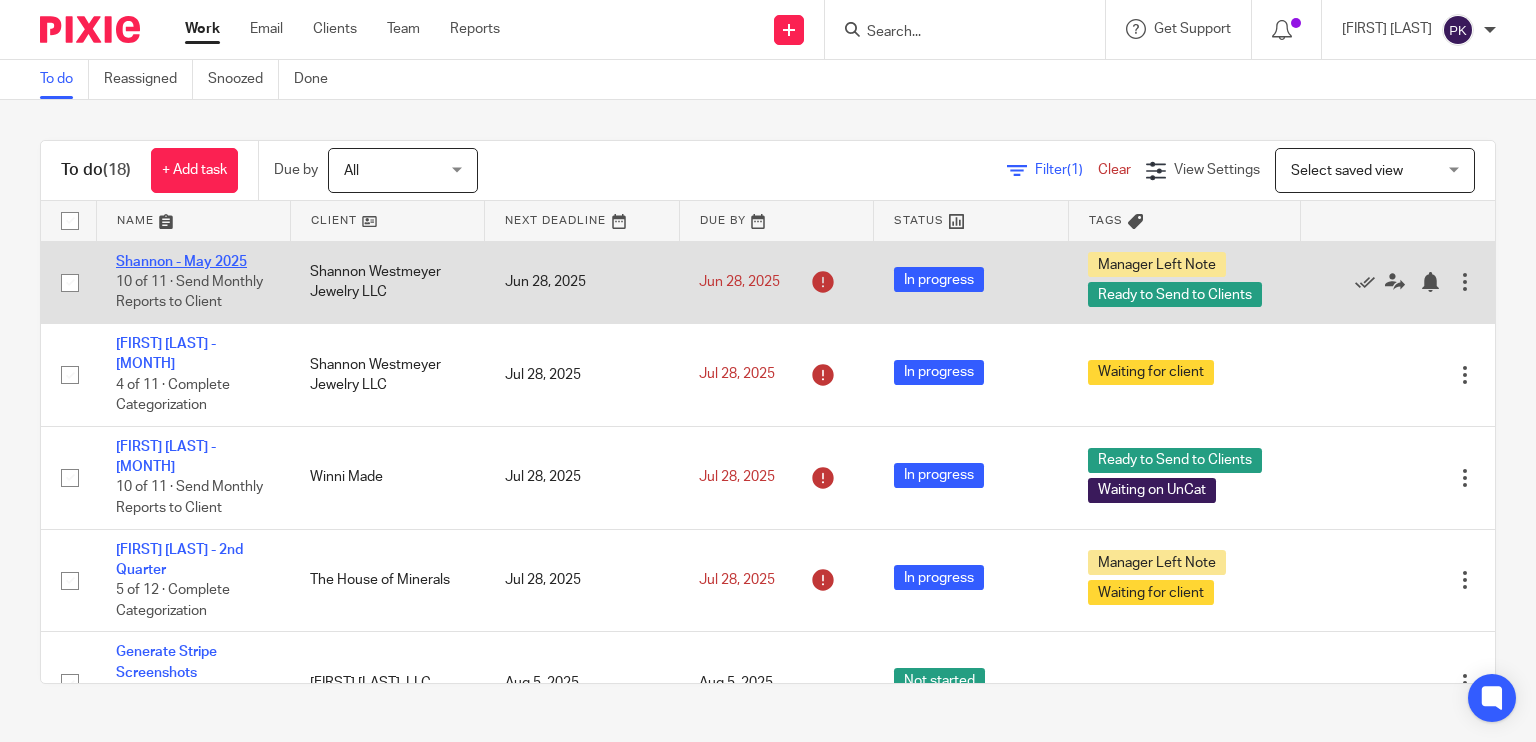 click on "Shannon - May 2025" at bounding box center (181, 262) 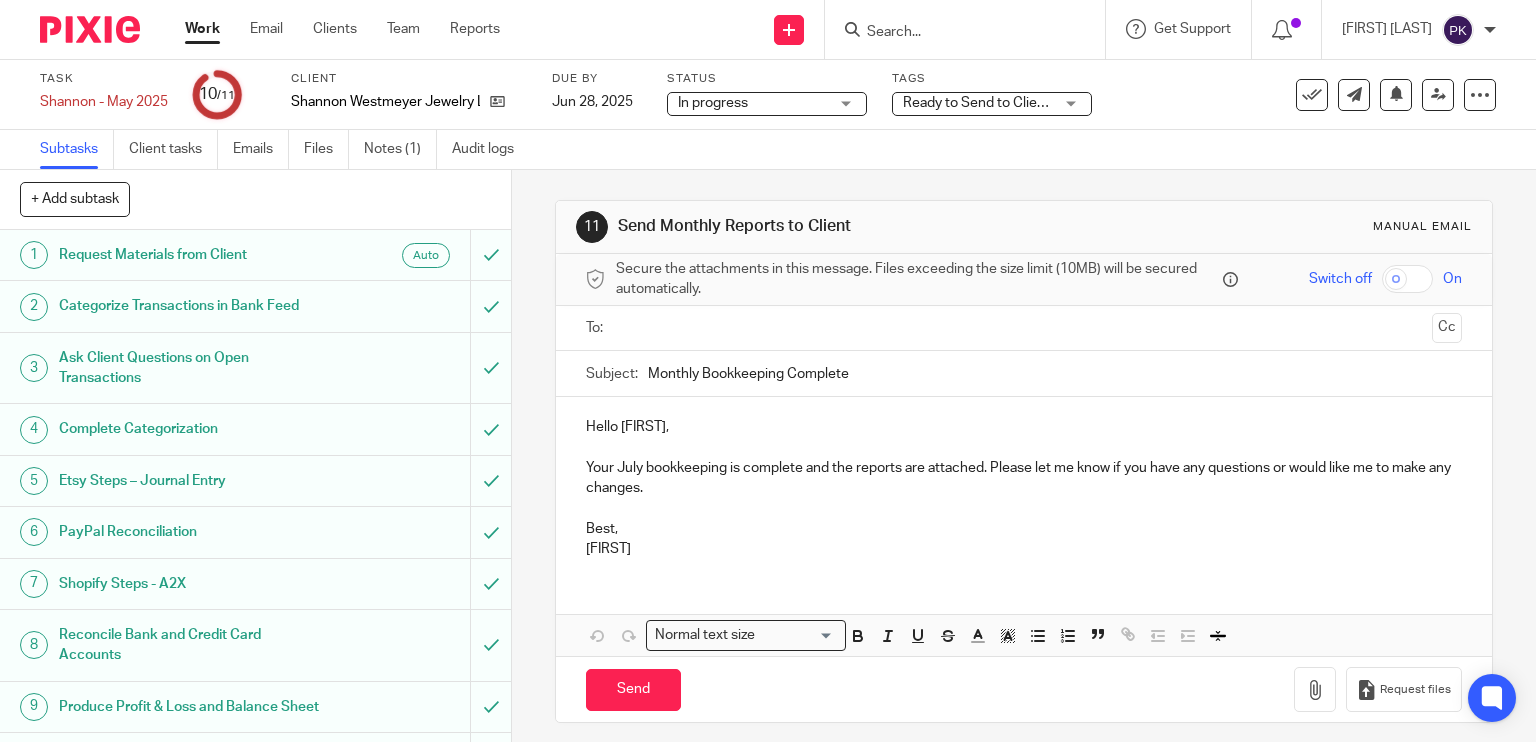 scroll, scrollTop: 0, scrollLeft: 0, axis: both 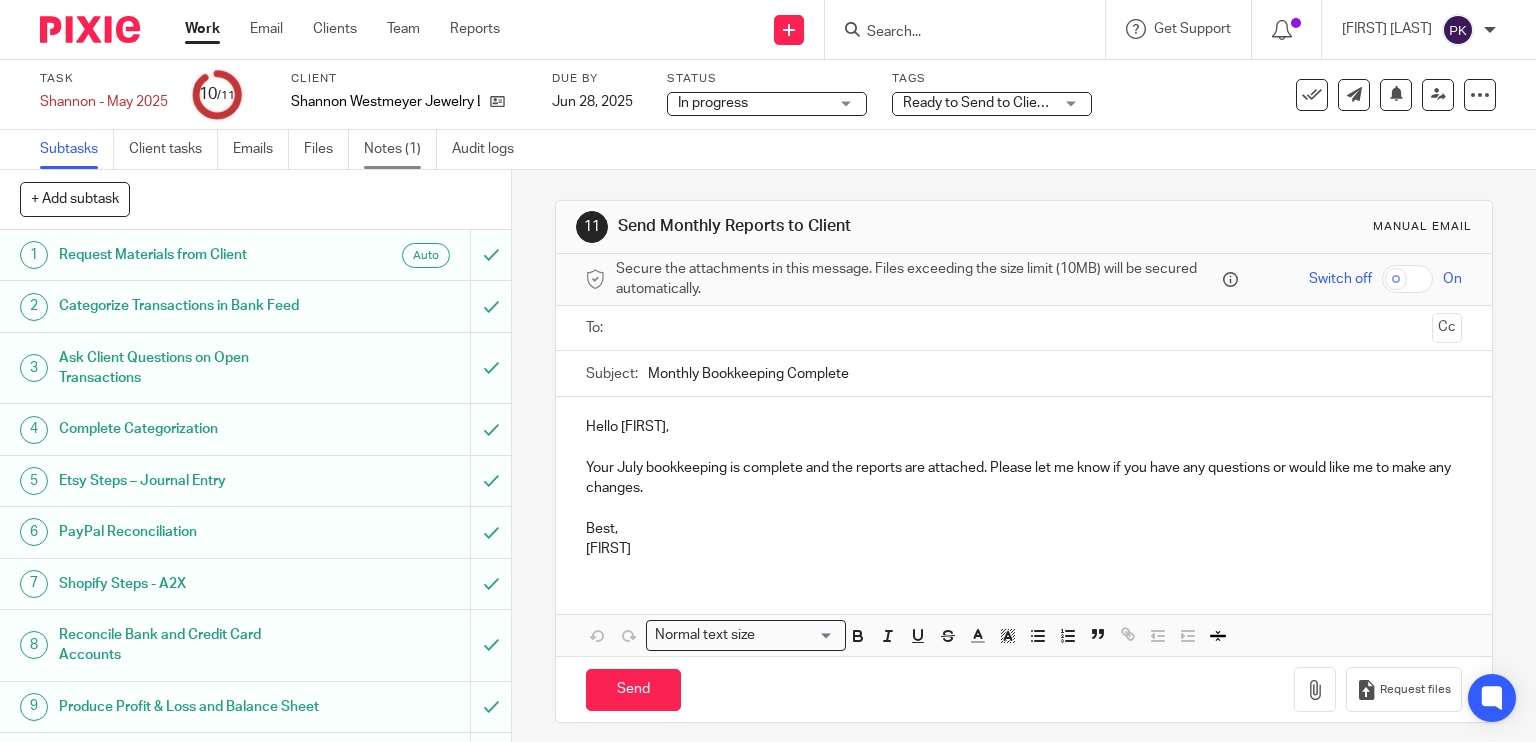 click on "Notes (1)" at bounding box center (400, 149) 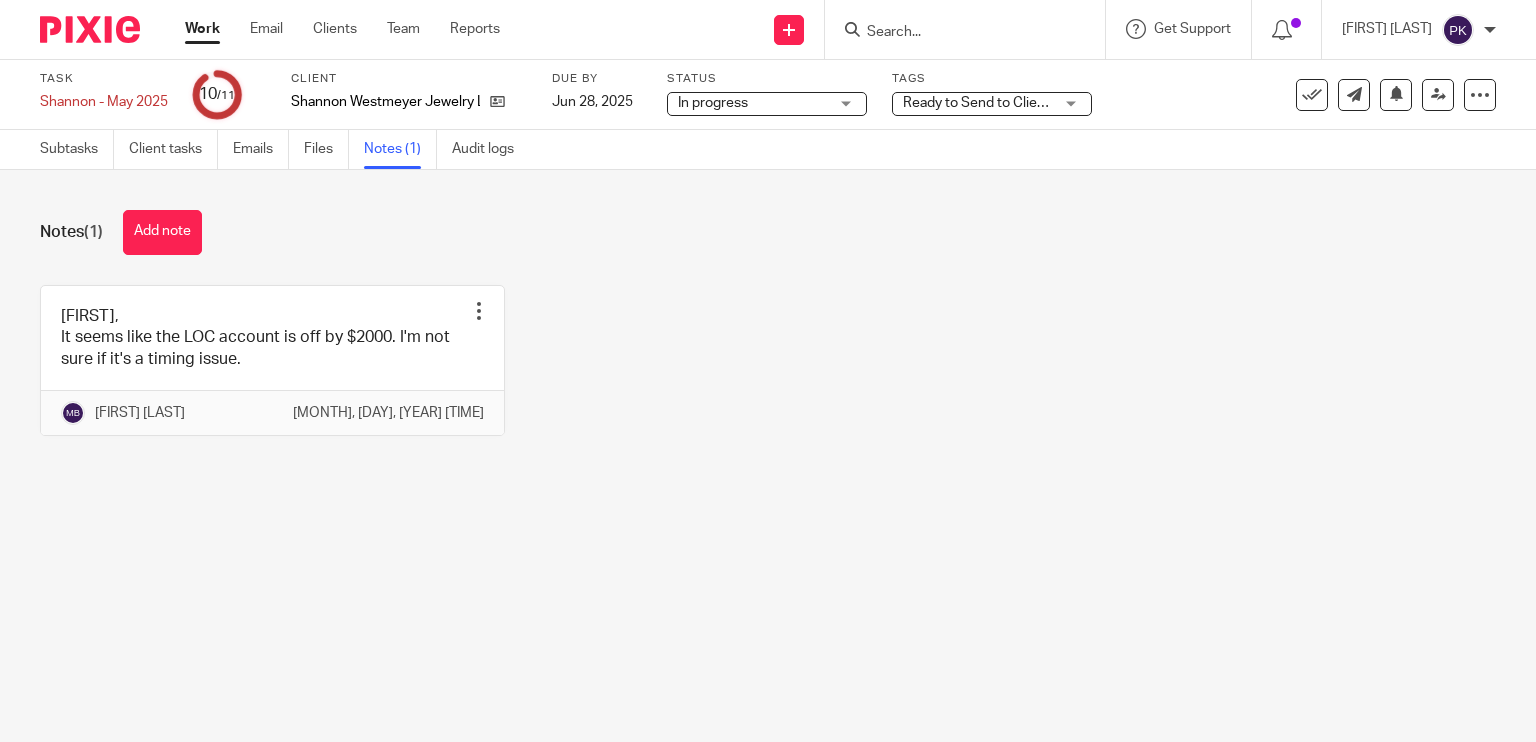 scroll, scrollTop: 0, scrollLeft: 0, axis: both 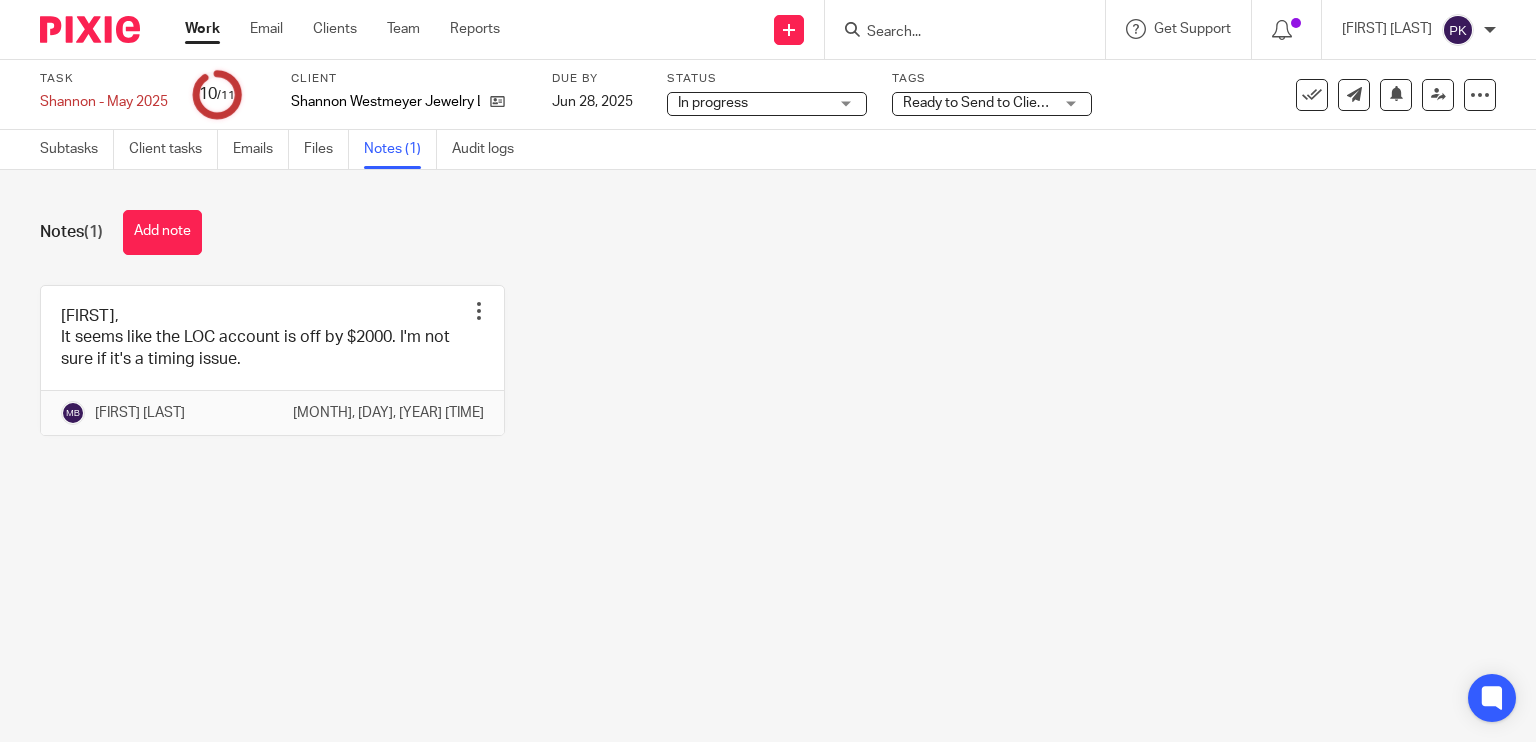 click on "Work" at bounding box center (202, 29) 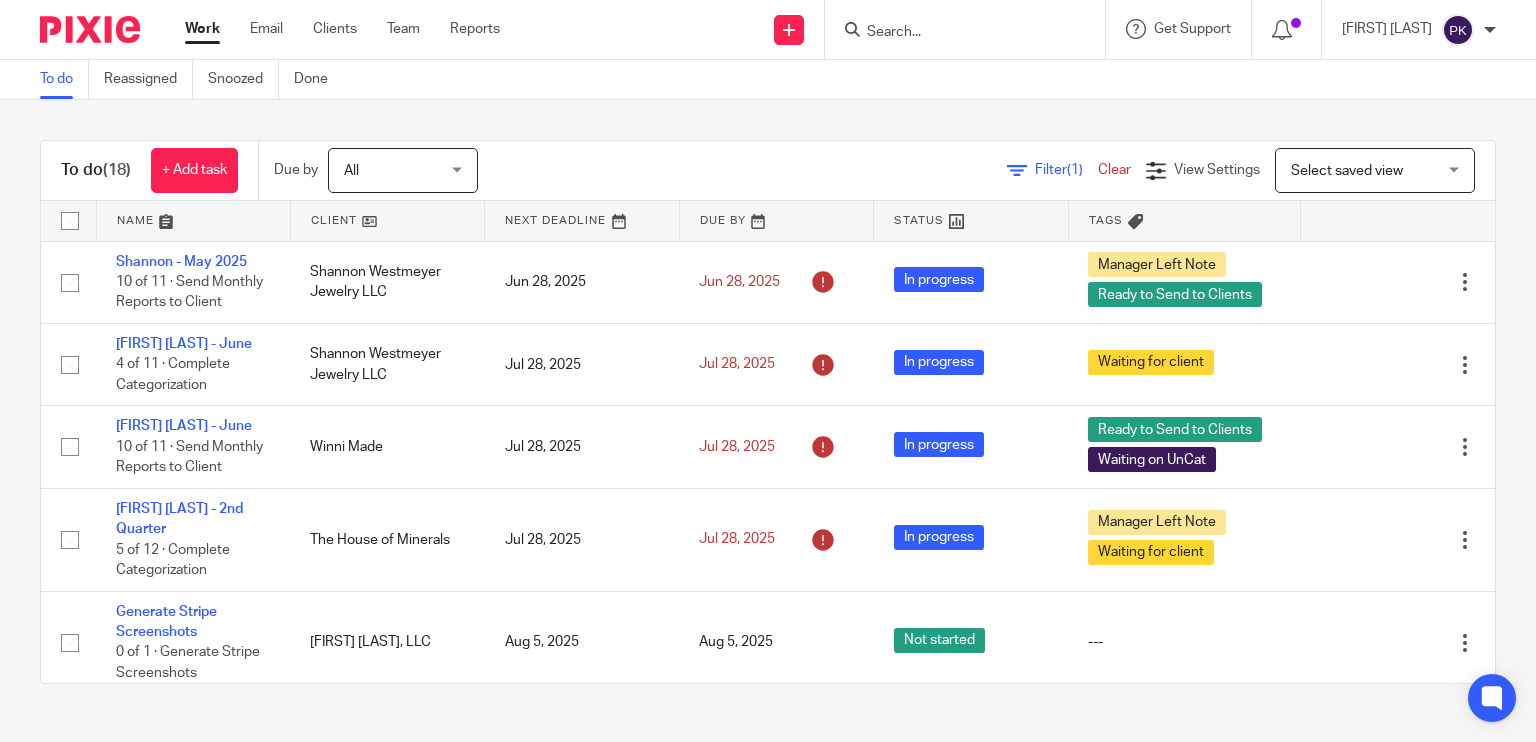 scroll, scrollTop: 0, scrollLeft: 0, axis: both 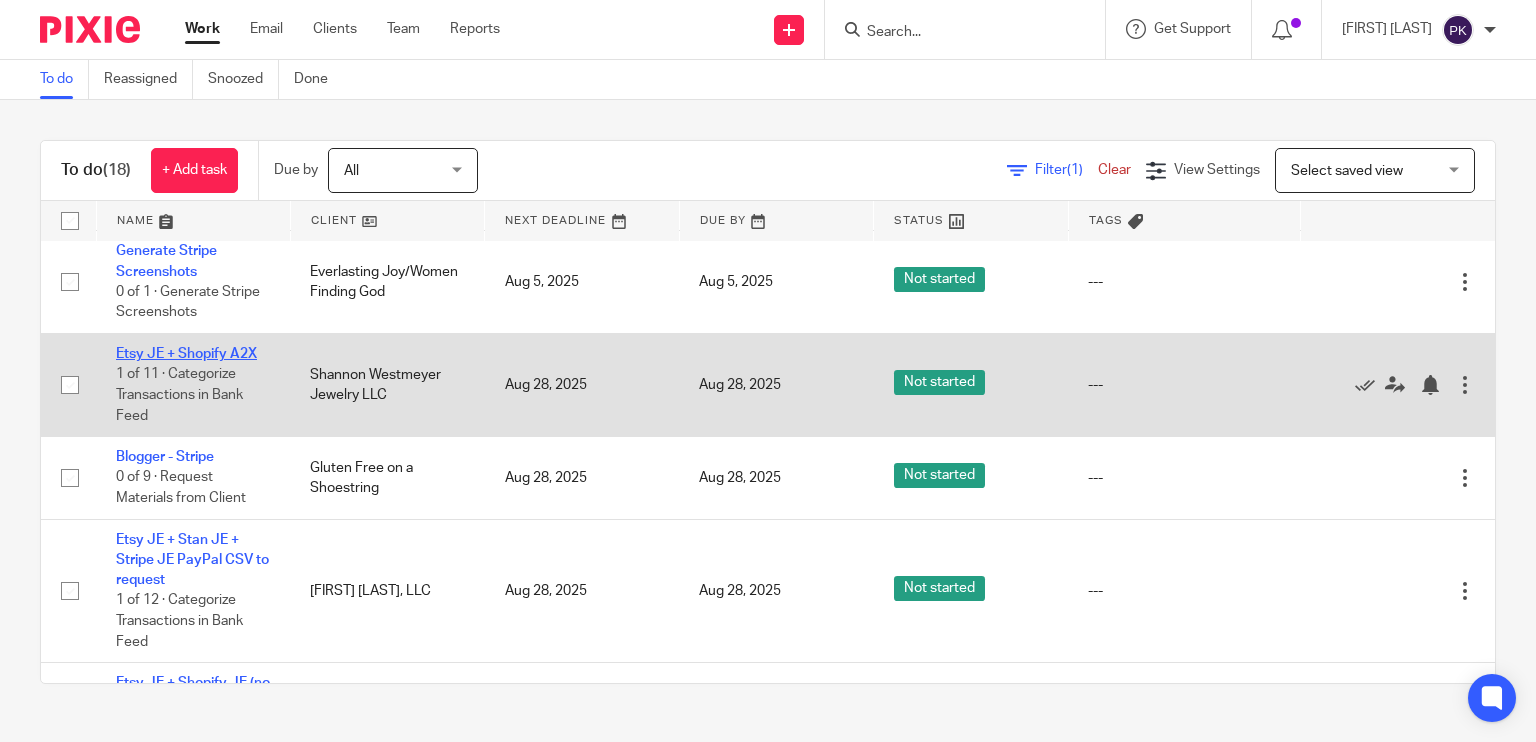 click on "Etsy JE + Shopify A2X" at bounding box center [186, 354] 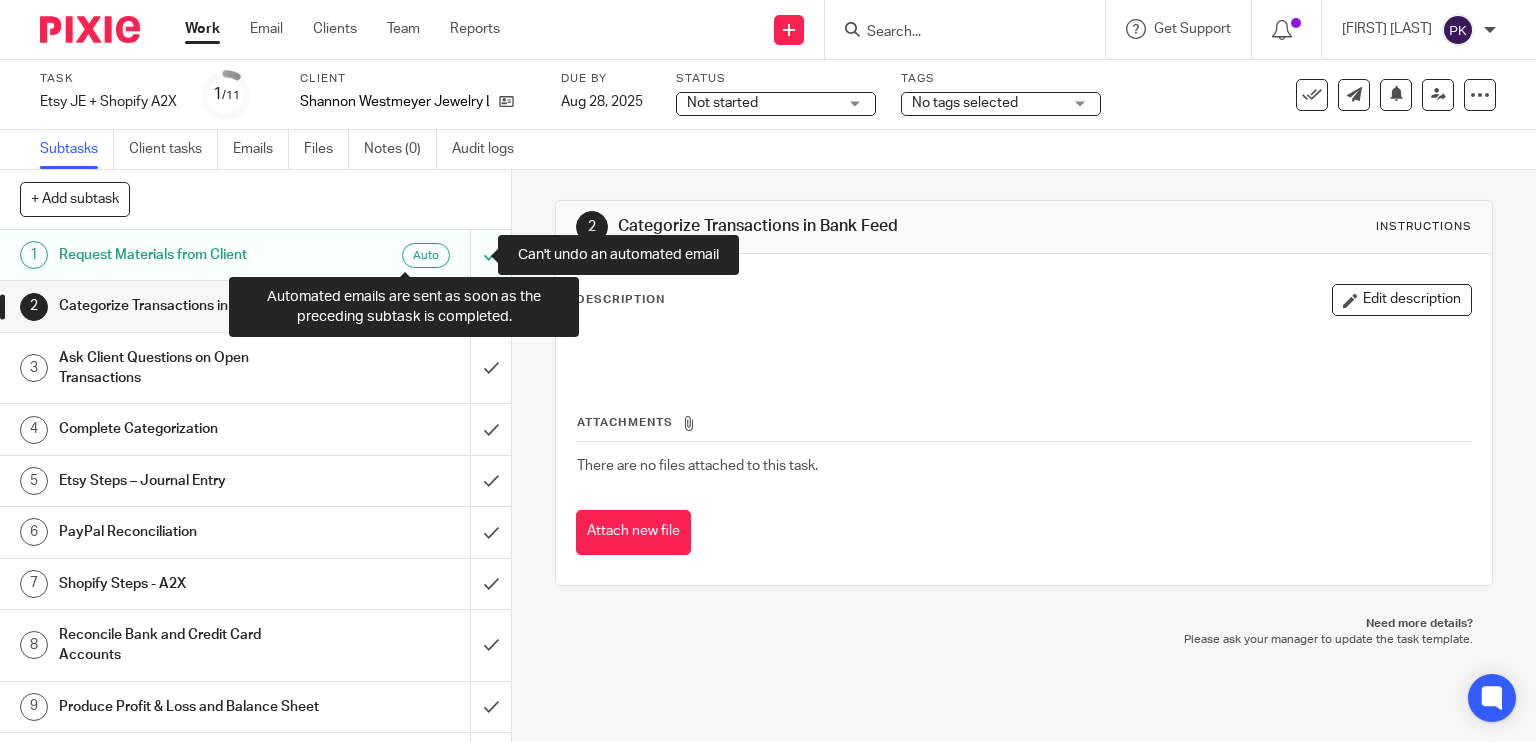 scroll, scrollTop: 0, scrollLeft: 0, axis: both 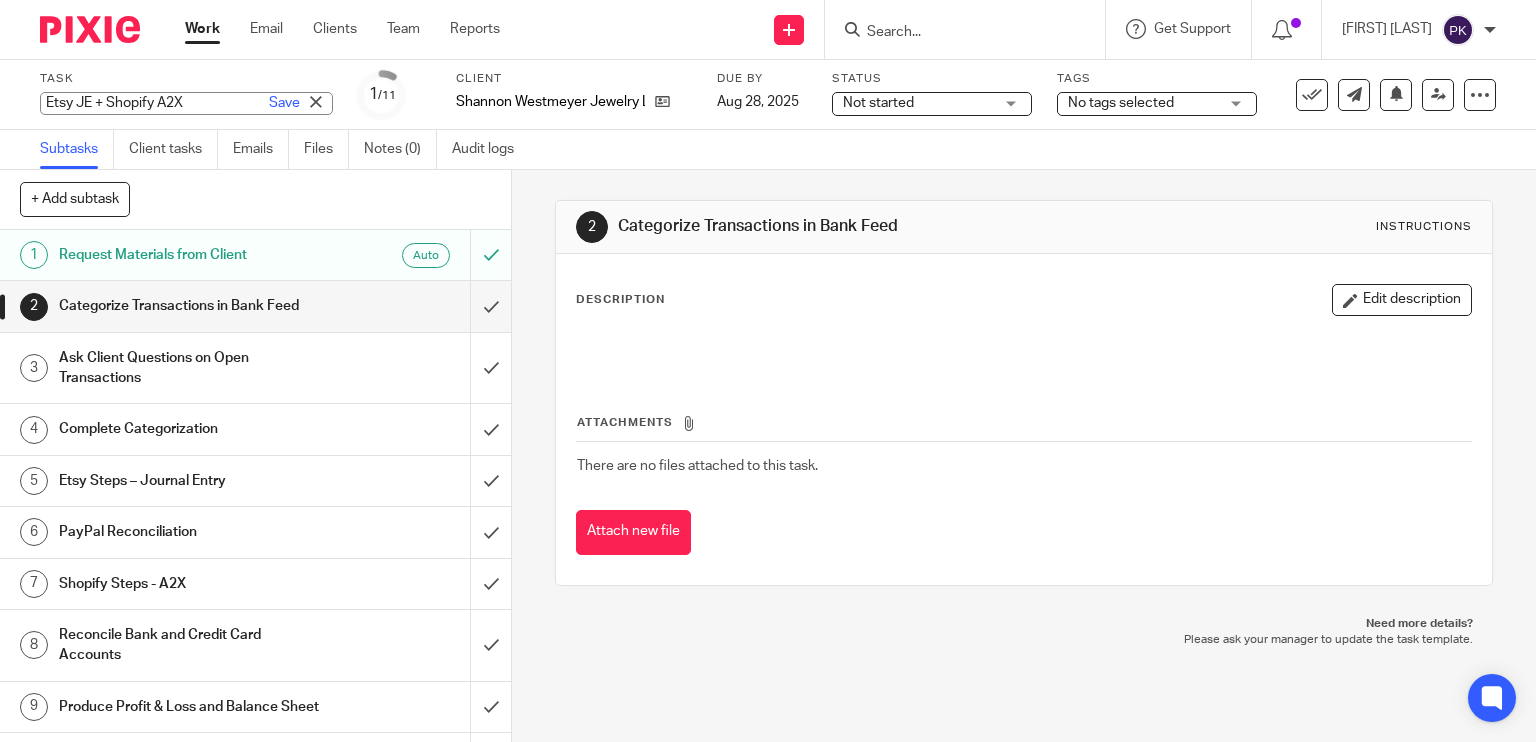 click on "Etsy JE + Shopify A2X   Save
Etsy JE + Shopify A2X" at bounding box center (186, 103) 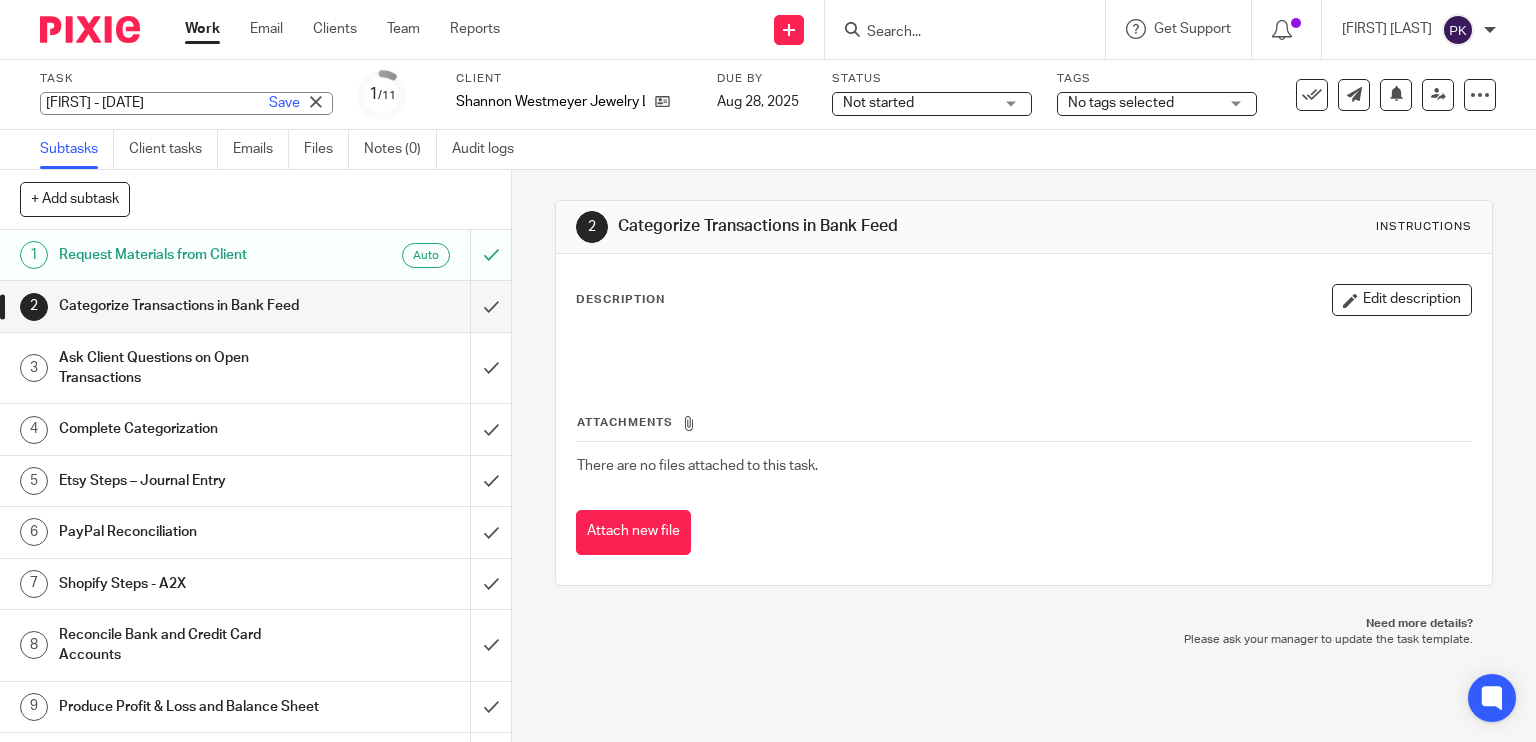 type on "[FIRST] - [DATE]" 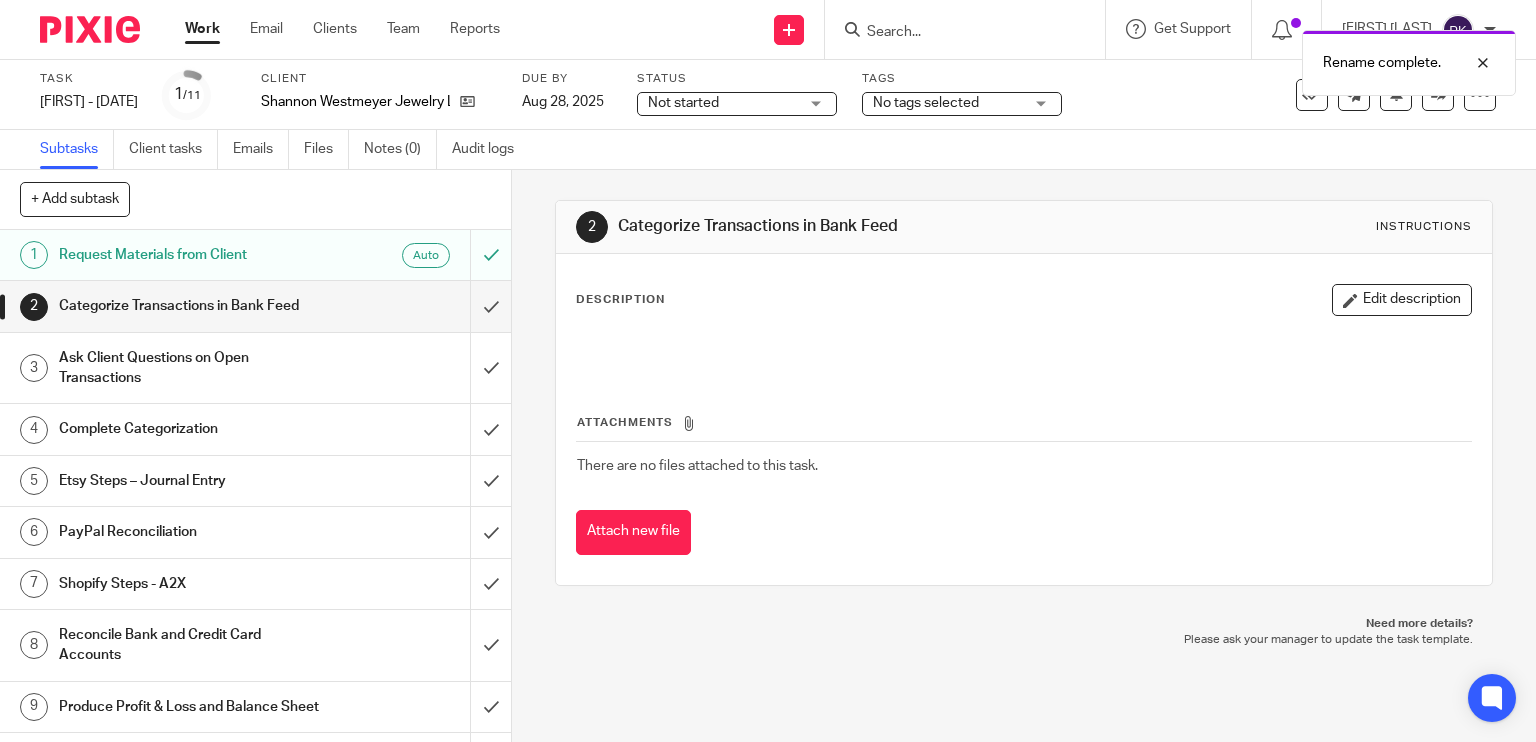 click on "Work" at bounding box center [202, 29] 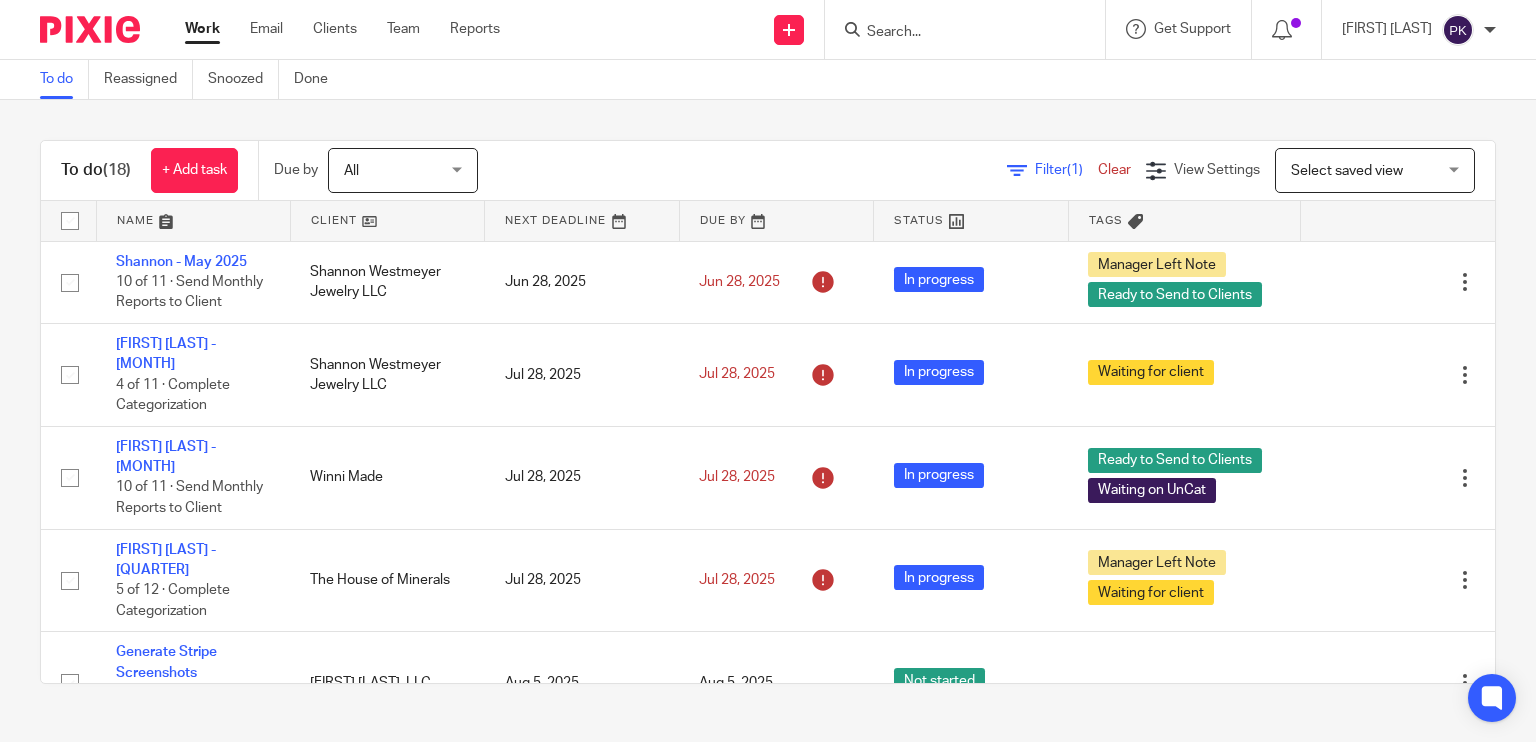 scroll, scrollTop: 0, scrollLeft: 0, axis: both 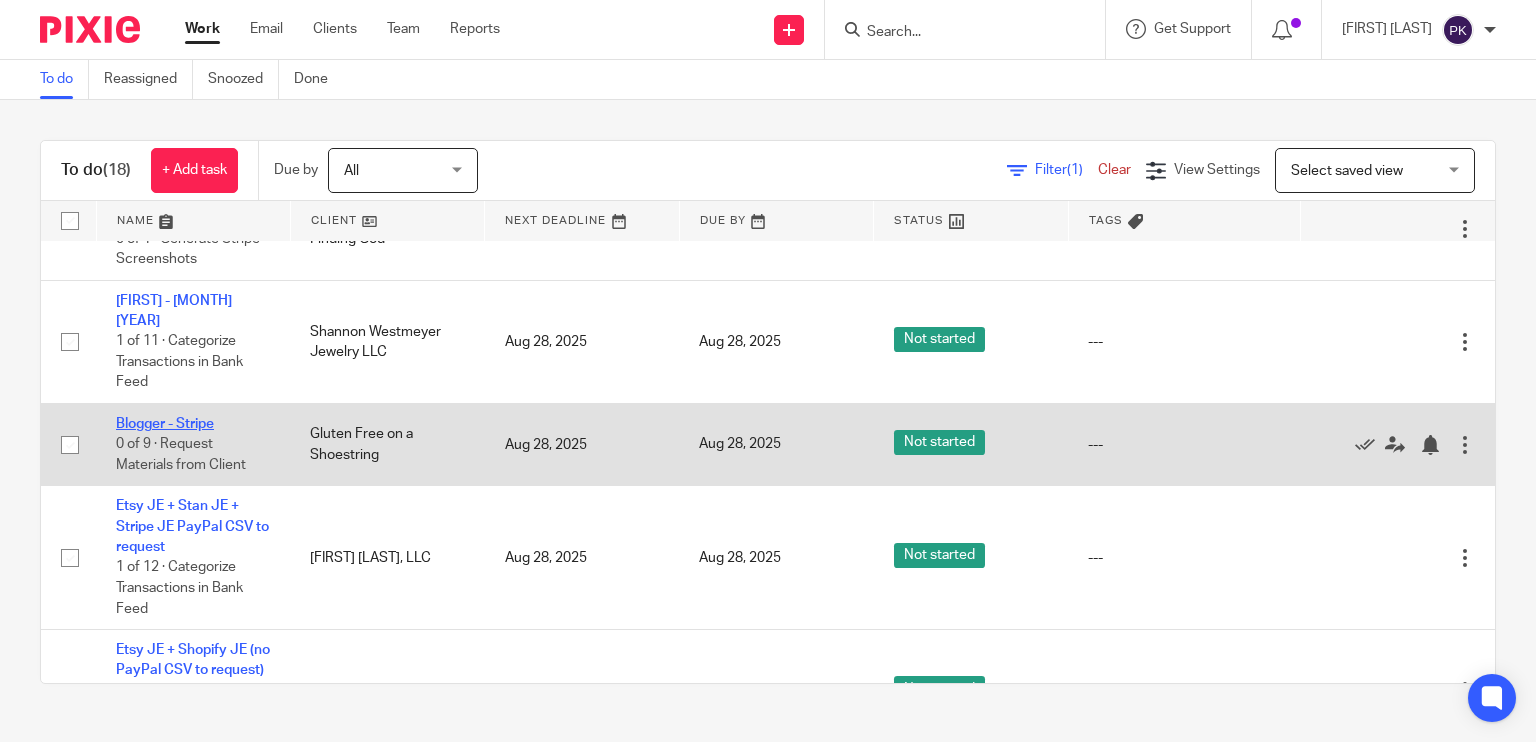 click on "Blogger - Stripe" at bounding box center [165, 424] 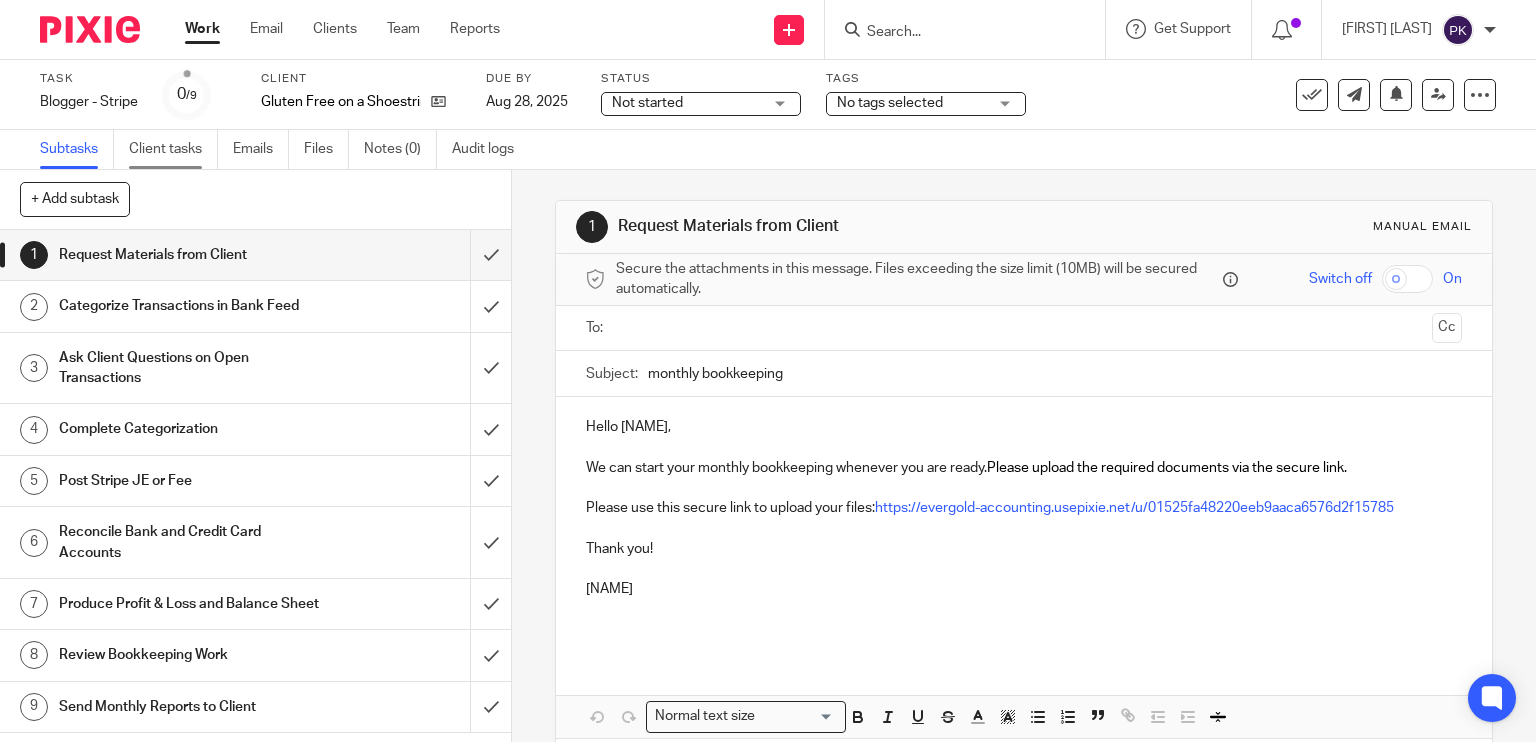 scroll, scrollTop: 0, scrollLeft: 0, axis: both 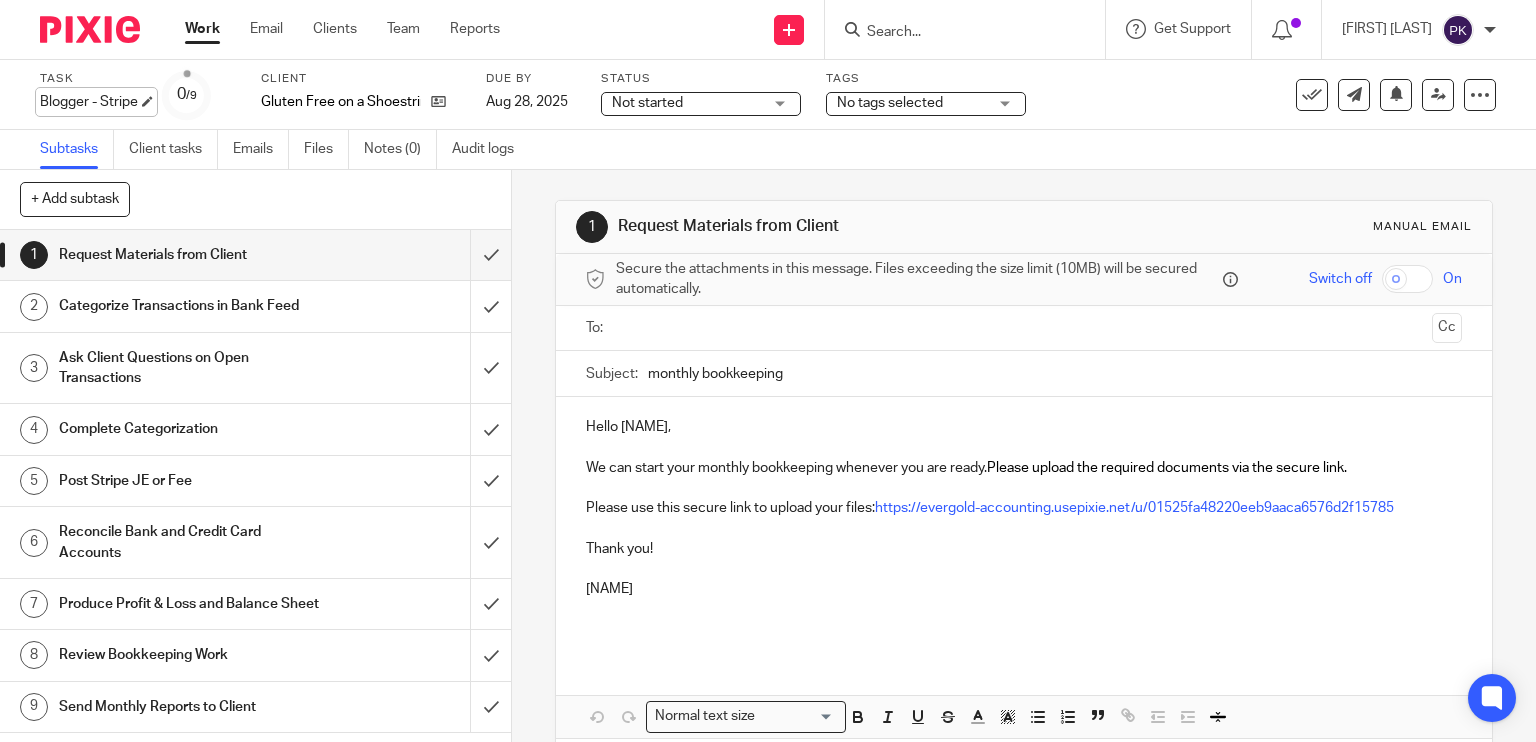 click on "Blogger - Stripe   Save
Blogger - Stripe" at bounding box center (89, 102) 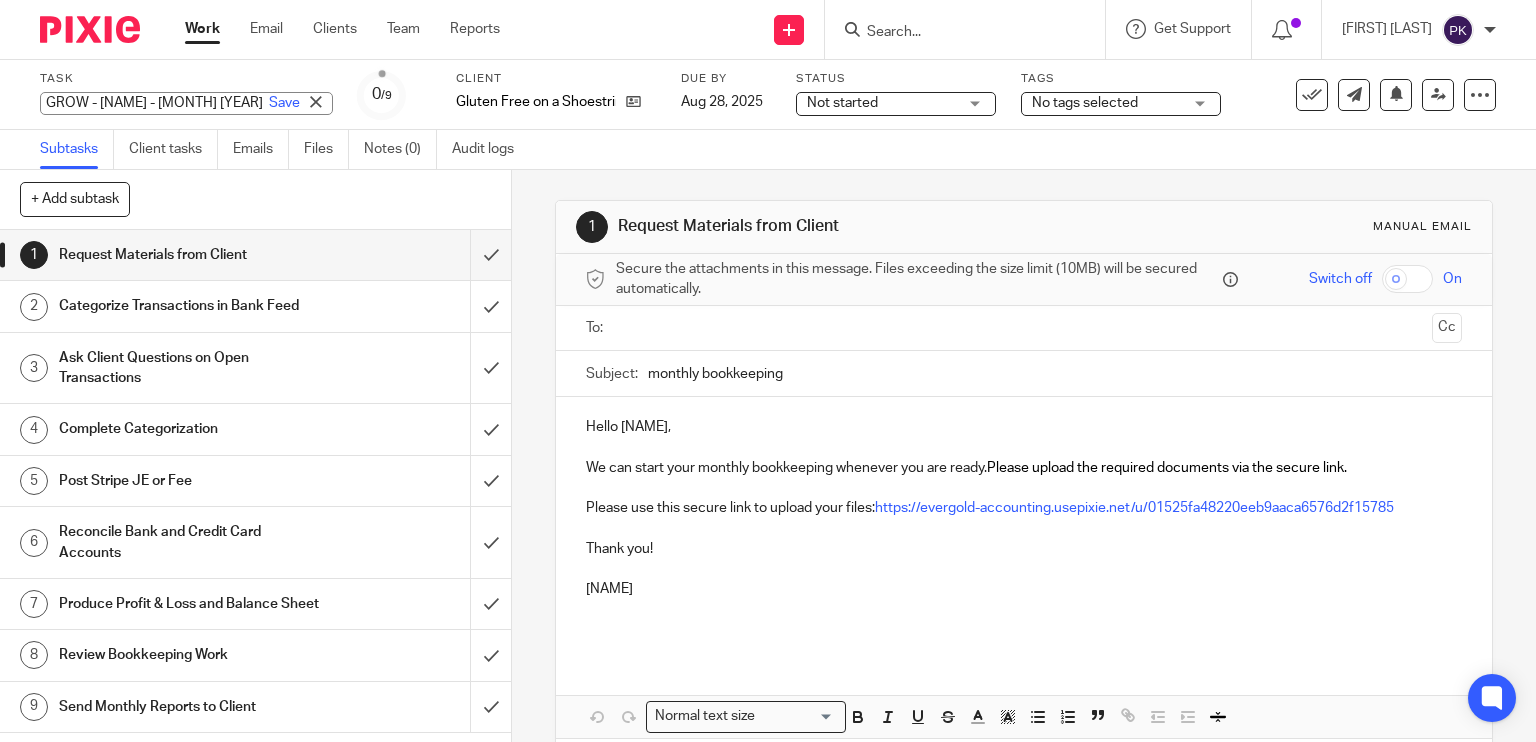 type on "GROW - [NAME] - [MONTH] 2025" 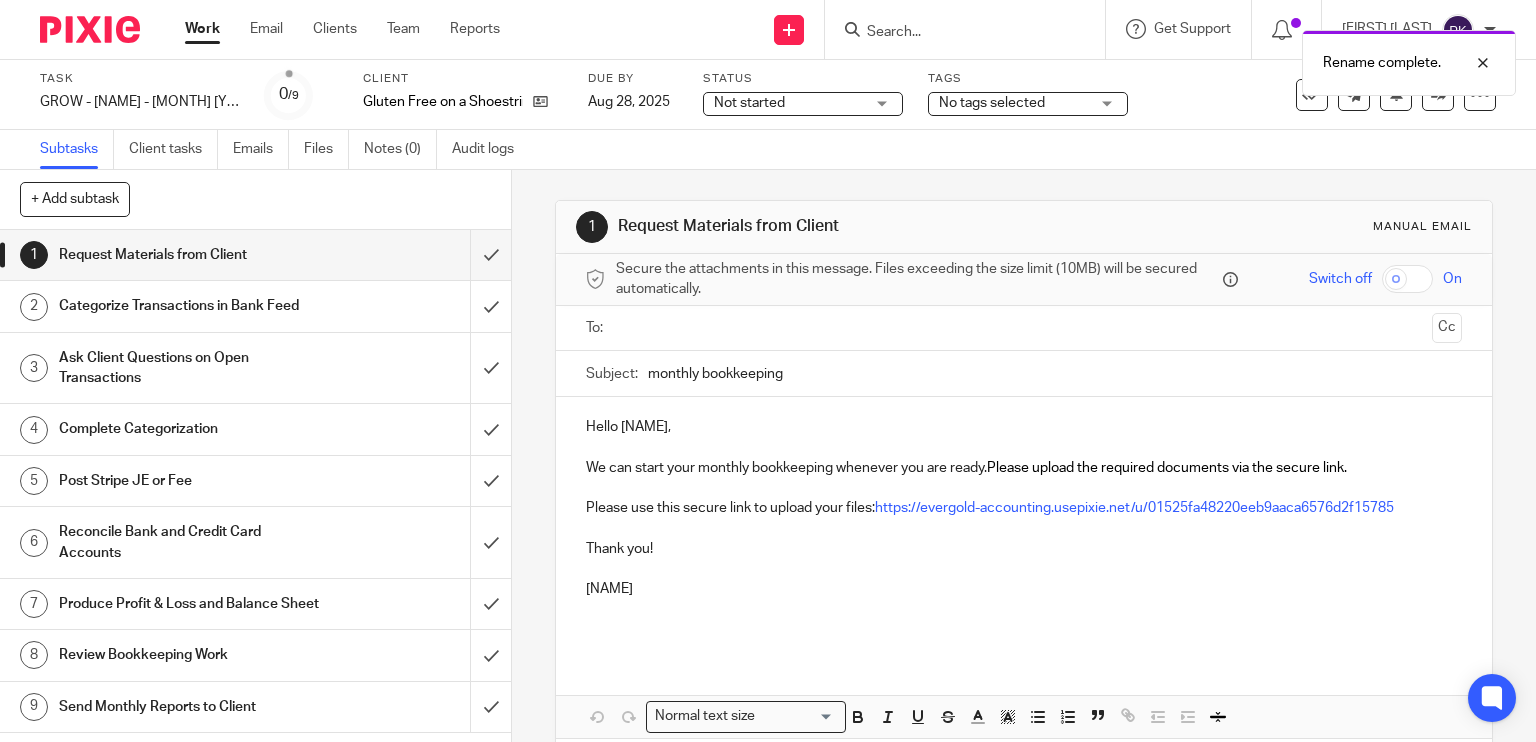 click on "Work" at bounding box center [202, 29] 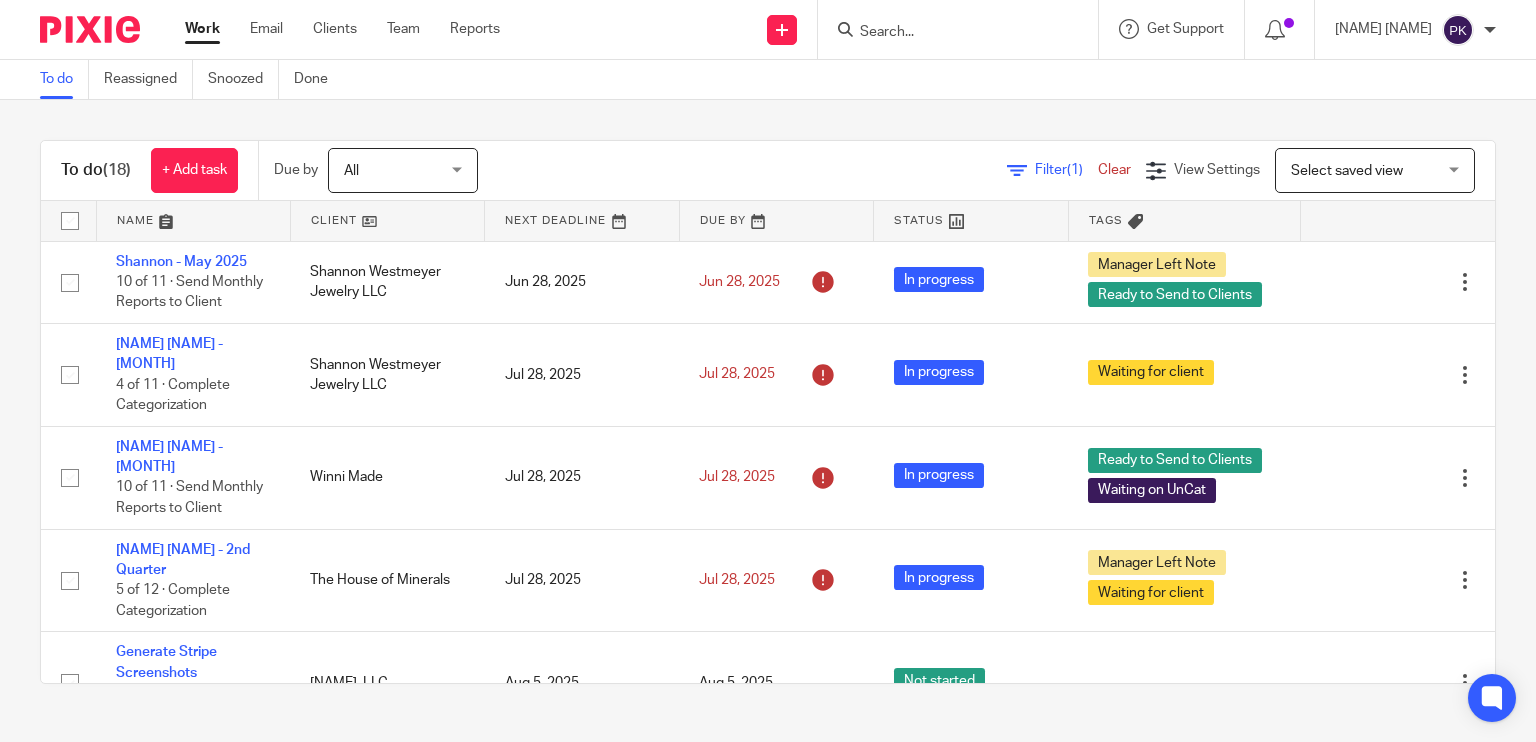 scroll, scrollTop: 0, scrollLeft: 0, axis: both 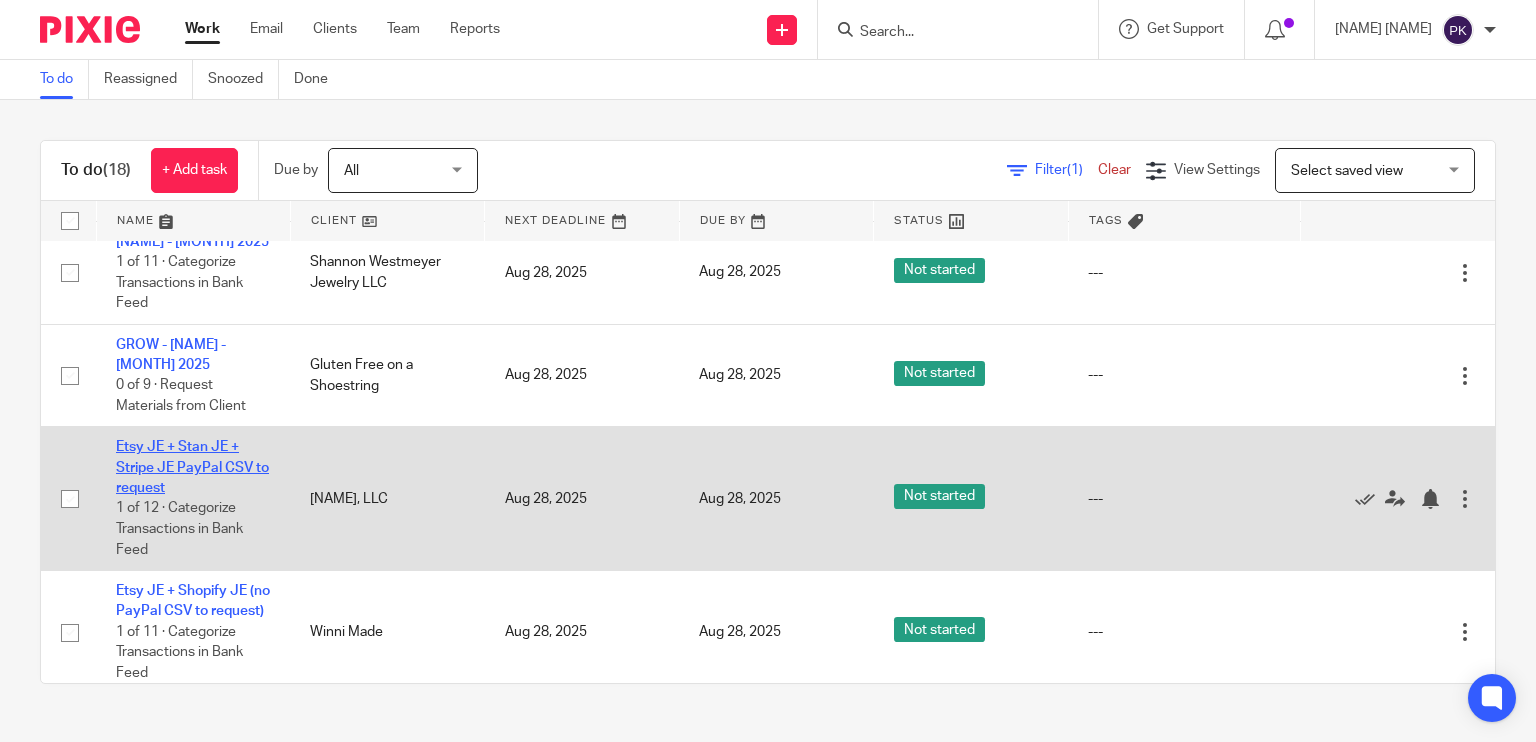 click on "Etsy JE +  Stan JE + Stripe JE PayPal CSV to request" at bounding box center (192, 467) 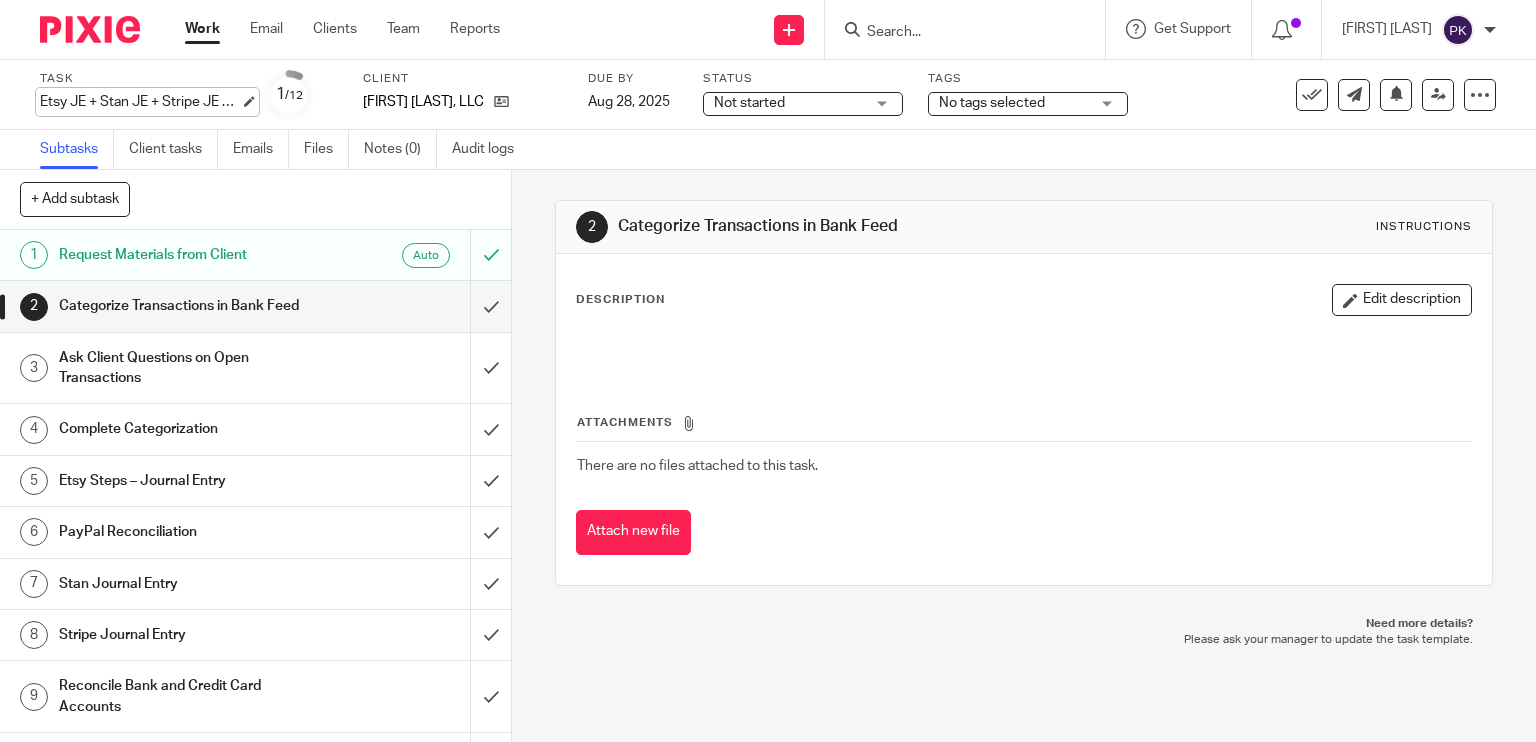 scroll, scrollTop: 0, scrollLeft: 0, axis: both 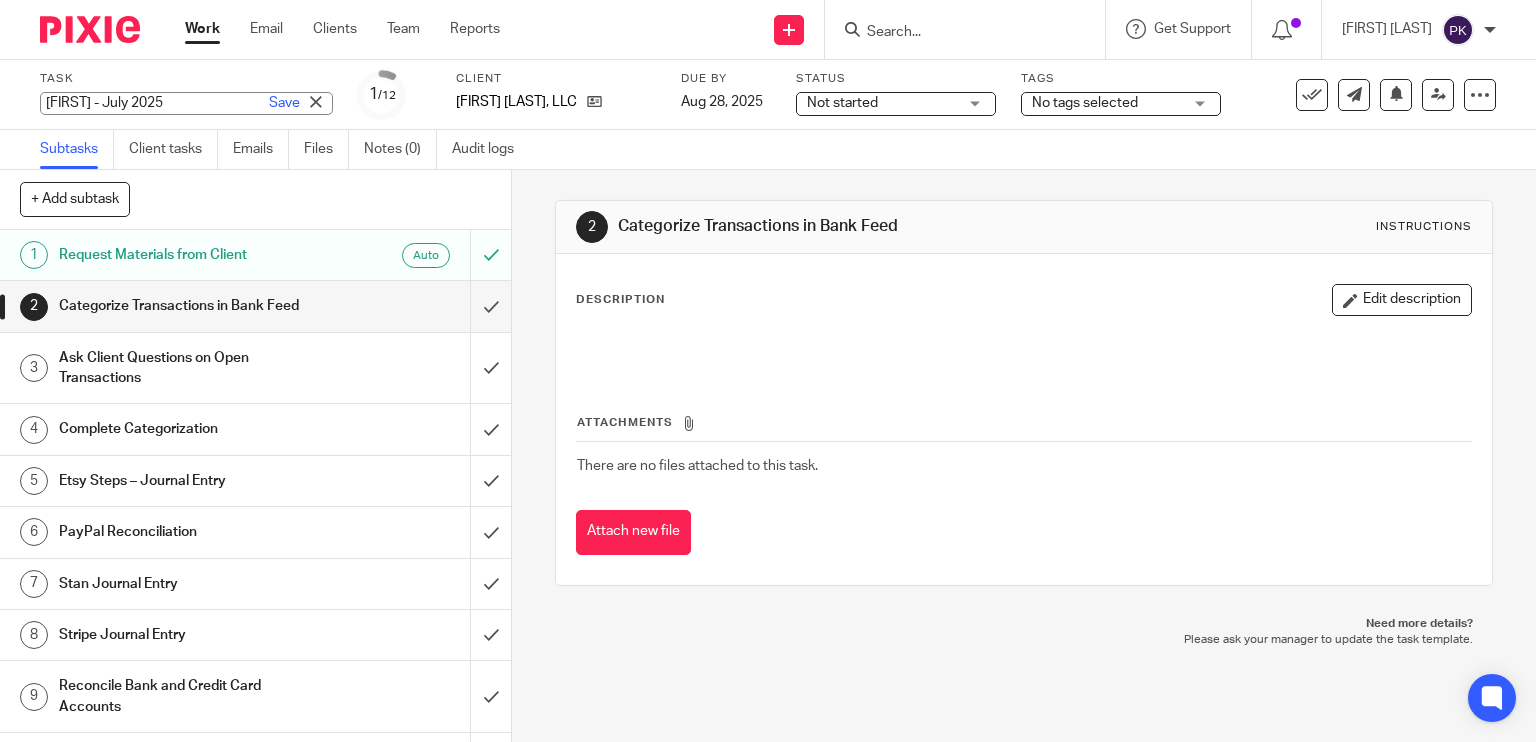 type on "[FIRST] - July 2025" 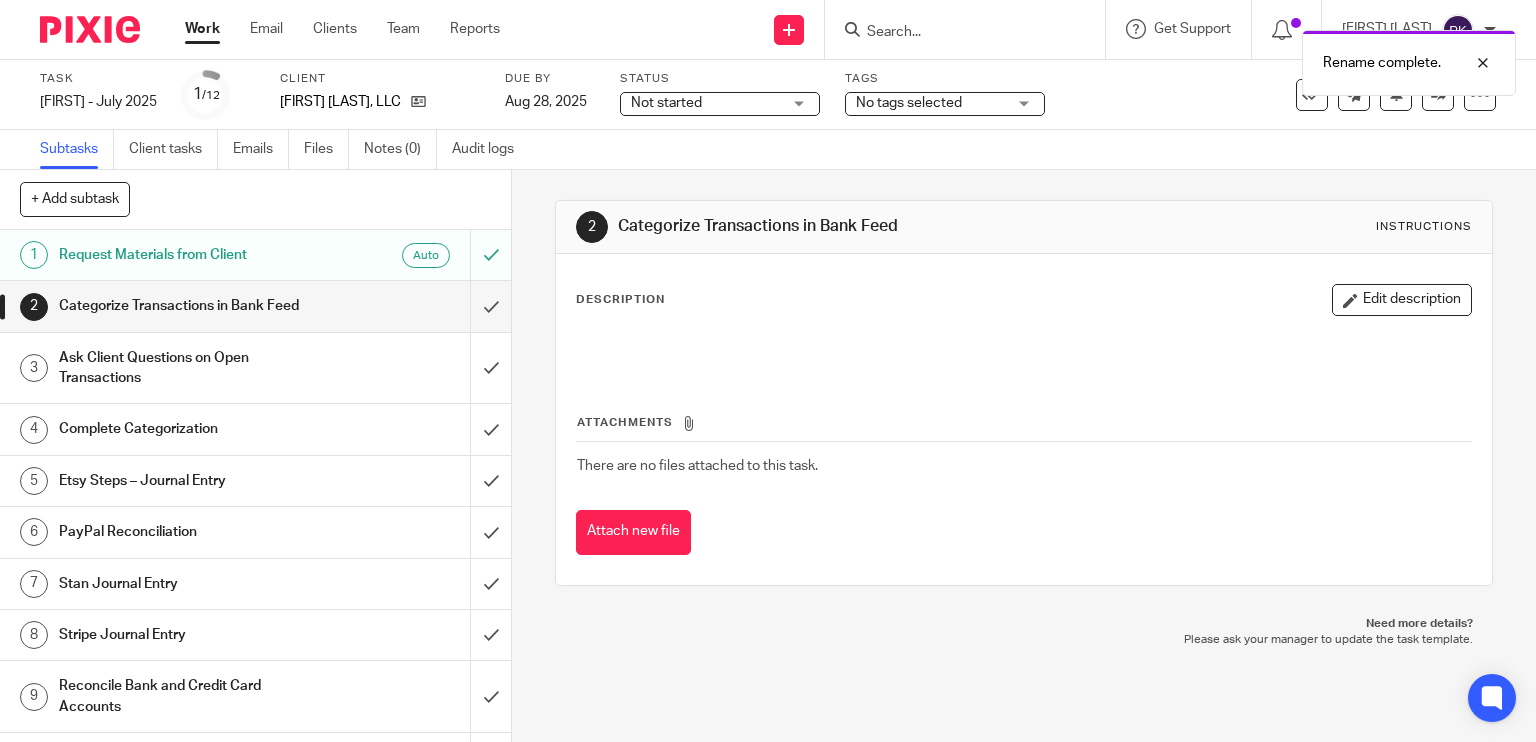 click on "Work" at bounding box center [202, 29] 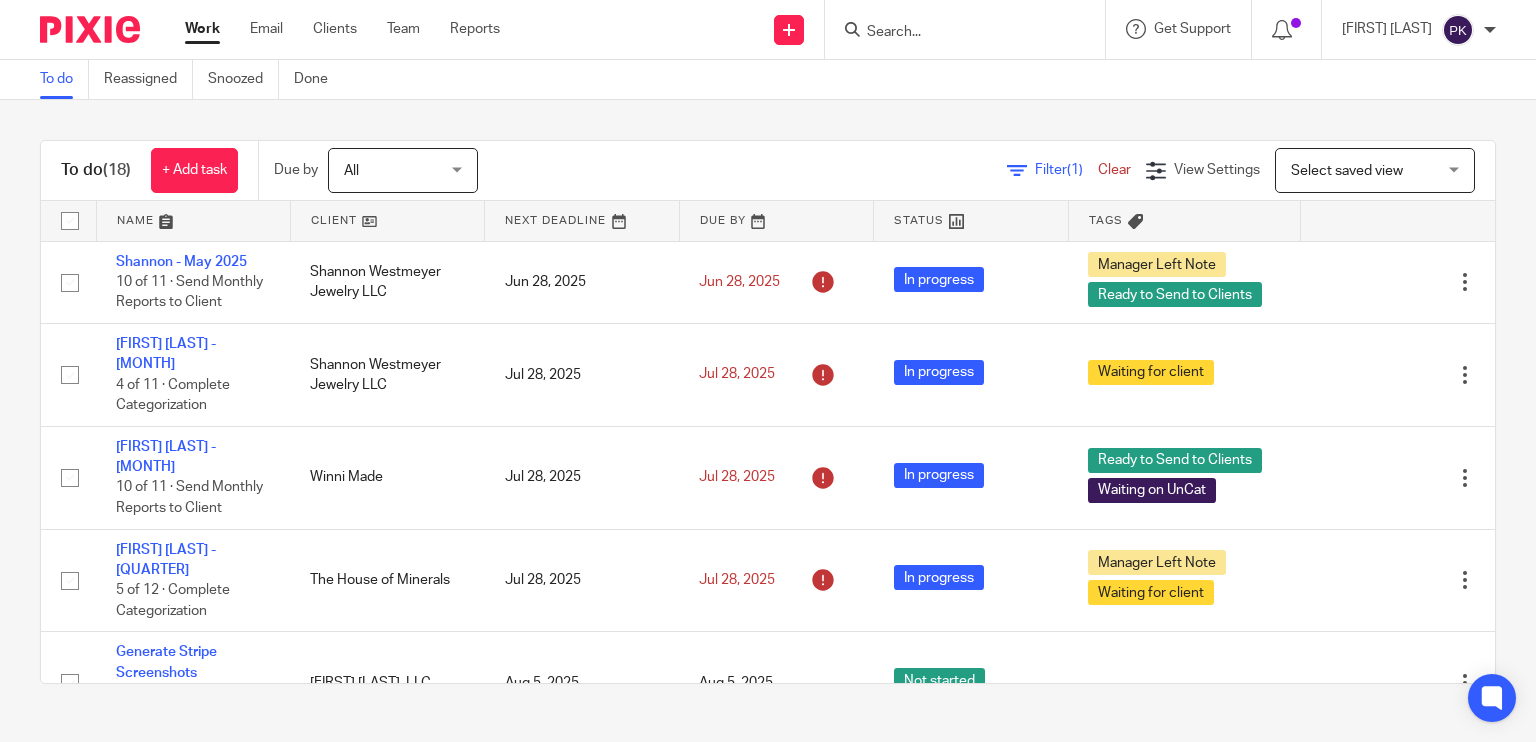 scroll, scrollTop: 0, scrollLeft: 0, axis: both 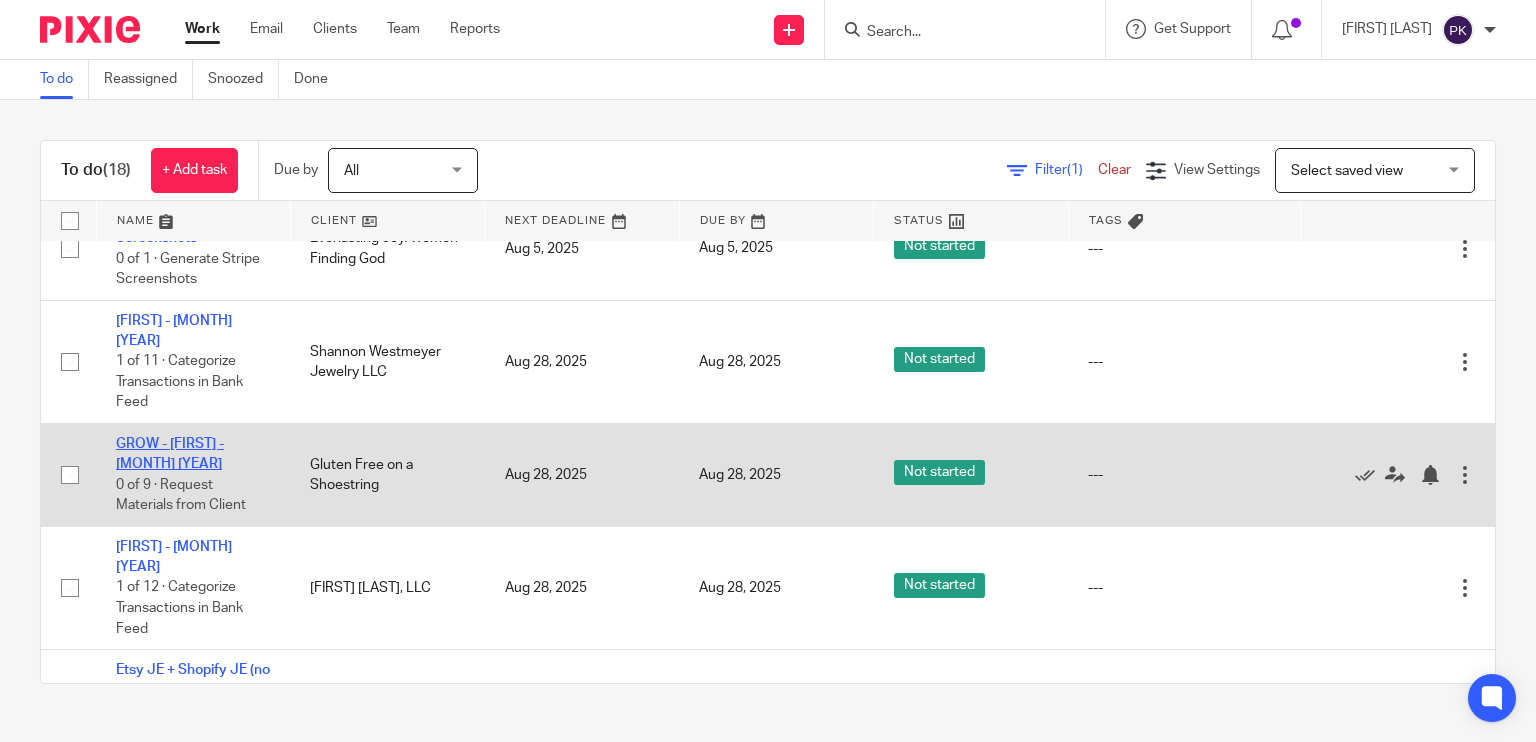 click on "GROW - [FIRST] - [MONTH] [YEAR]" 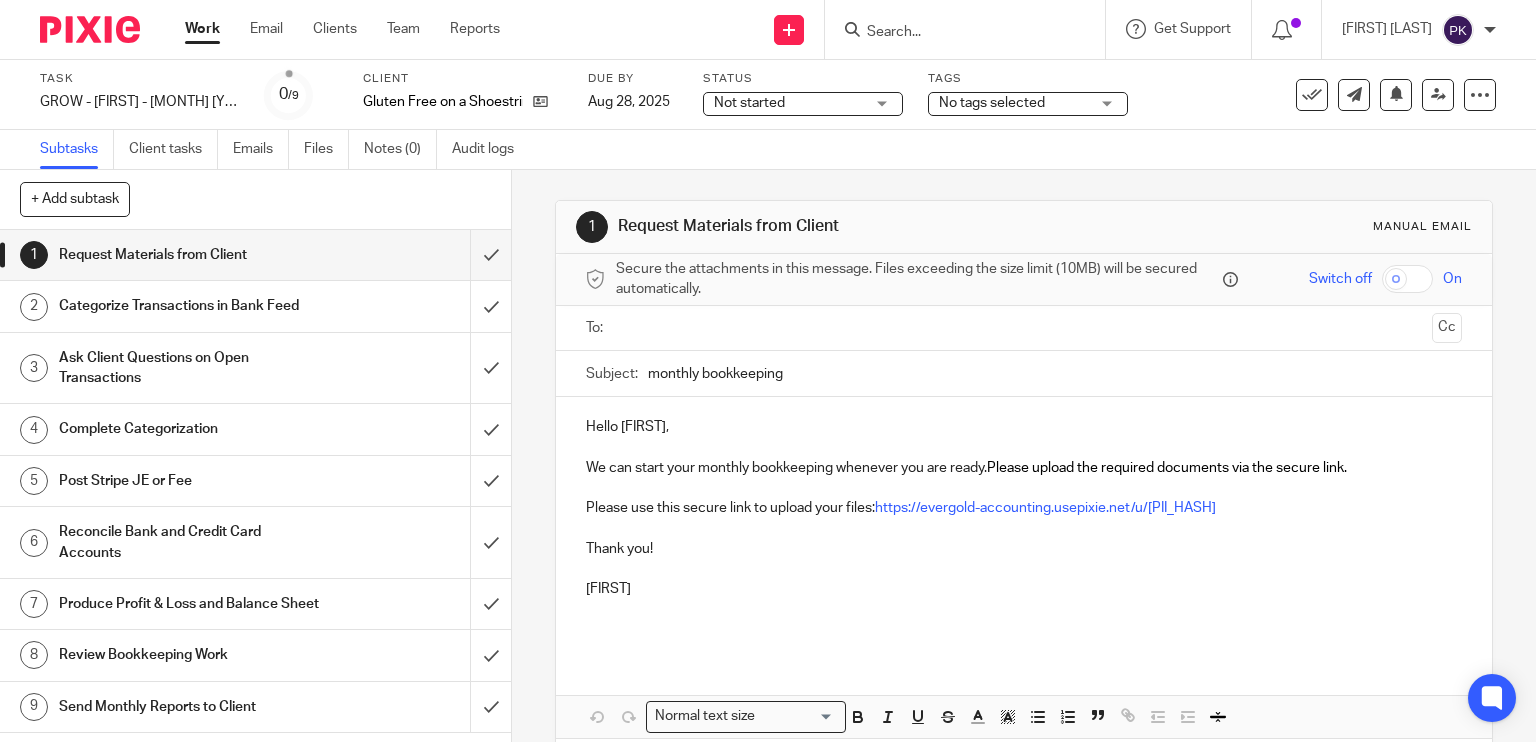 scroll, scrollTop: 0, scrollLeft: 0, axis: both 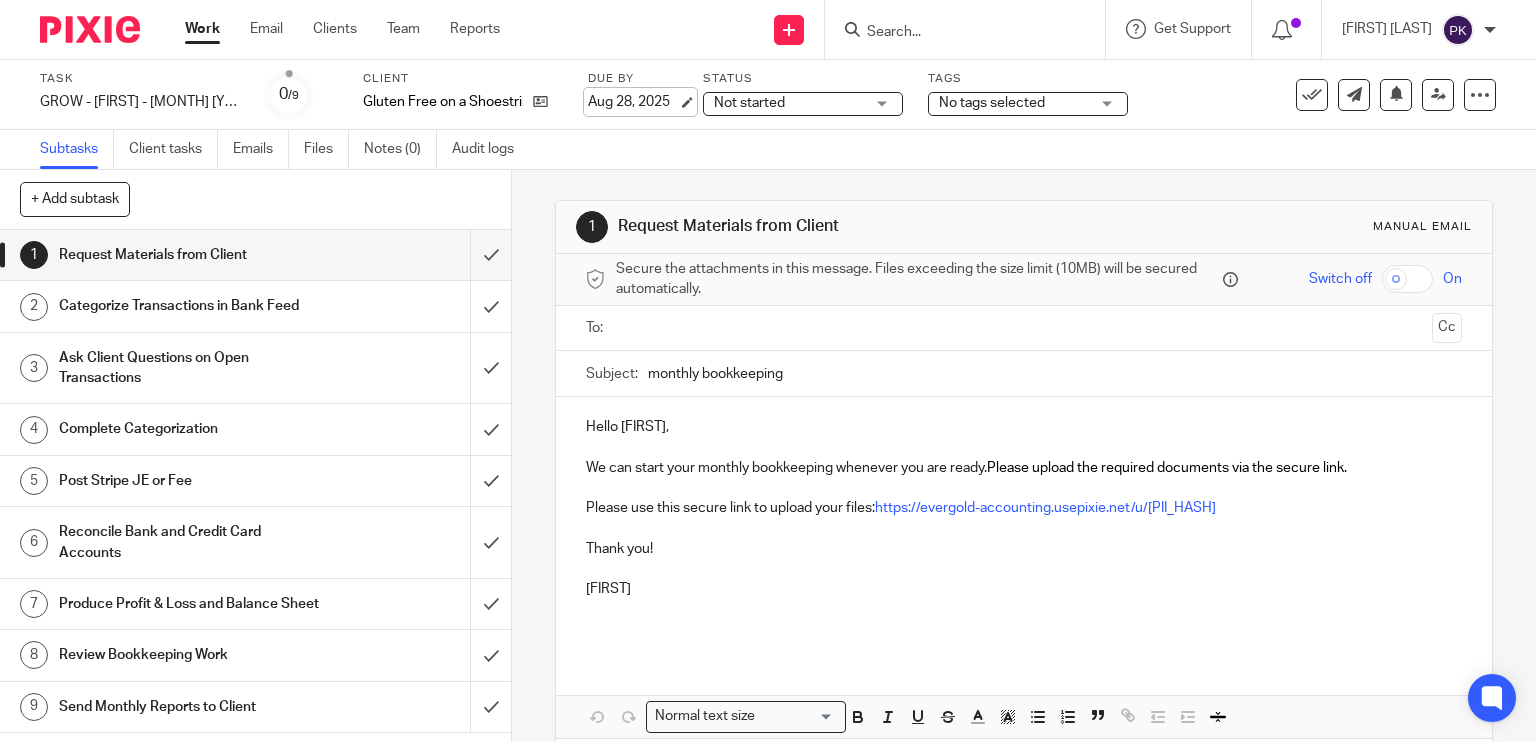 click on "Aug 28, 2025" at bounding box center [633, 102] 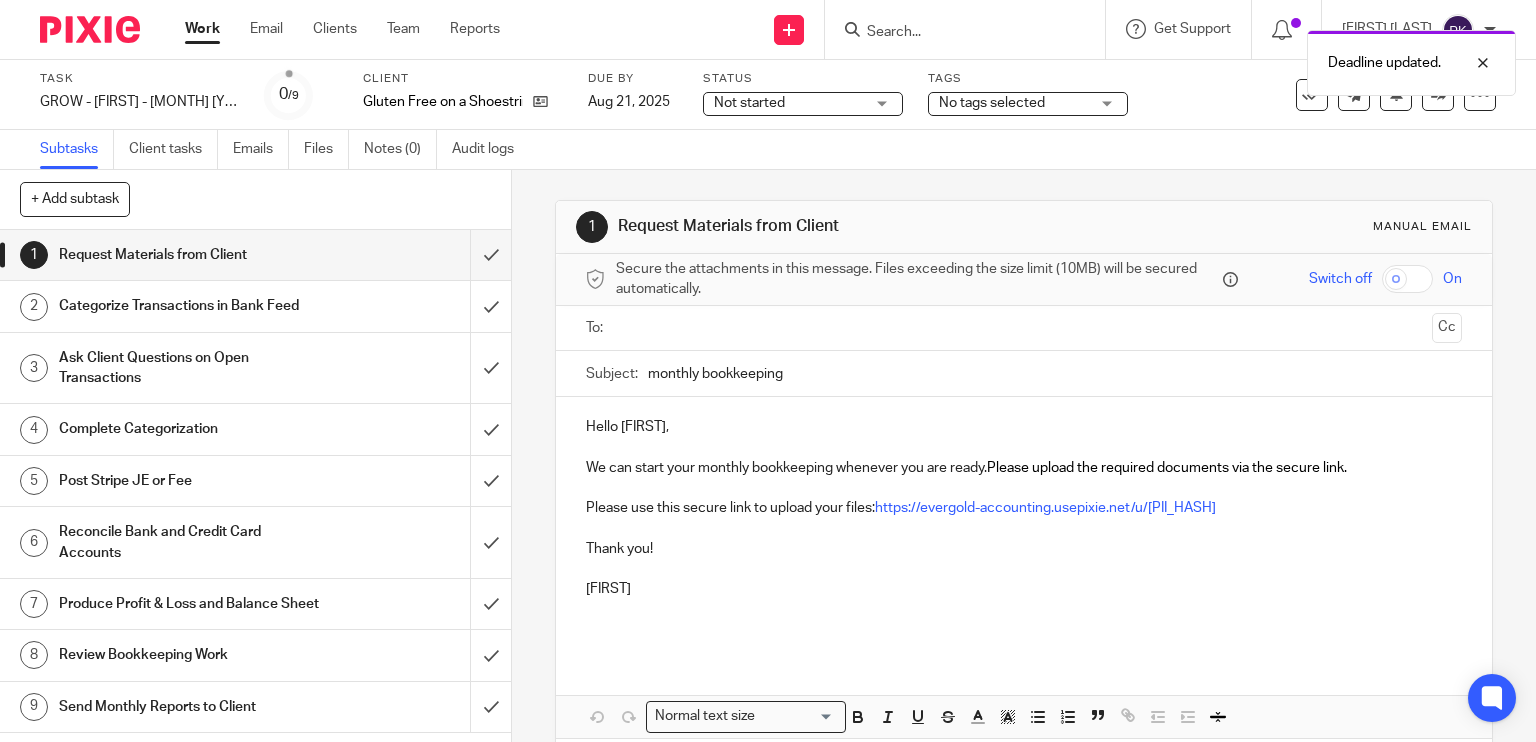 click on "+ Add subtask
Cancel
+ Add" at bounding box center [255, 200] 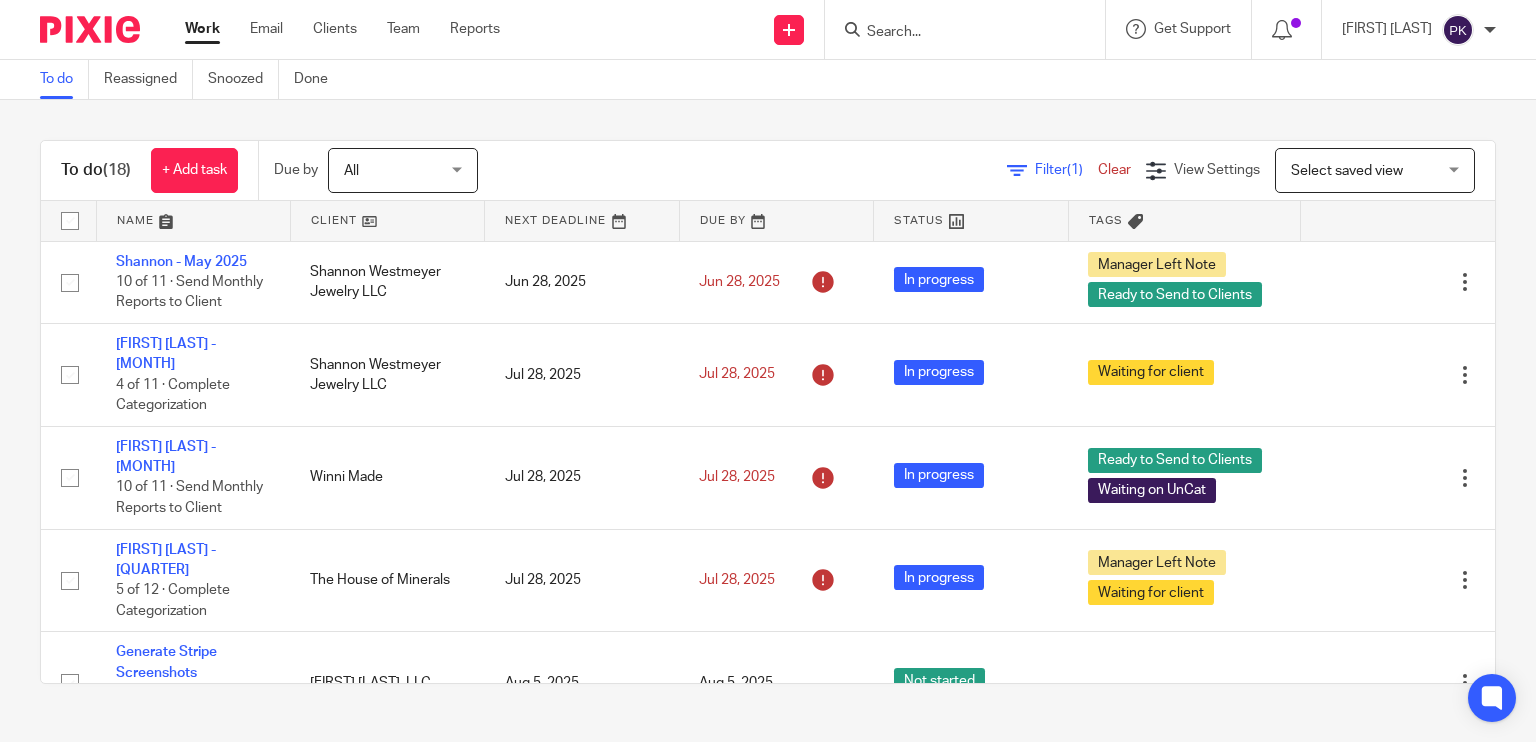 scroll, scrollTop: 0, scrollLeft: 0, axis: both 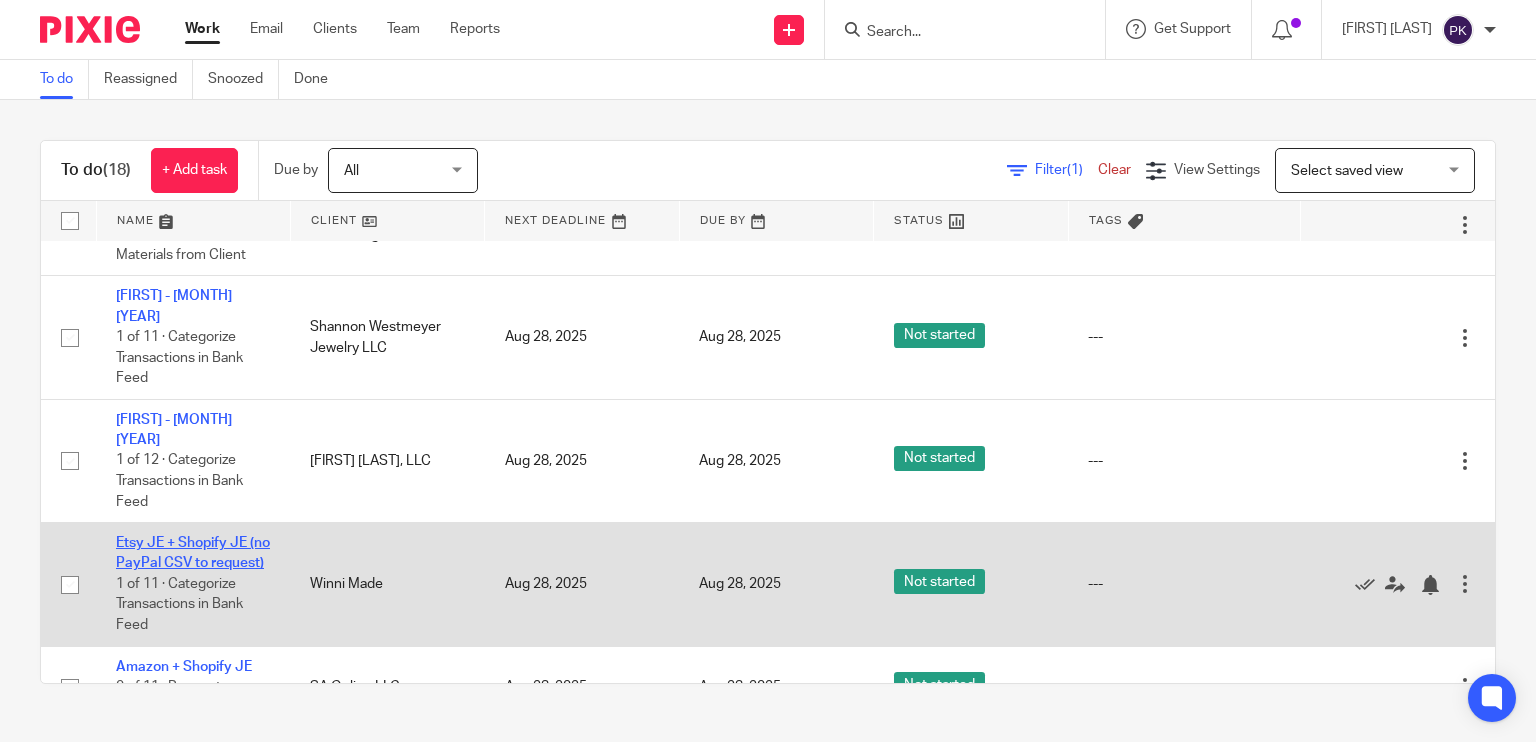 click on "Etsy JE + Shopify JE (no PayPal CSV to request)" 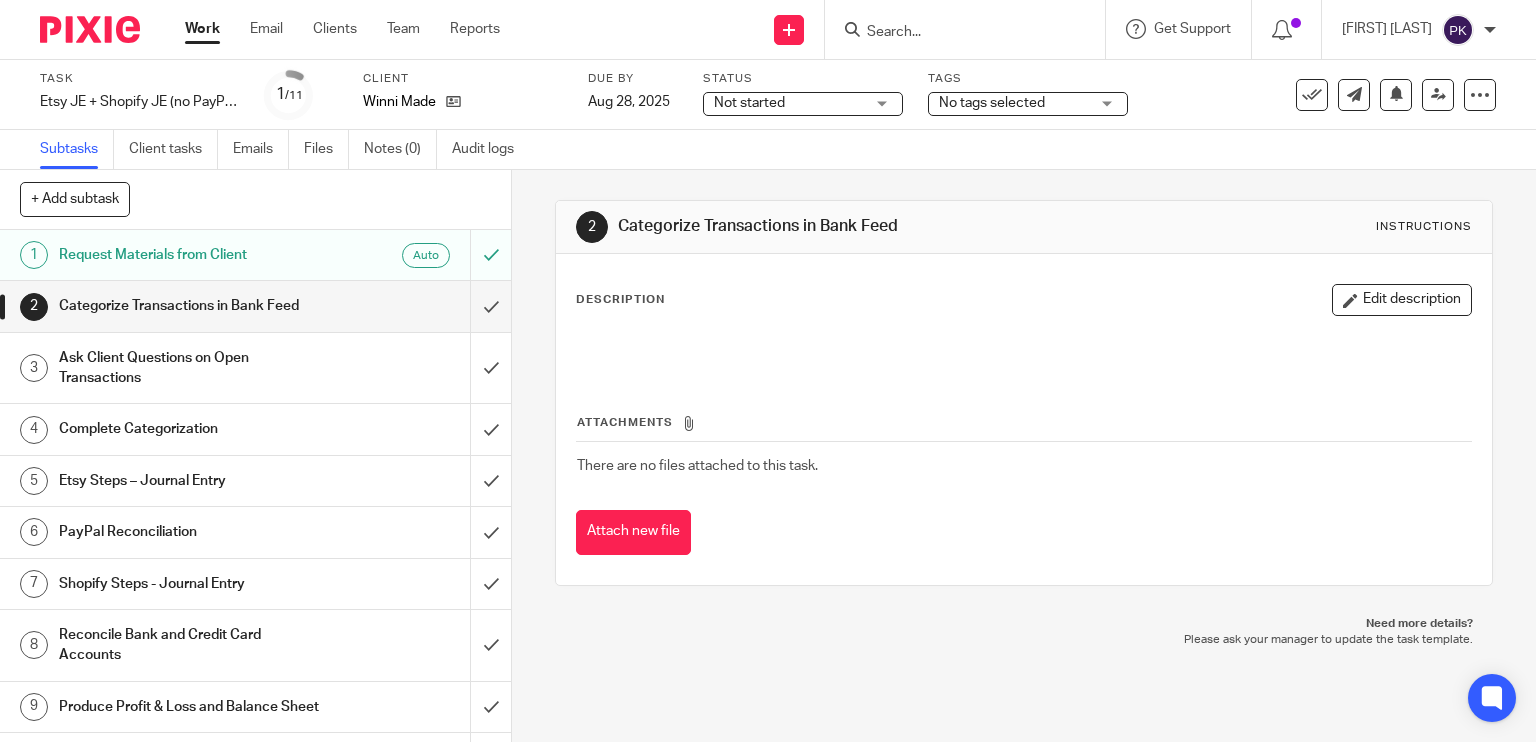scroll, scrollTop: 0, scrollLeft: 0, axis: both 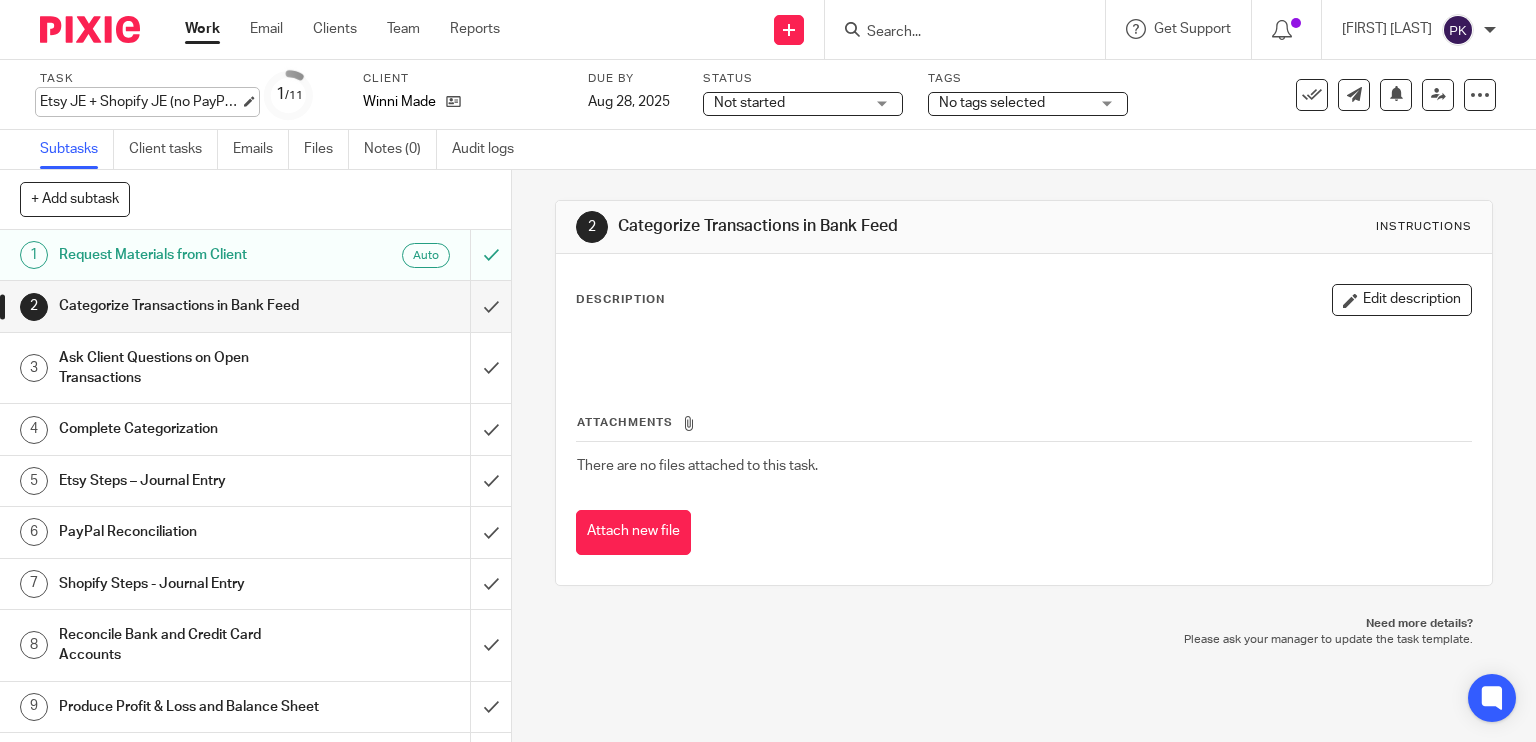 click on "Etsy JE + Shopify JE (no PayPal CSV to request)   Save
Etsy JE + Shopify JE (no PayPal CSV to request)" at bounding box center [140, 102] 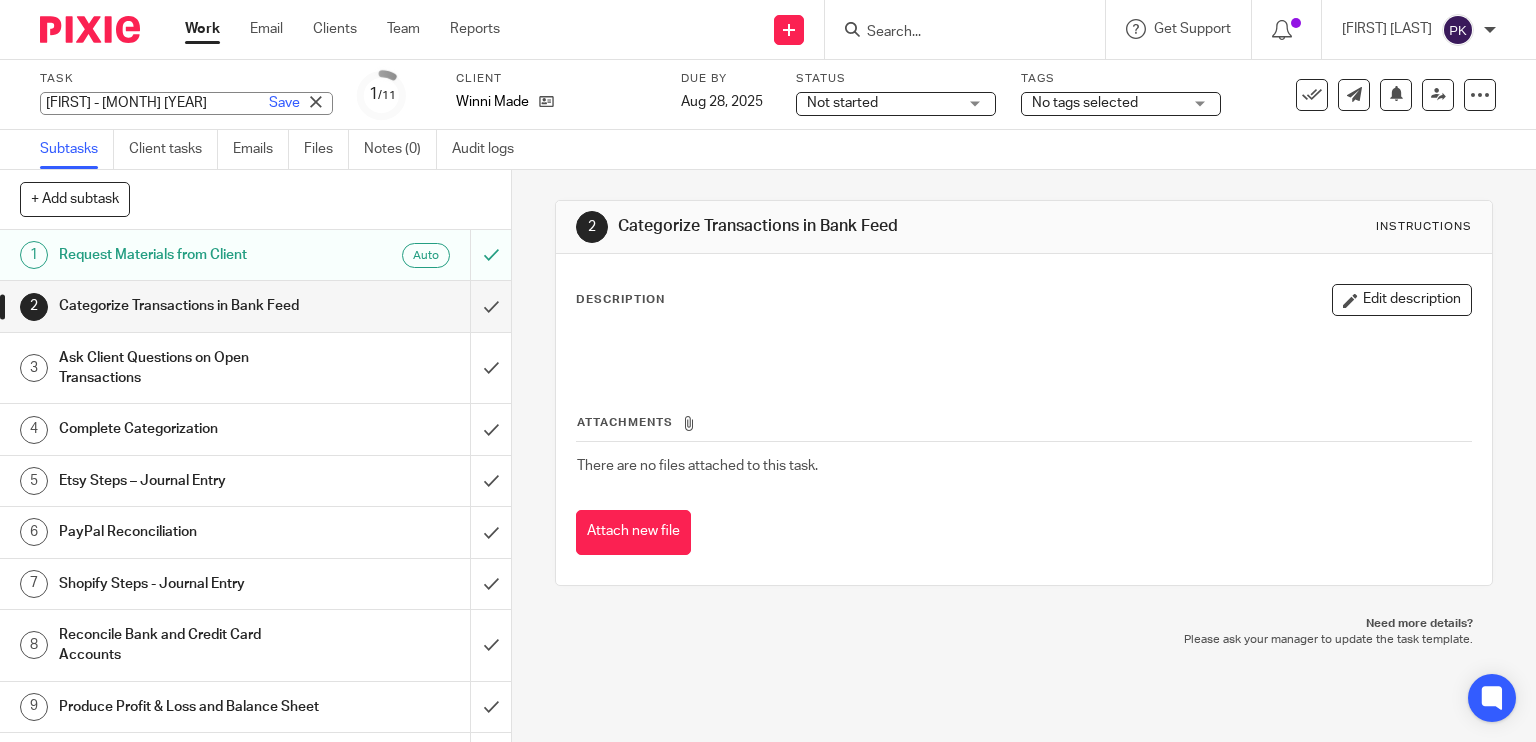type on "[FIRST] - [MONTH] [YEAR]" 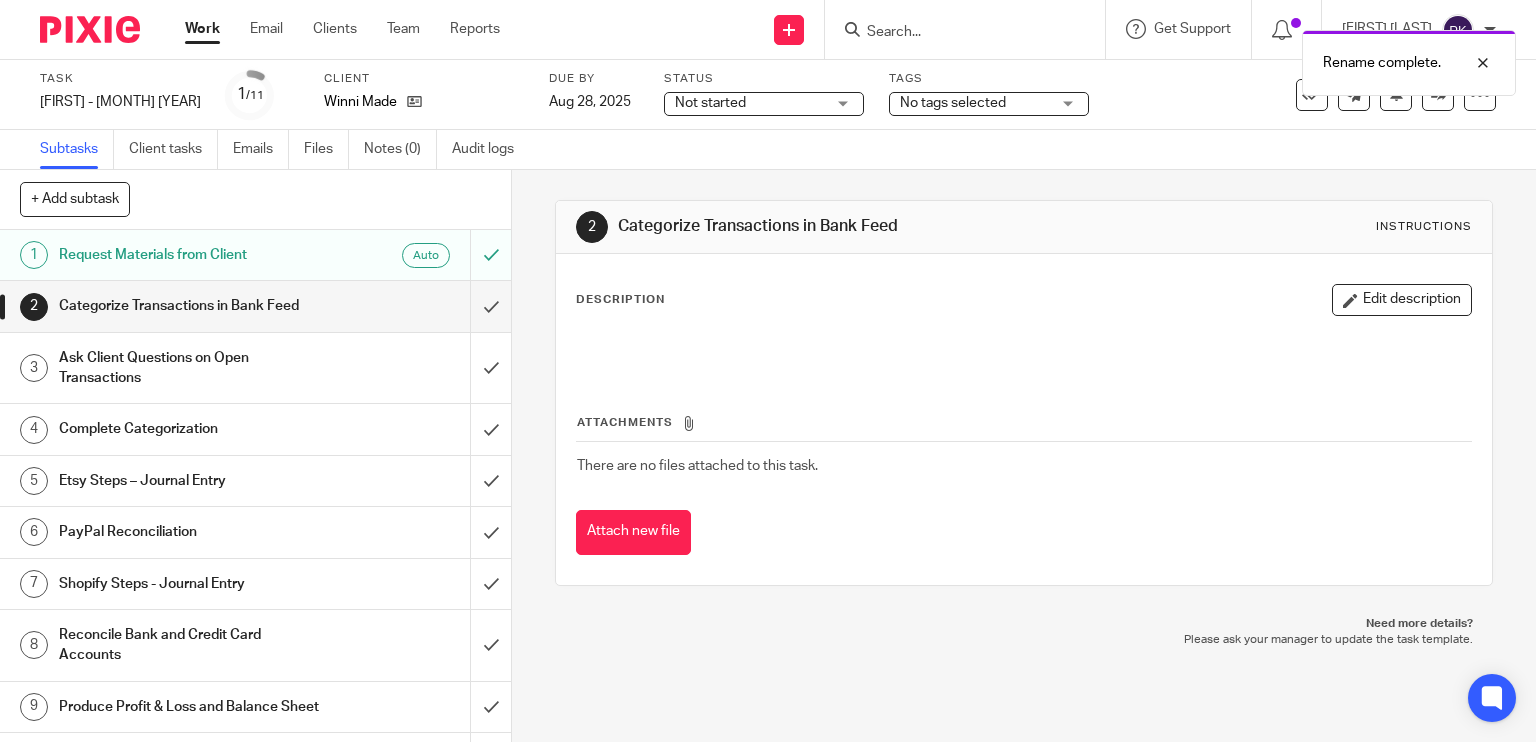 click on "Work" at bounding box center (202, 29) 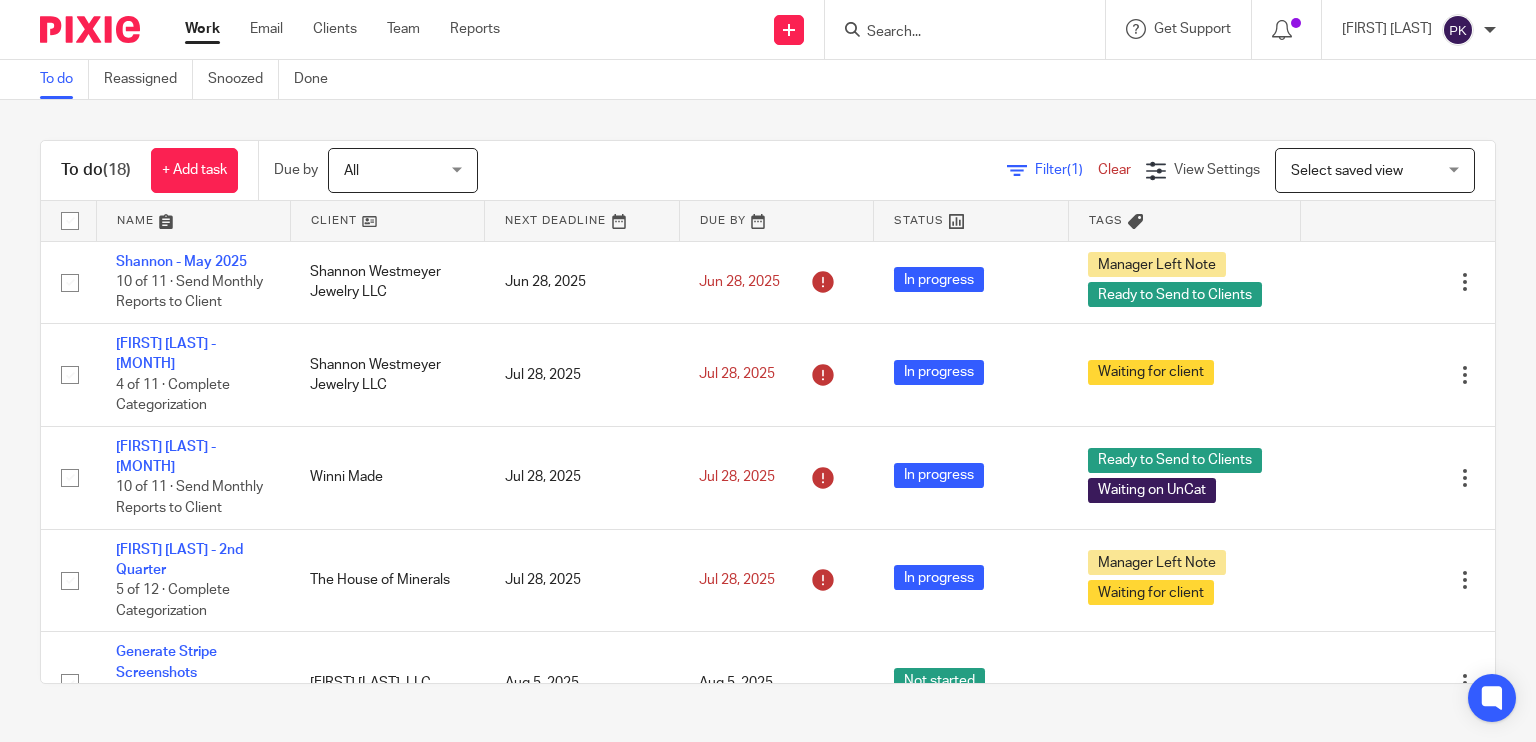 scroll, scrollTop: 0, scrollLeft: 0, axis: both 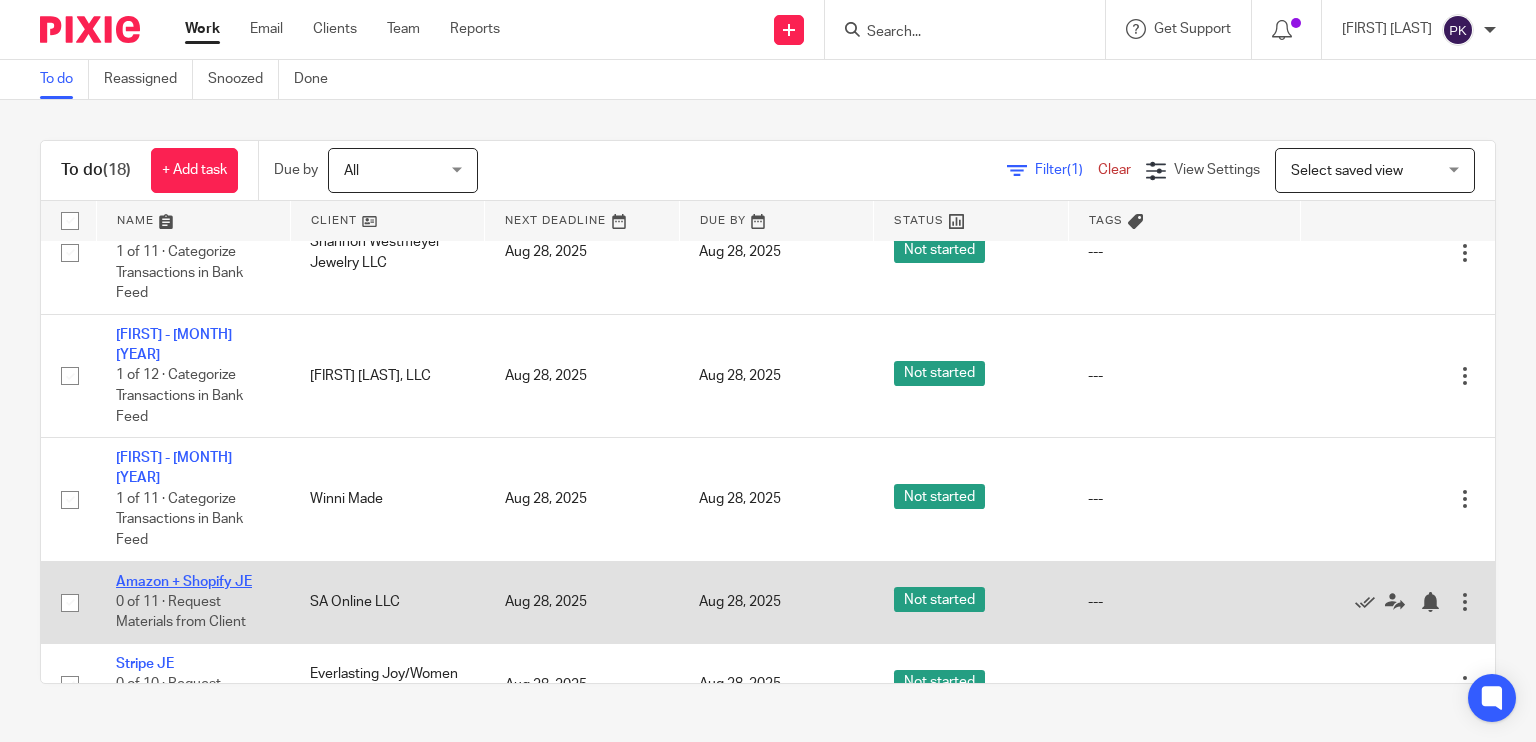 click on "Amazon + Shopify JE" at bounding box center (184, 582) 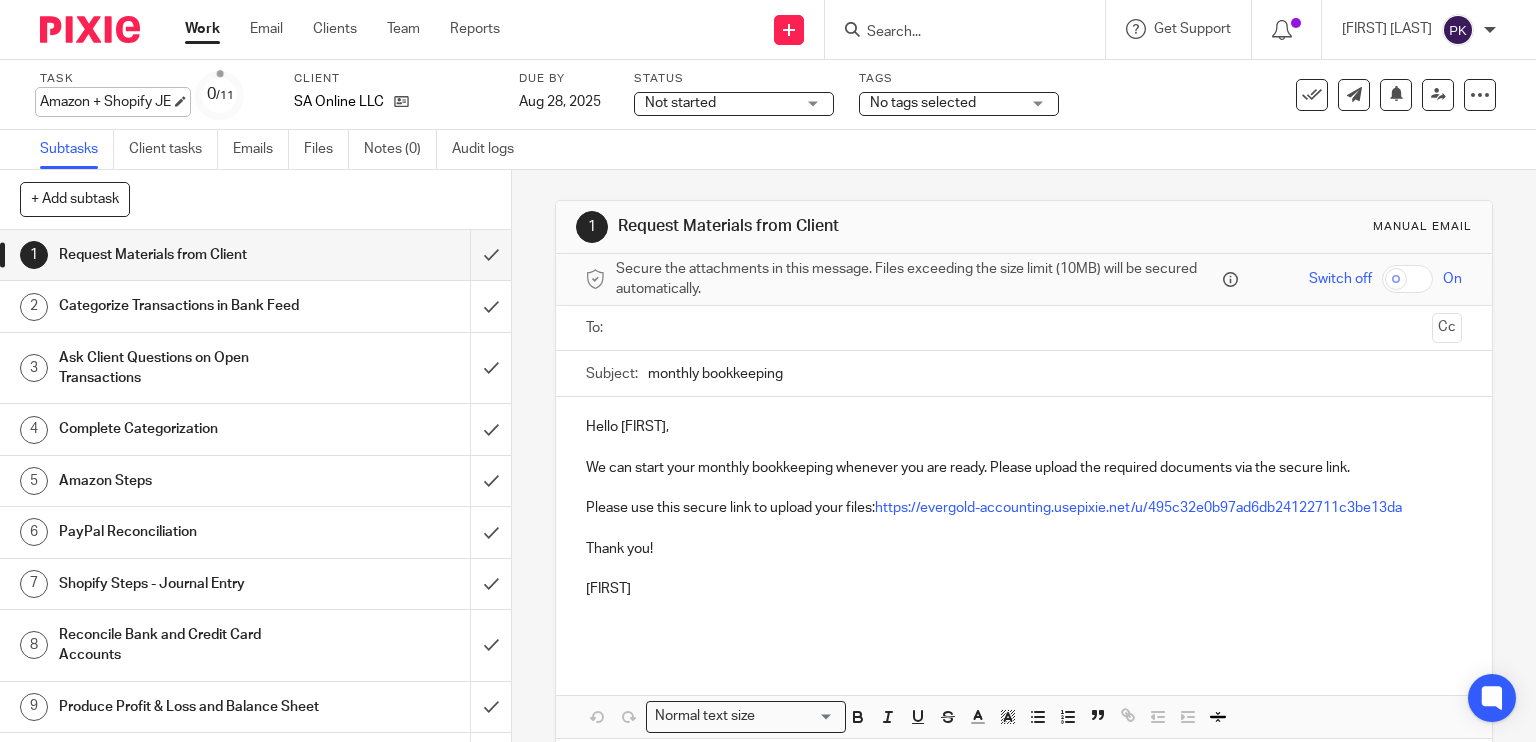 scroll, scrollTop: 0, scrollLeft: 0, axis: both 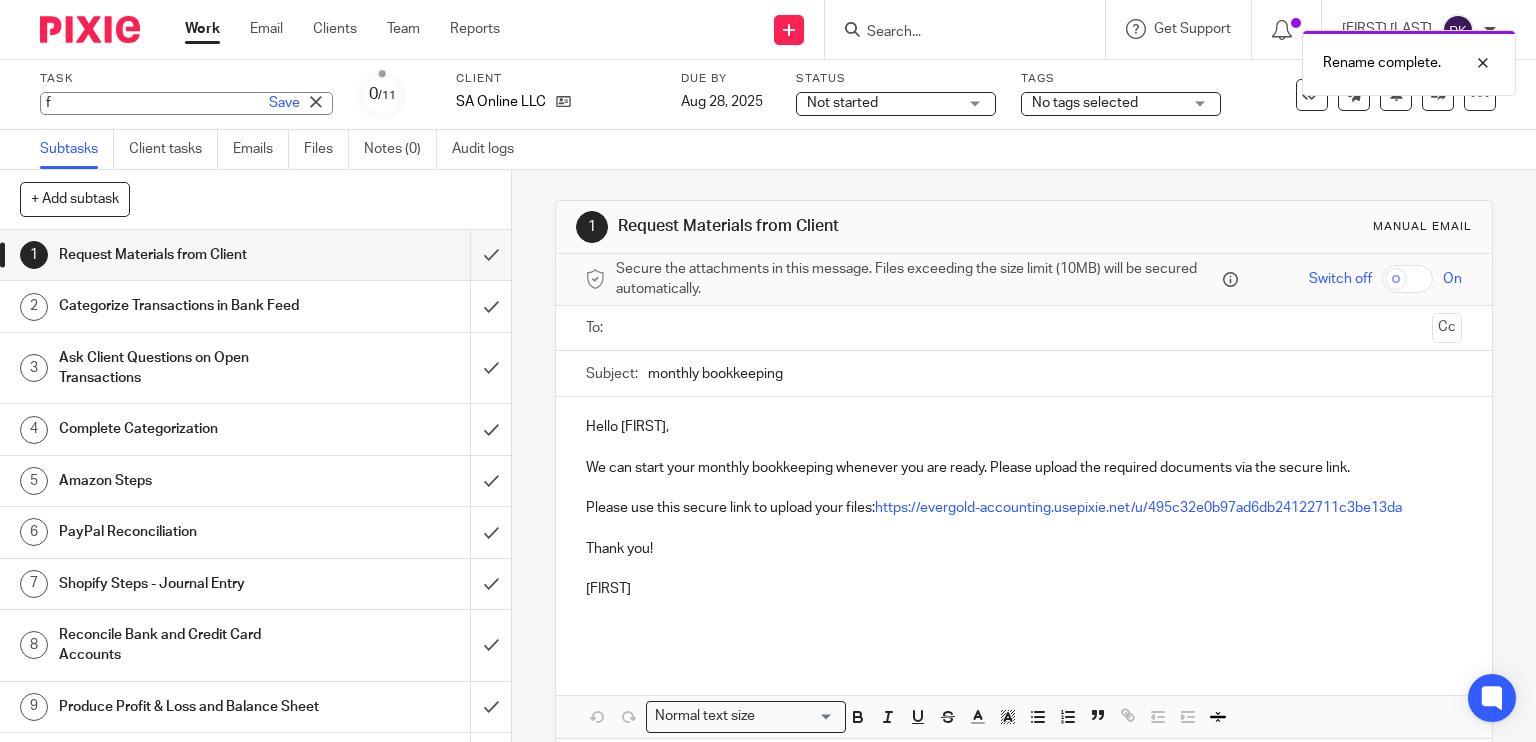 click on "f   Save     f" at bounding box center [186, 103] 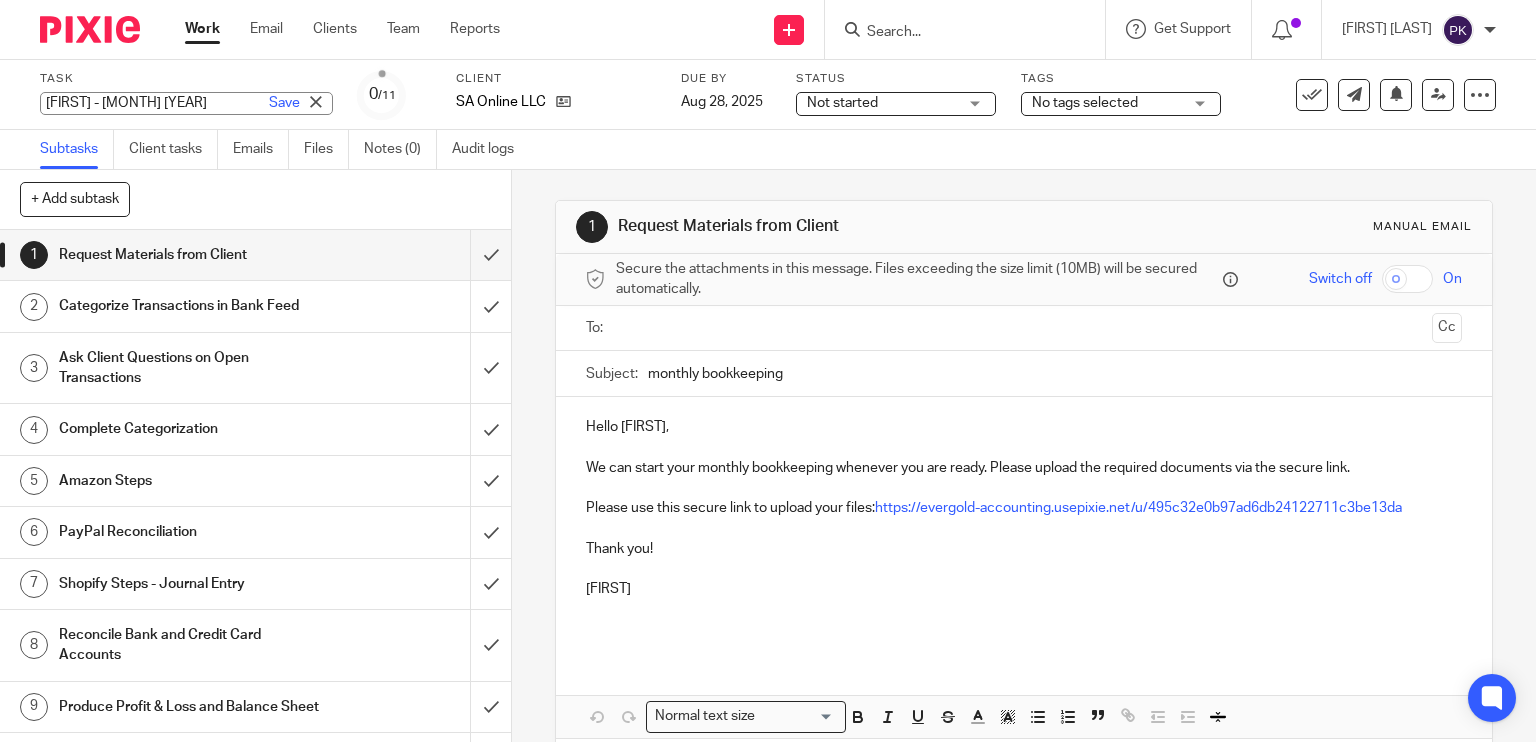 type on "Fernando - July 2025" 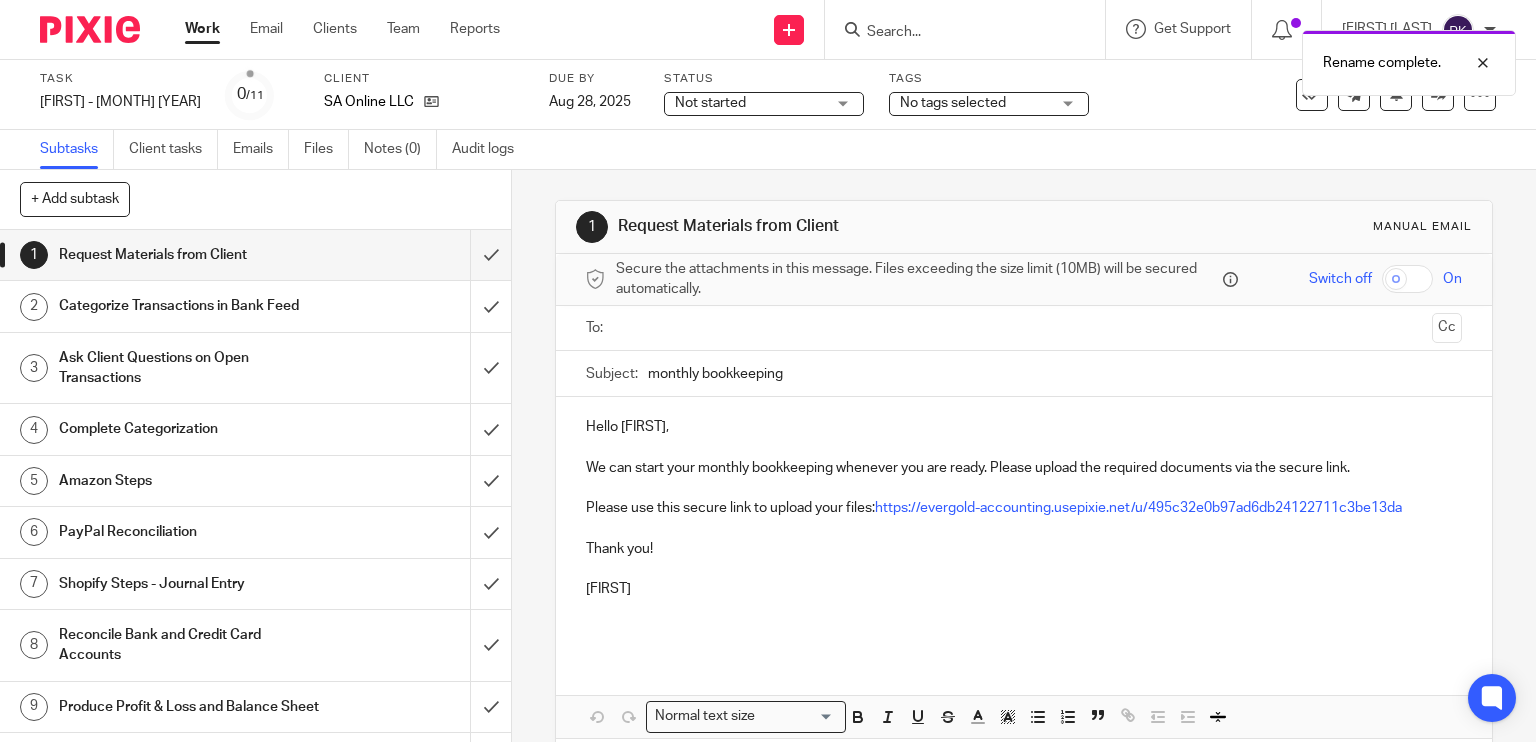 click on "Work" at bounding box center (202, 29) 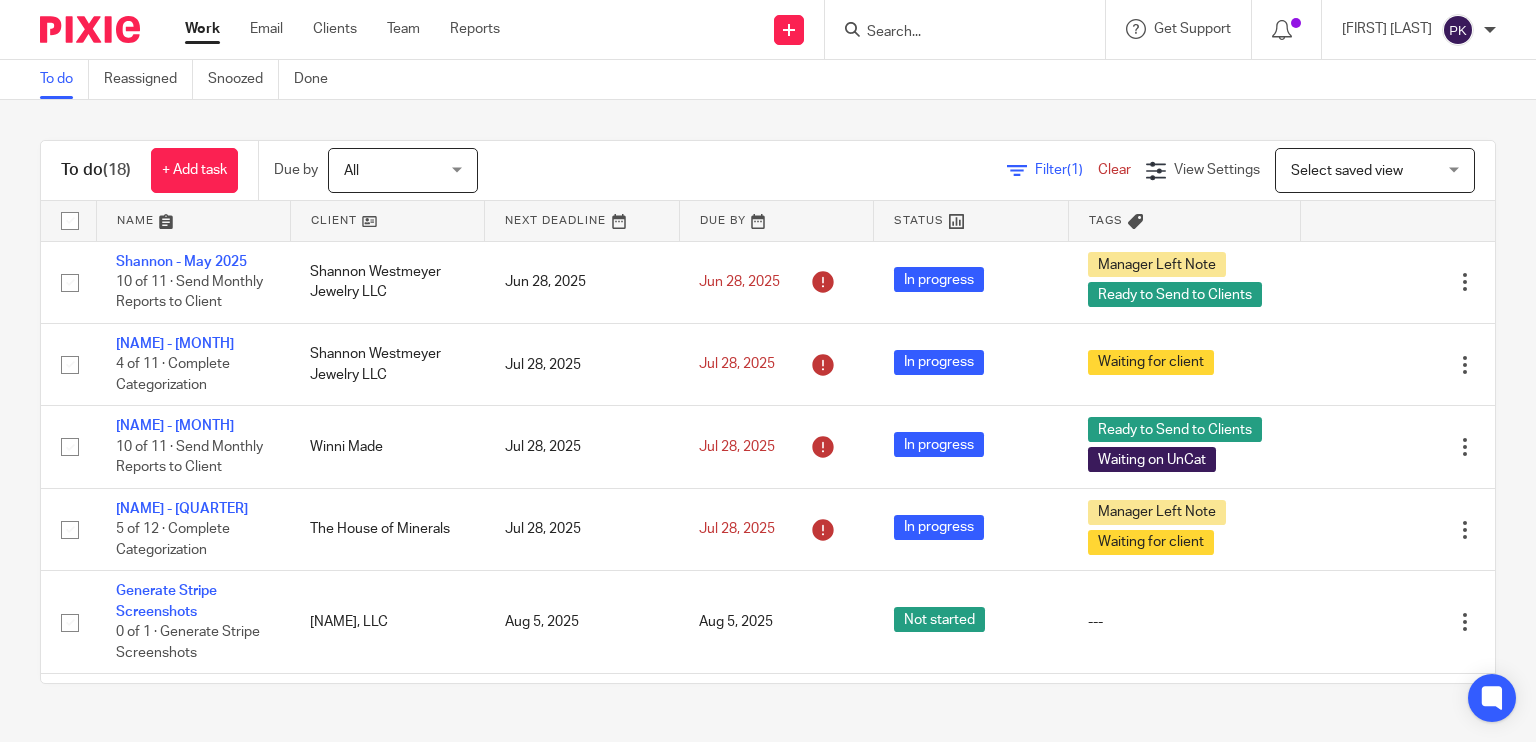 scroll, scrollTop: 0, scrollLeft: 0, axis: both 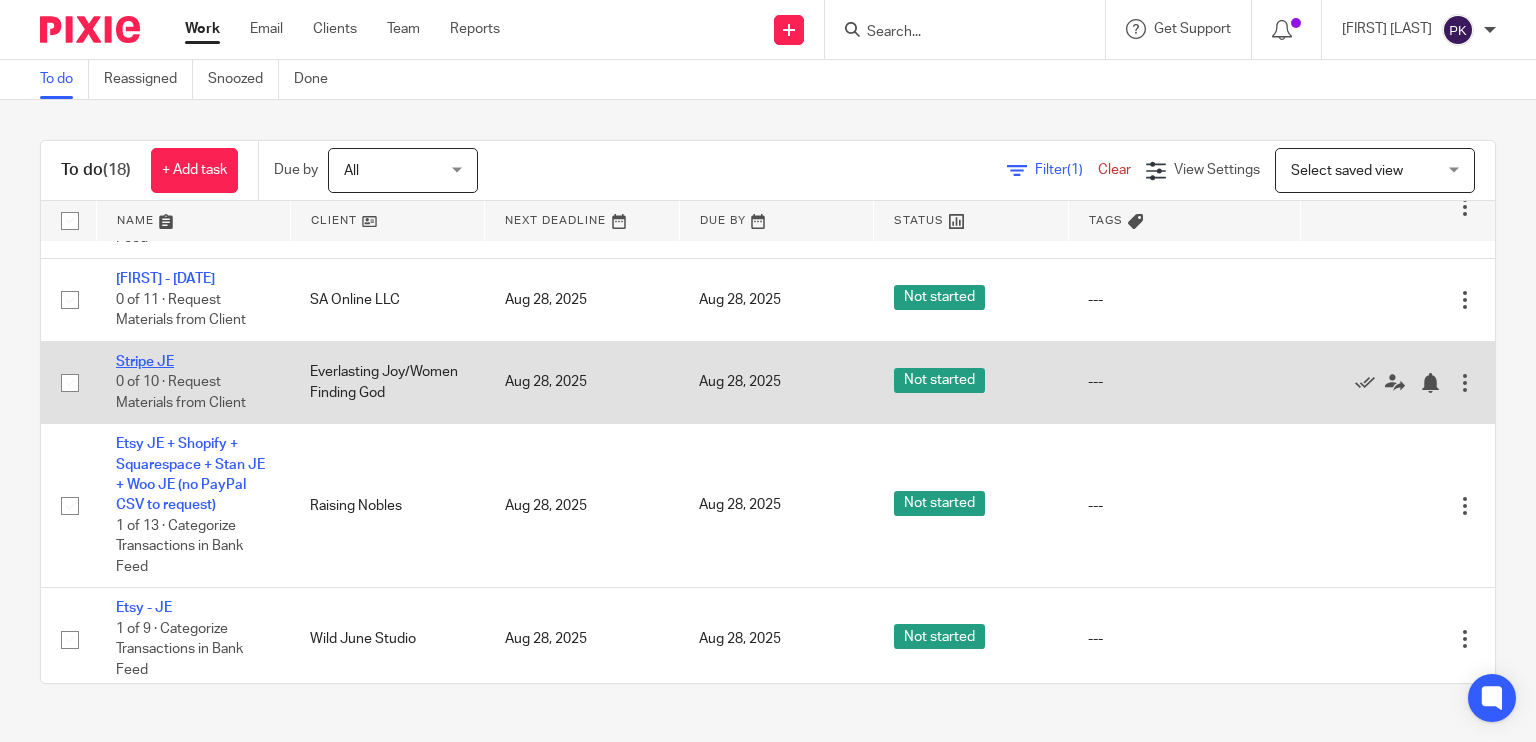 click on "Stripe JE" at bounding box center [145, 362] 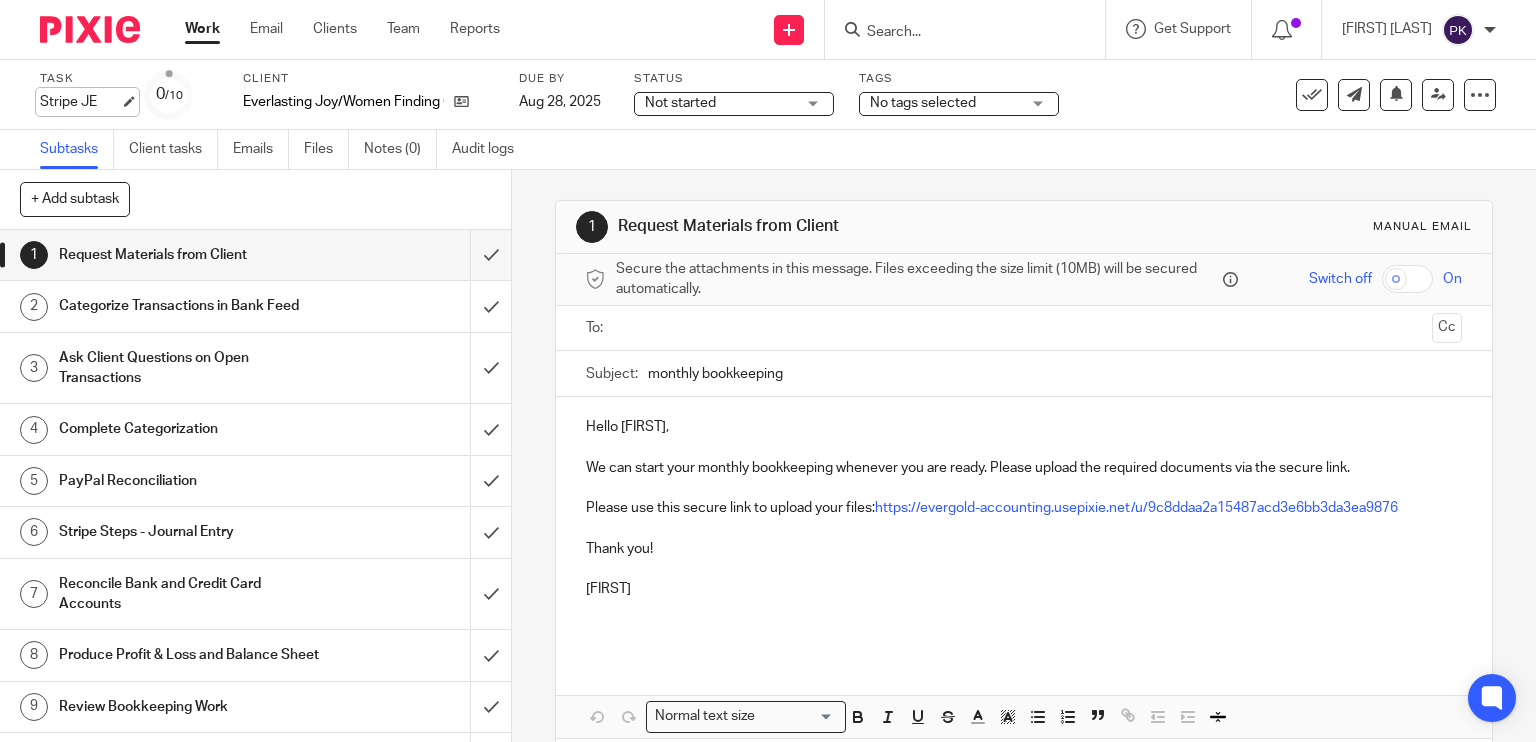 scroll, scrollTop: 0, scrollLeft: 0, axis: both 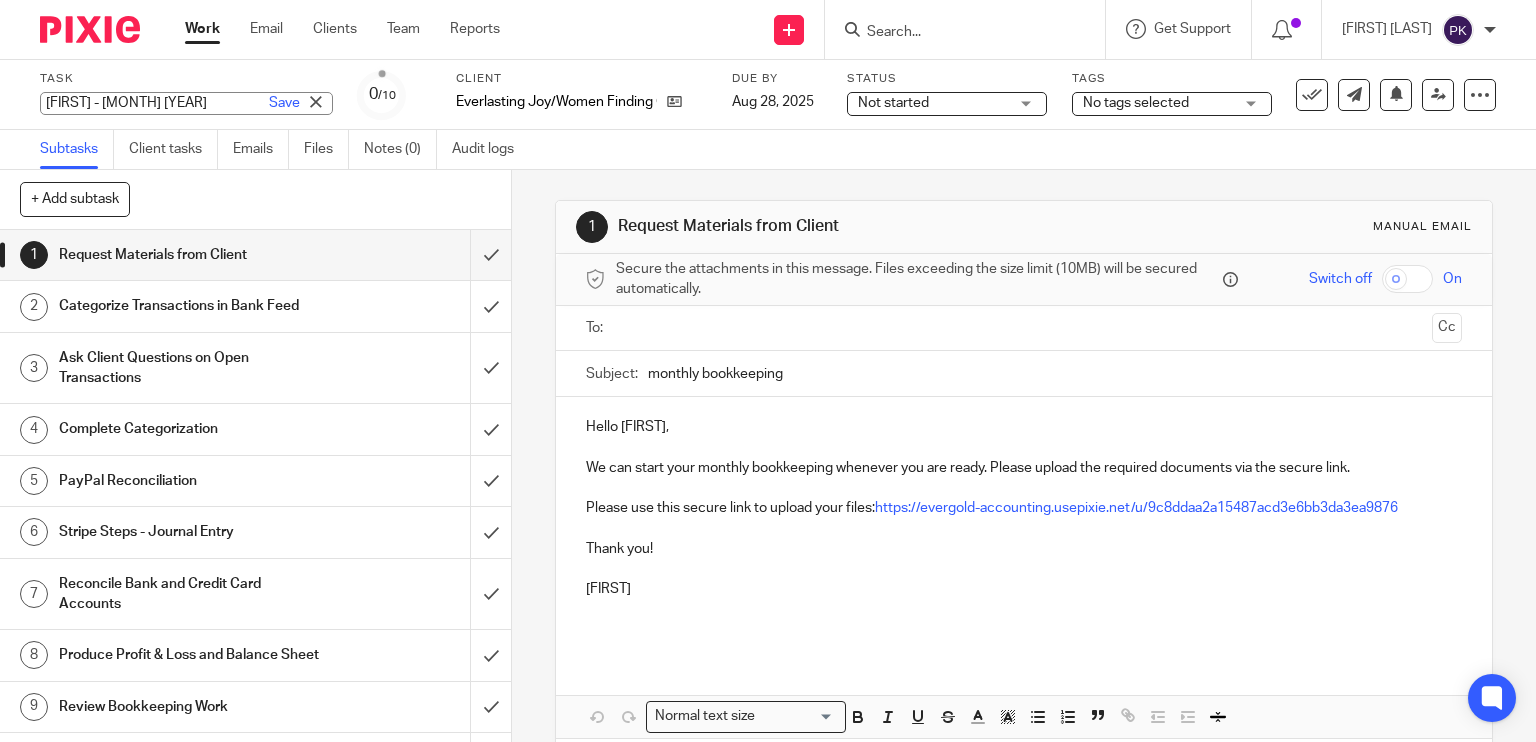 type on "[FIRST] - [MONTH] [YEAR]" 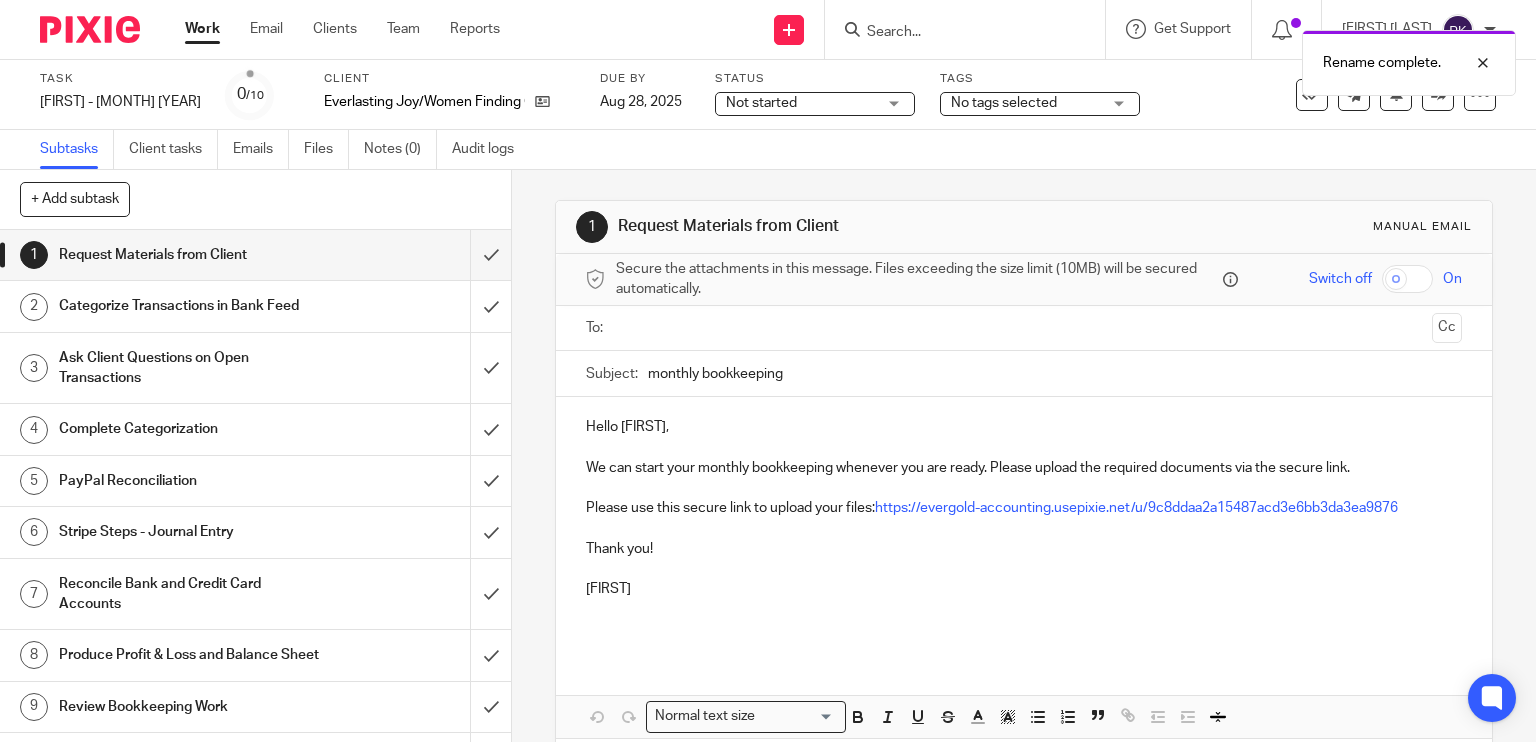 click on "Work" at bounding box center [202, 29] 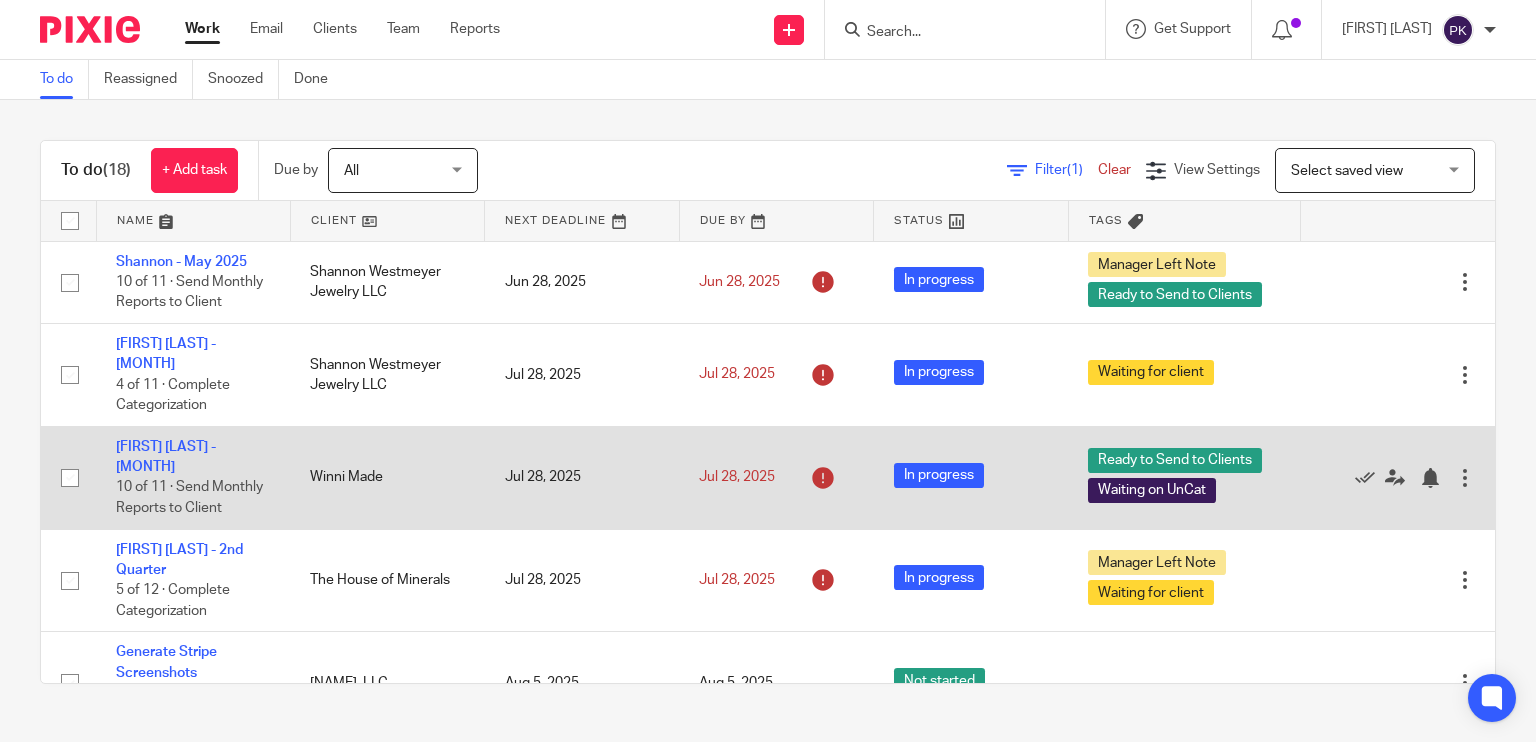 scroll, scrollTop: 0, scrollLeft: 0, axis: both 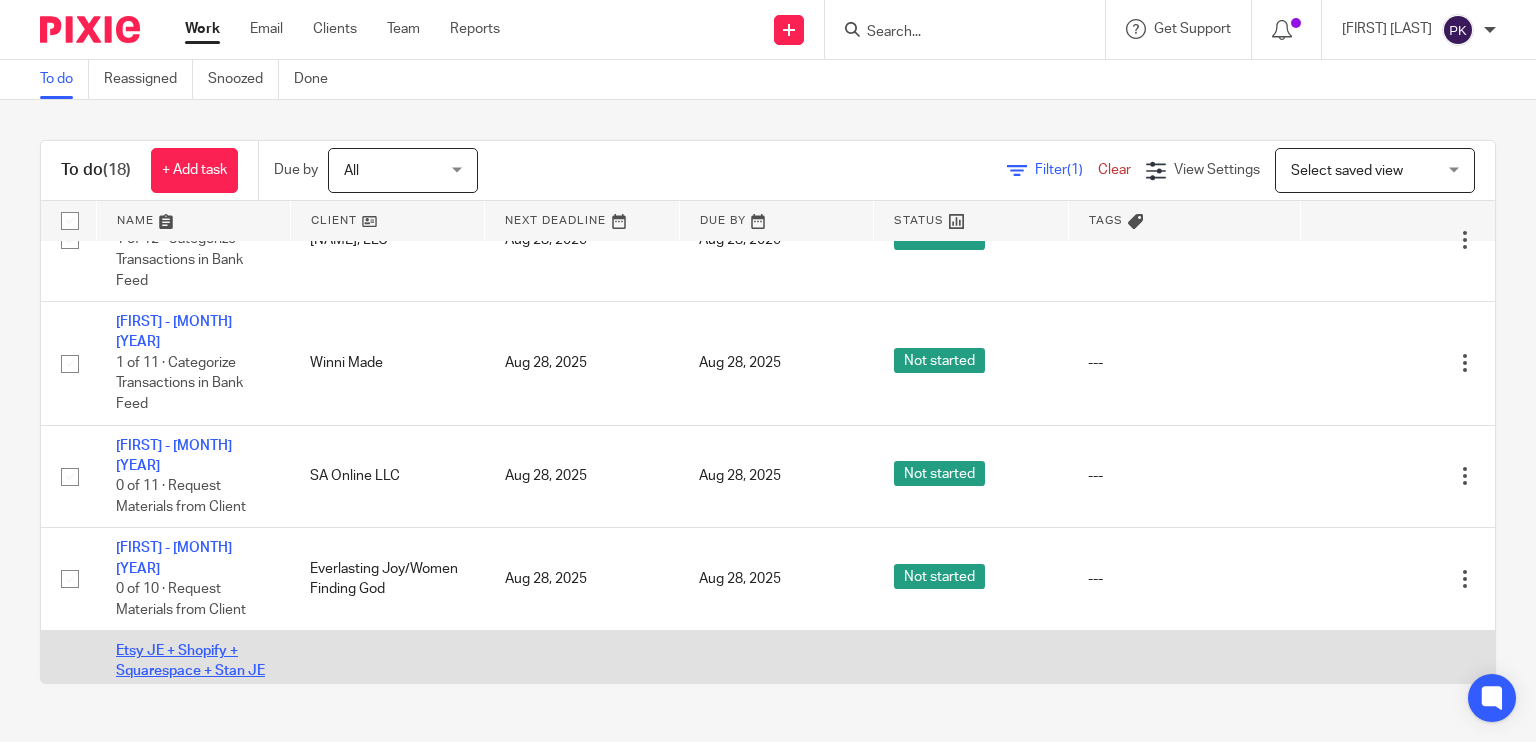 click on "Etsy JE + Shopify + Squarespace + Stan JE +  Woo JE (no PayPal CSV to request)" at bounding box center [190, 681] 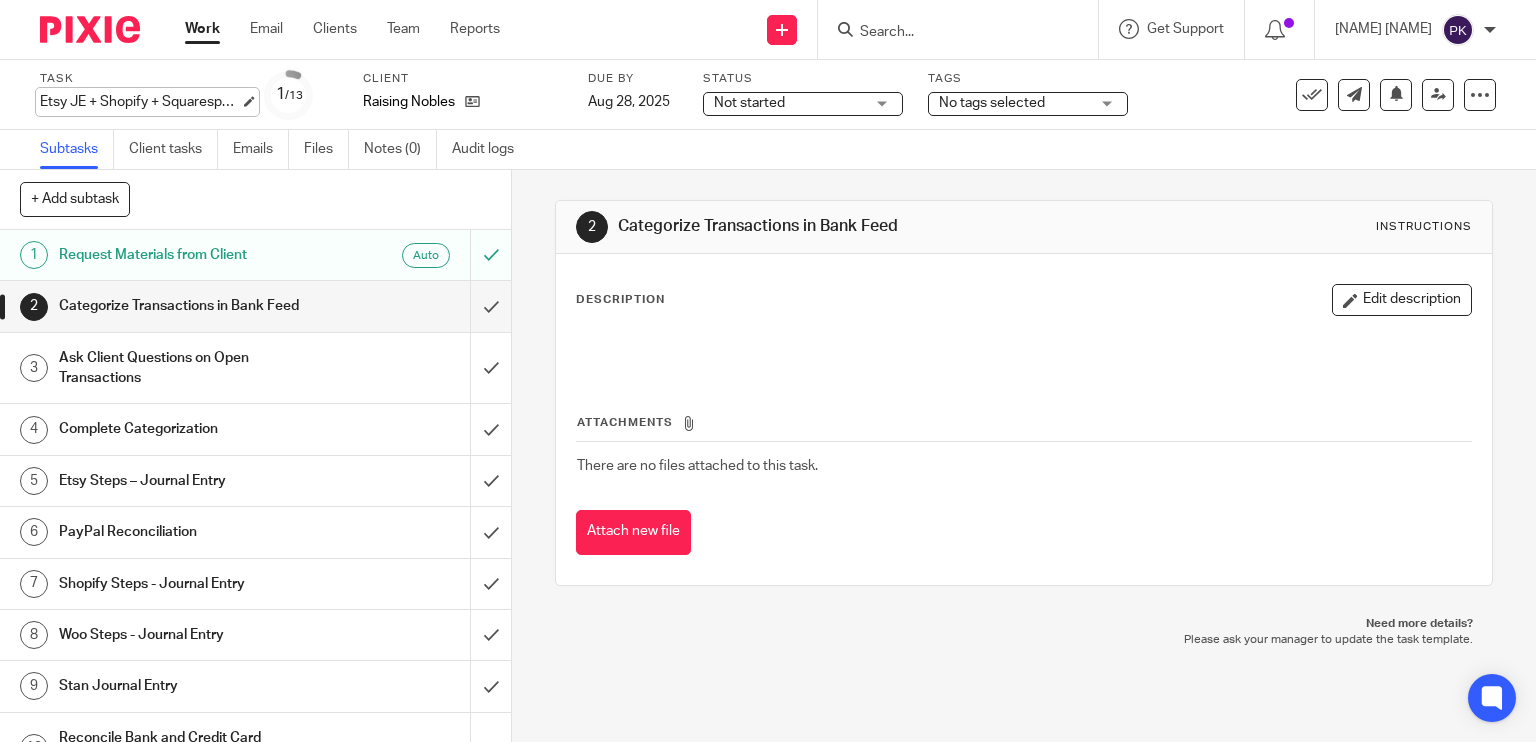 scroll, scrollTop: 0, scrollLeft: 0, axis: both 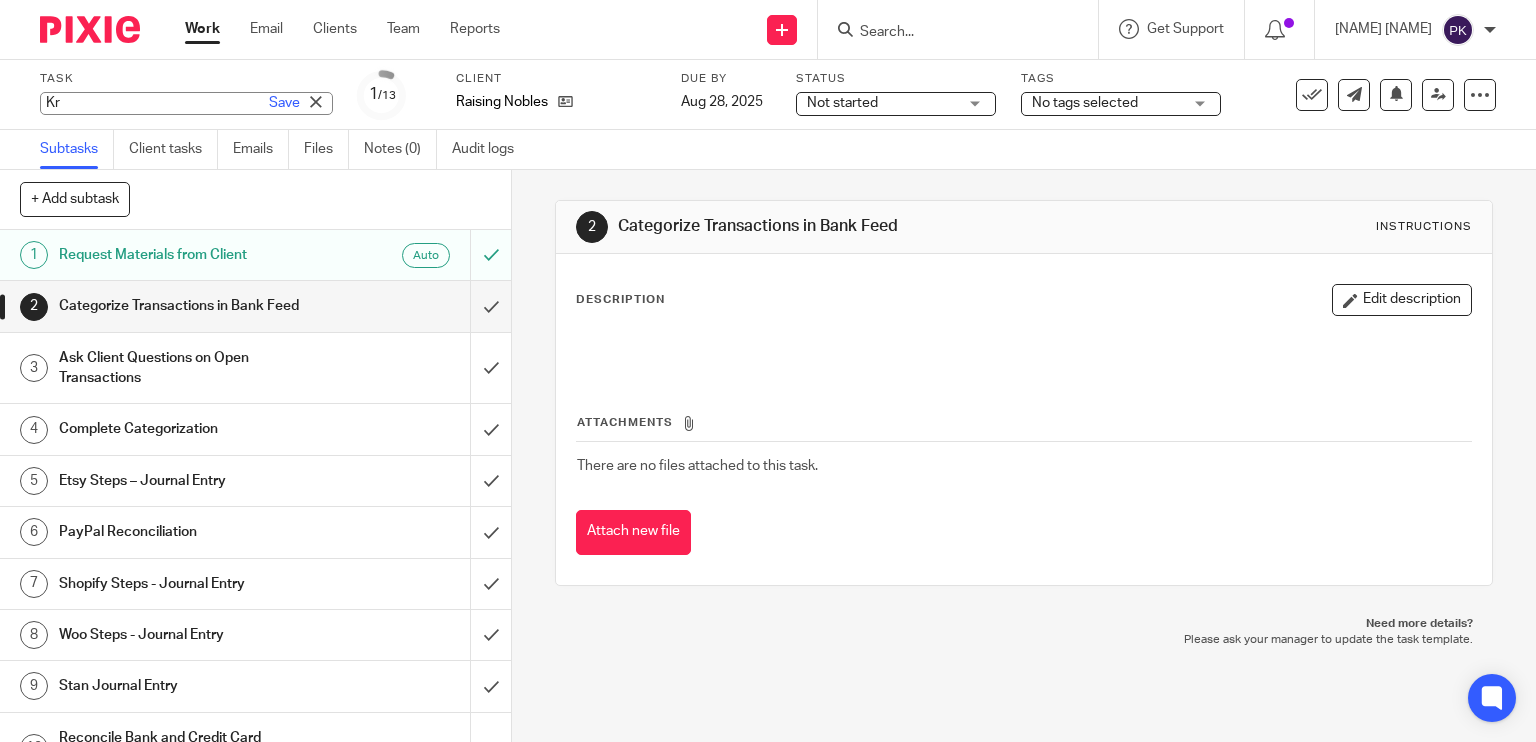 type on "K" 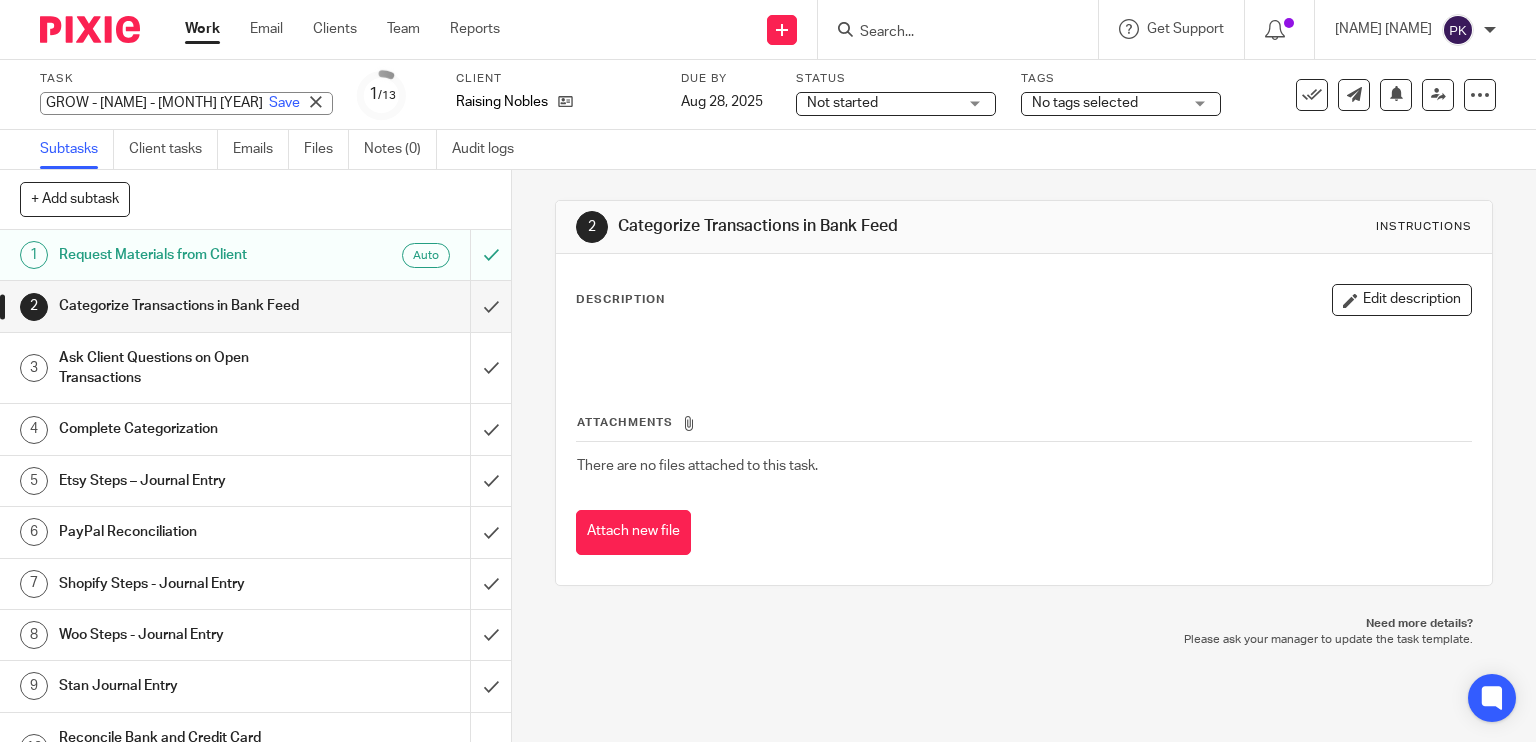 scroll, scrollTop: 0, scrollLeft: 0, axis: both 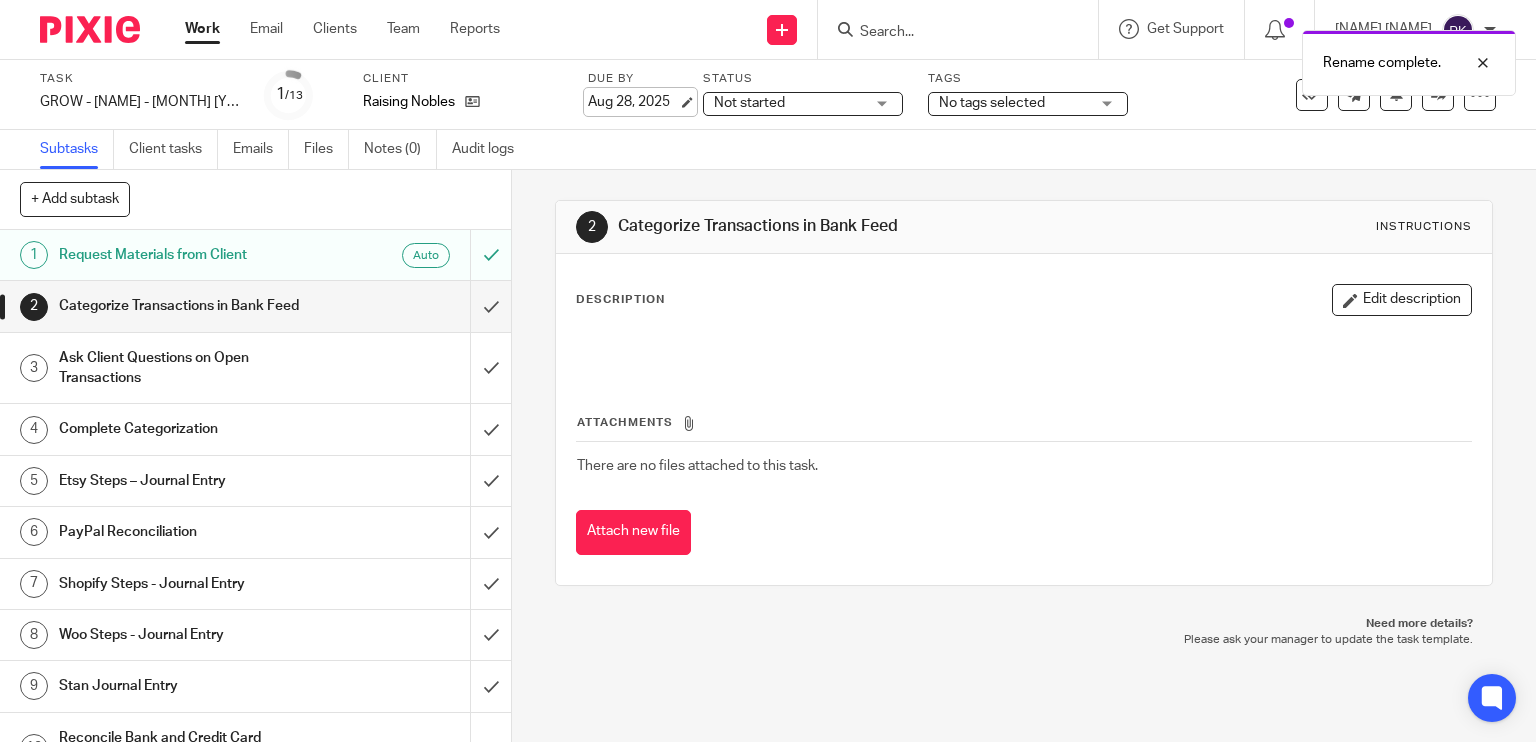 click on "Aug 28, 2025" at bounding box center [633, 102] 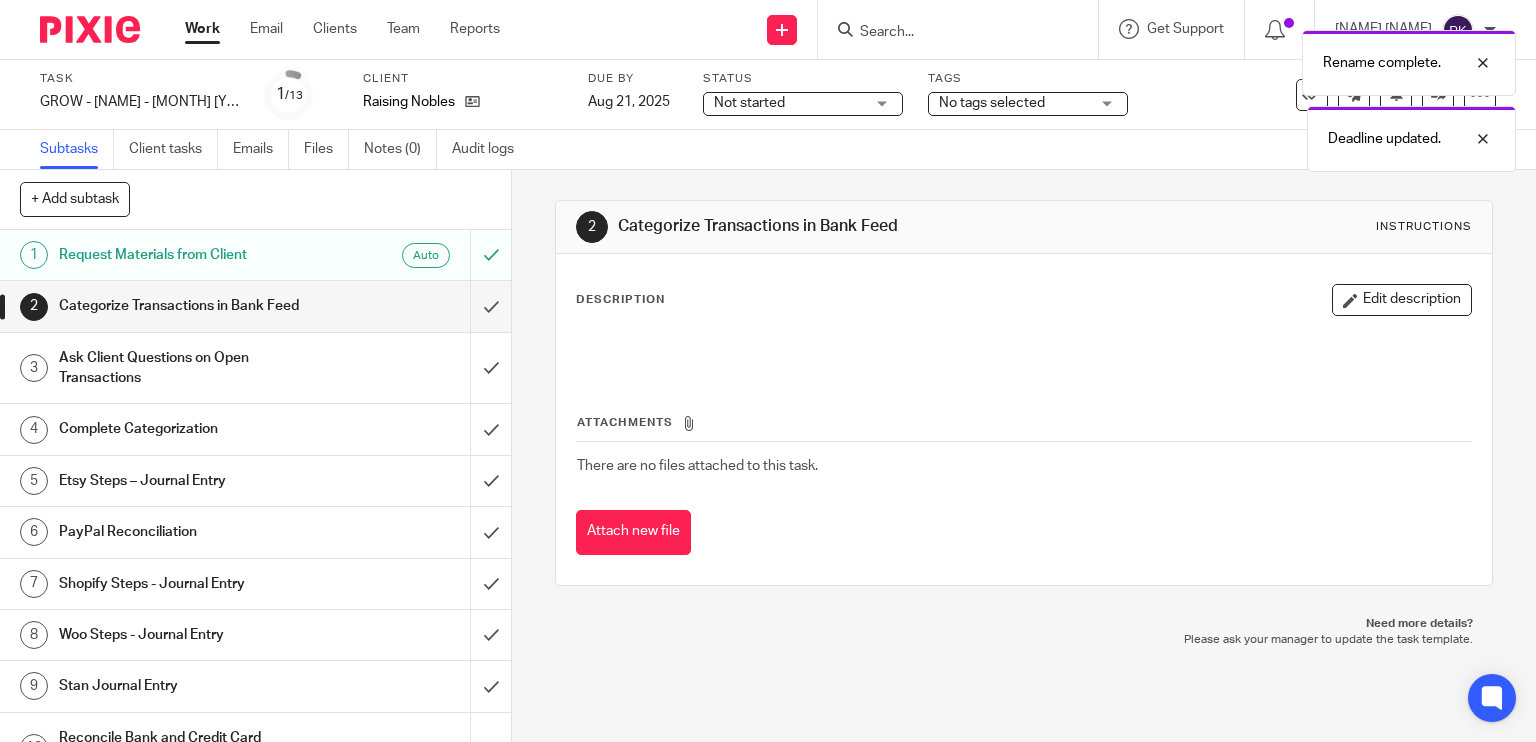 click on "Work" at bounding box center [202, 29] 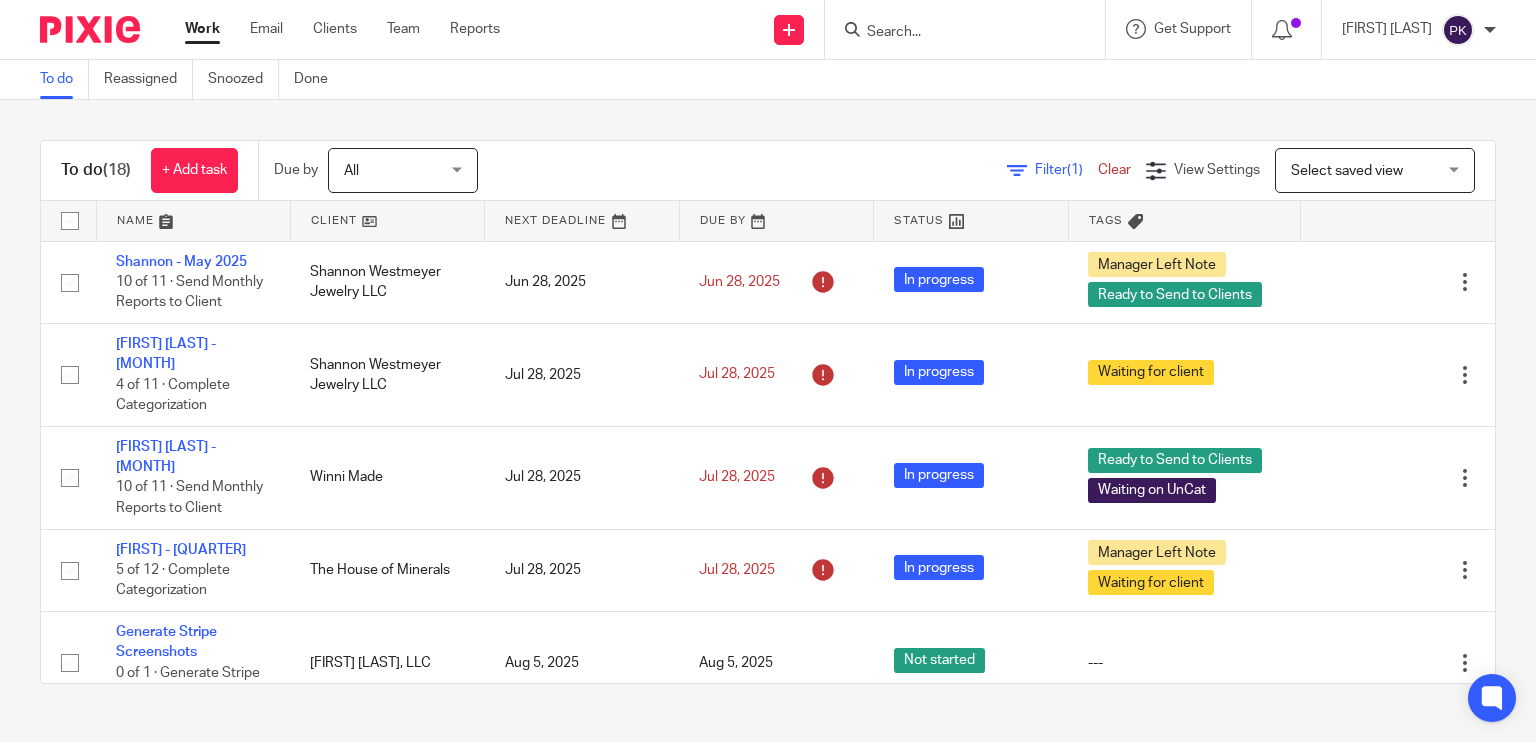 scroll, scrollTop: 0, scrollLeft: 0, axis: both 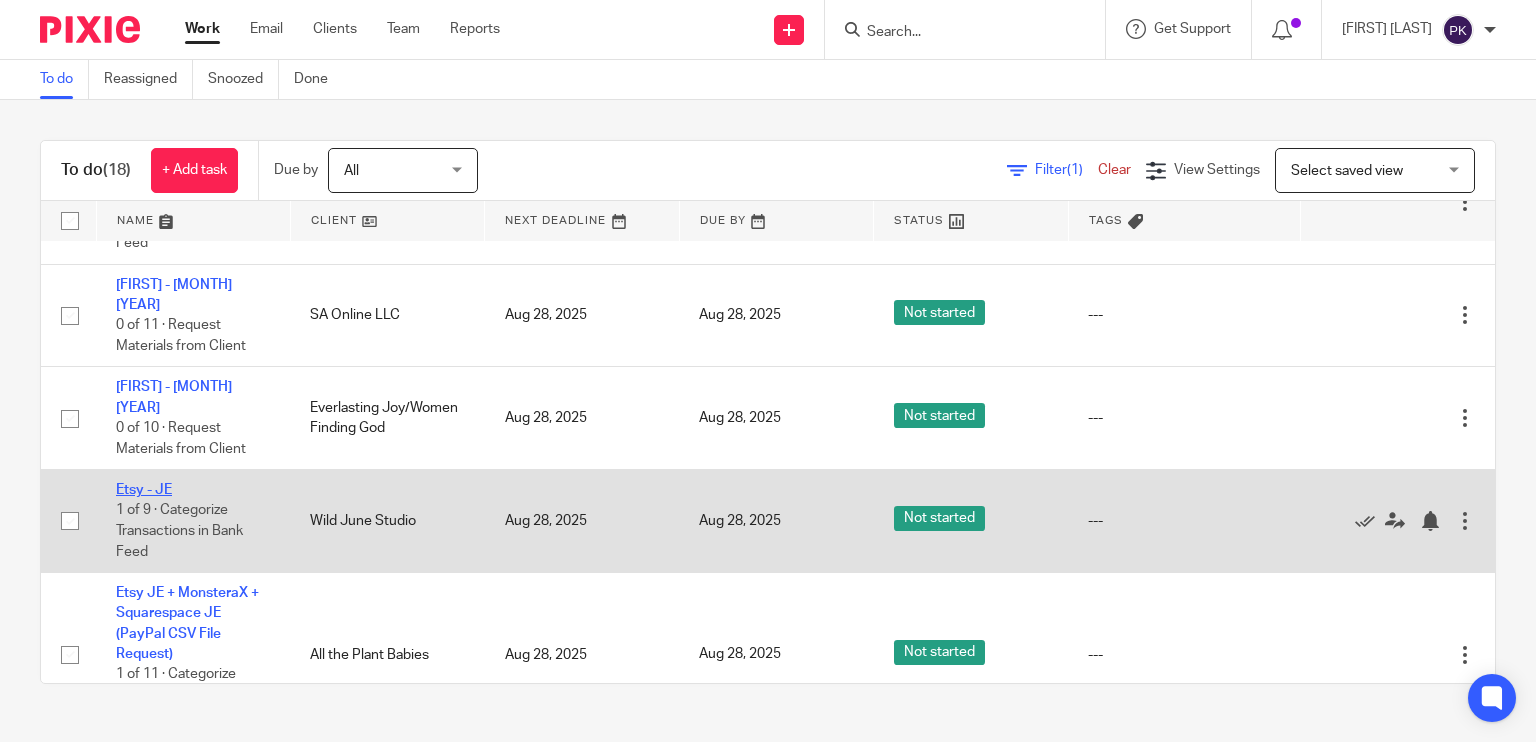 click on "Etsy - JE" at bounding box center (144, 490) 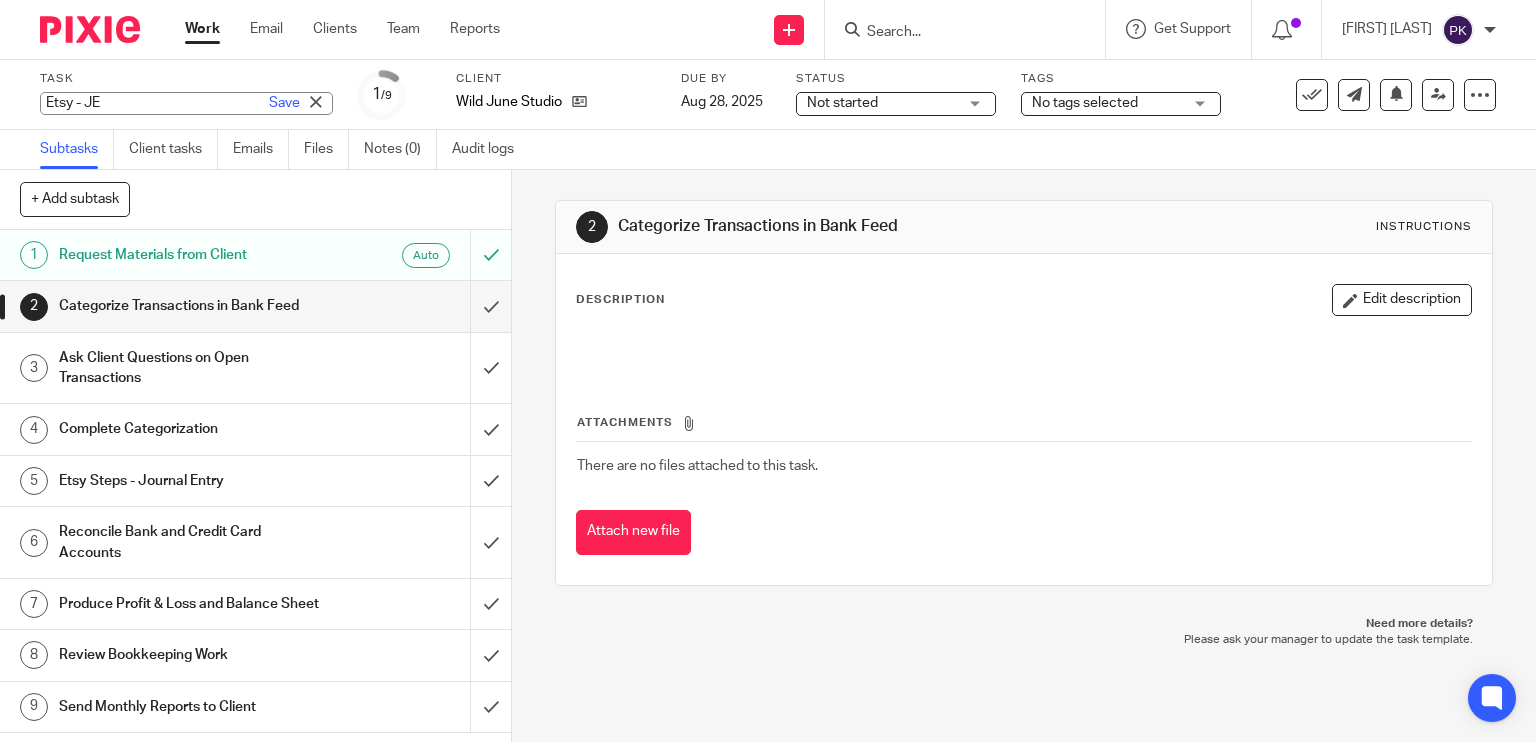 scroll, scrollTop: 0, scrollLeft: 0, axis: both 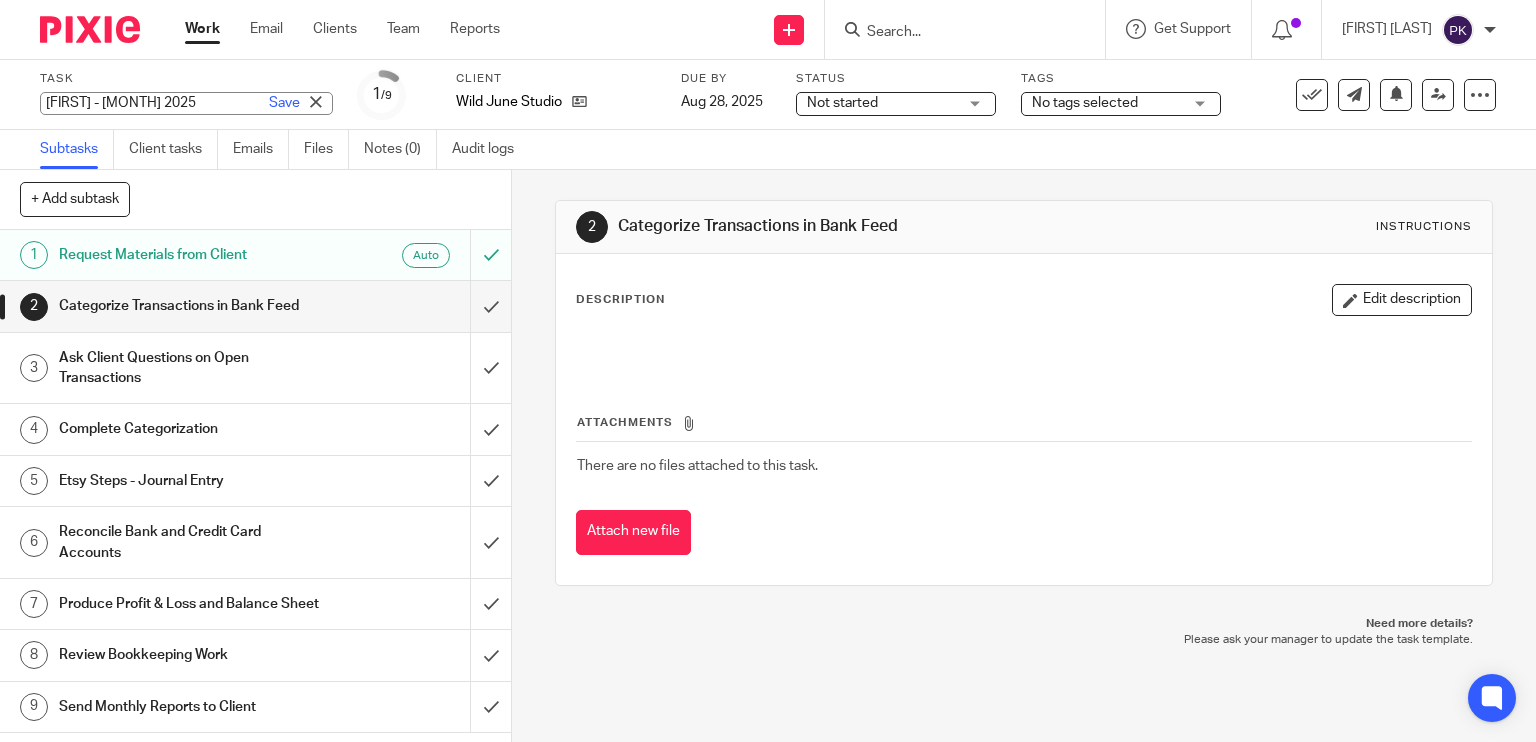 type on "[FIRST] - [MONTH] 2025" 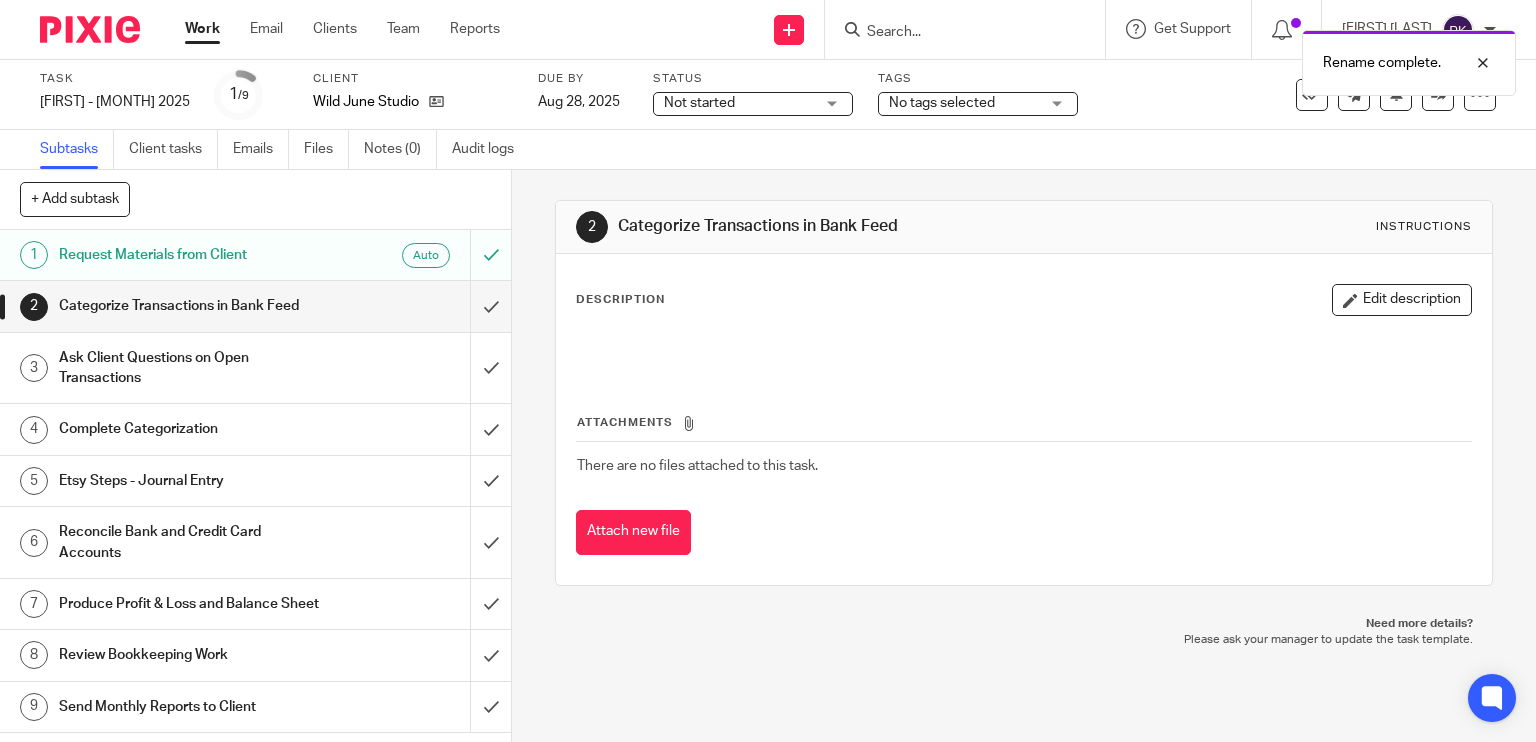 click on "Work" at bounding box center (202, 29) 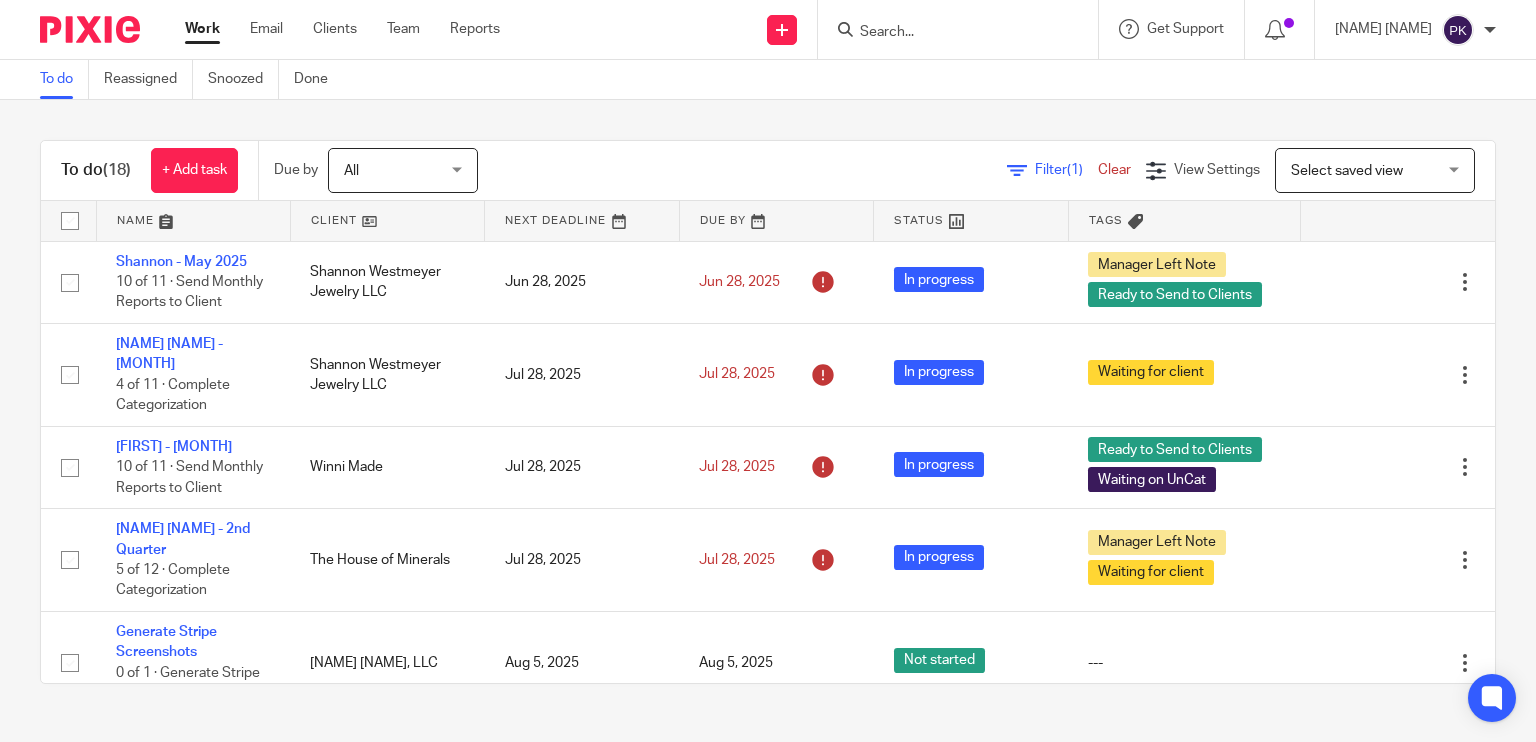 scroll, scrollTop: 0, scrollLeft: 0, axis: both 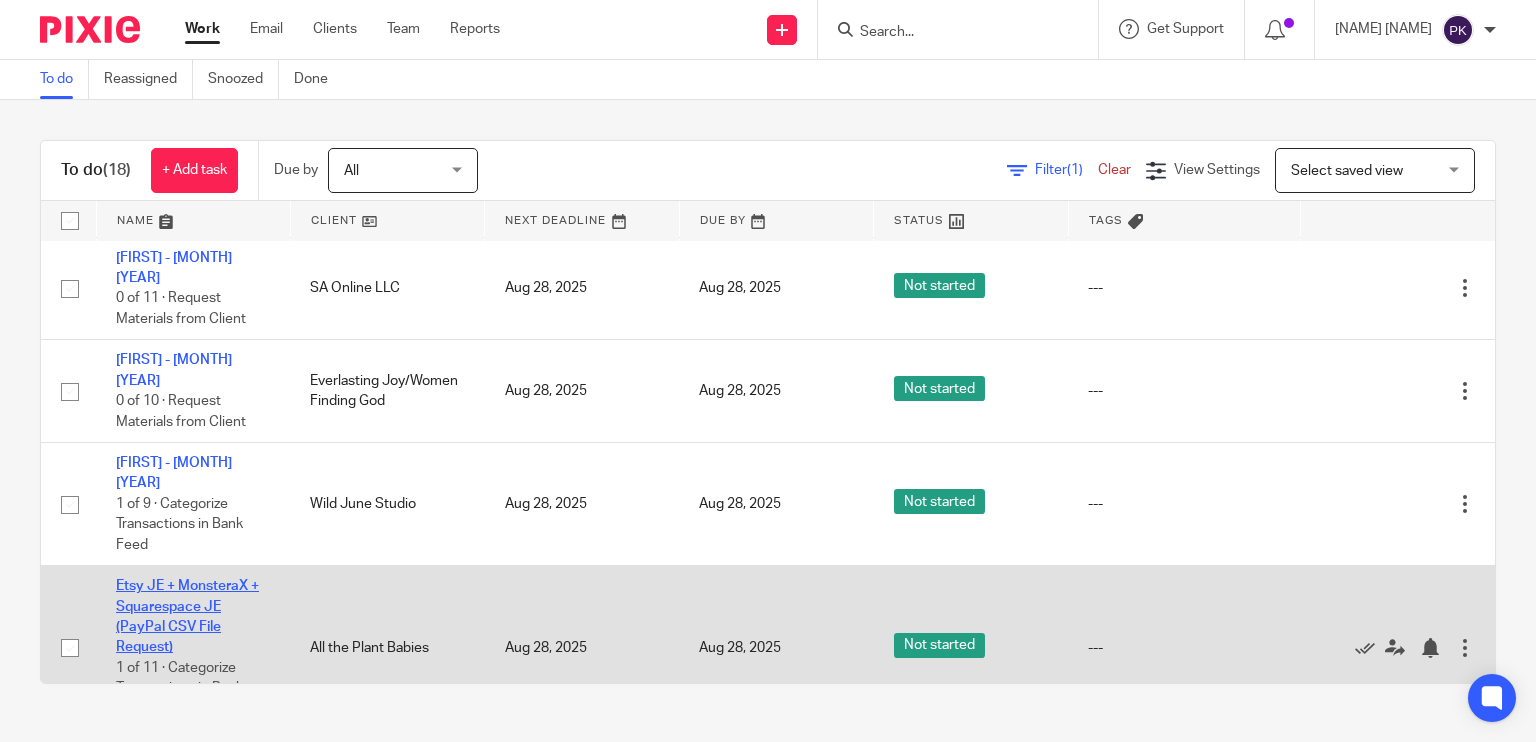 click on "Etsy JE  +  MonsteraX + Squarespace JE (PayPal CSV File Request)" at bounding box center [187, 616] 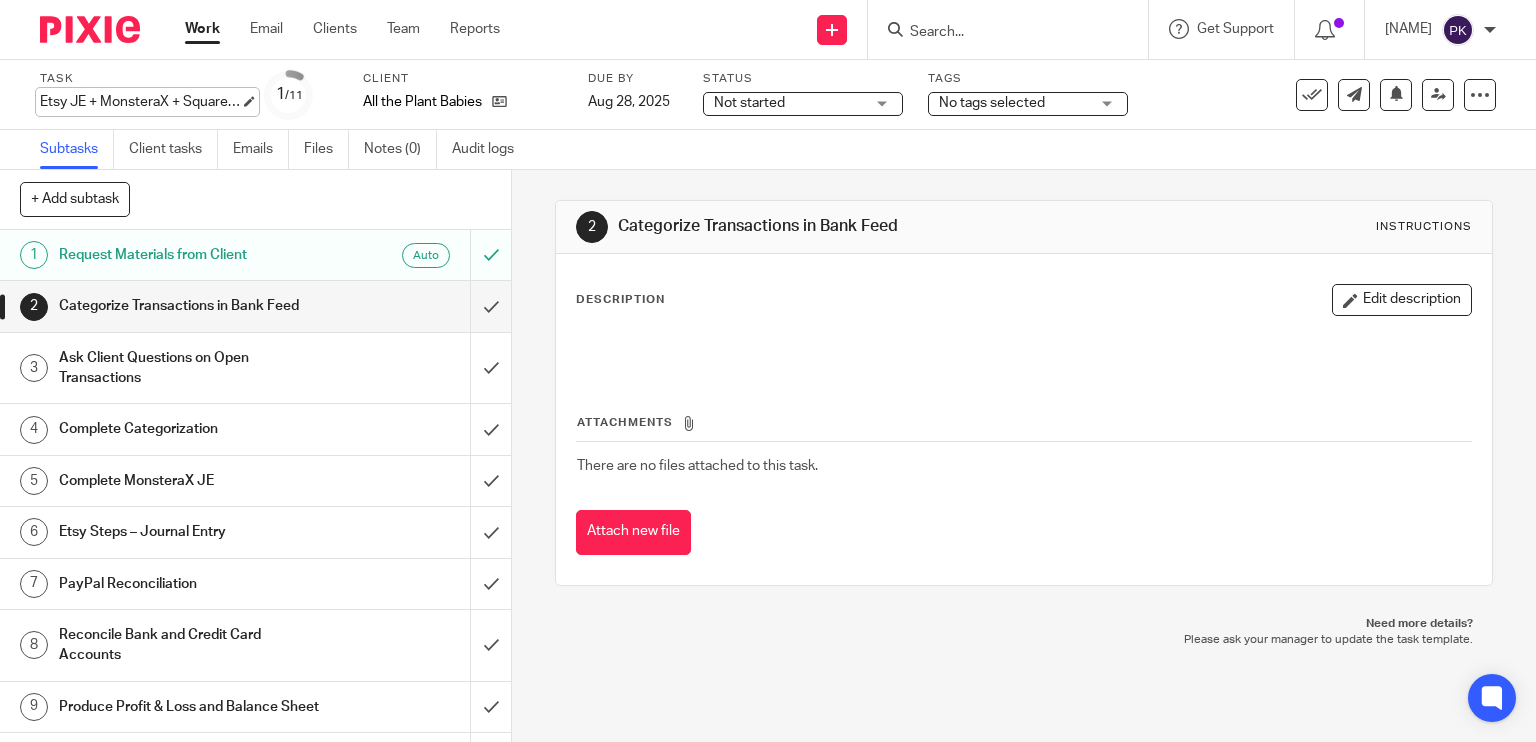 scroll, scrollTop: 0, scrollLeft: 0, axis: both 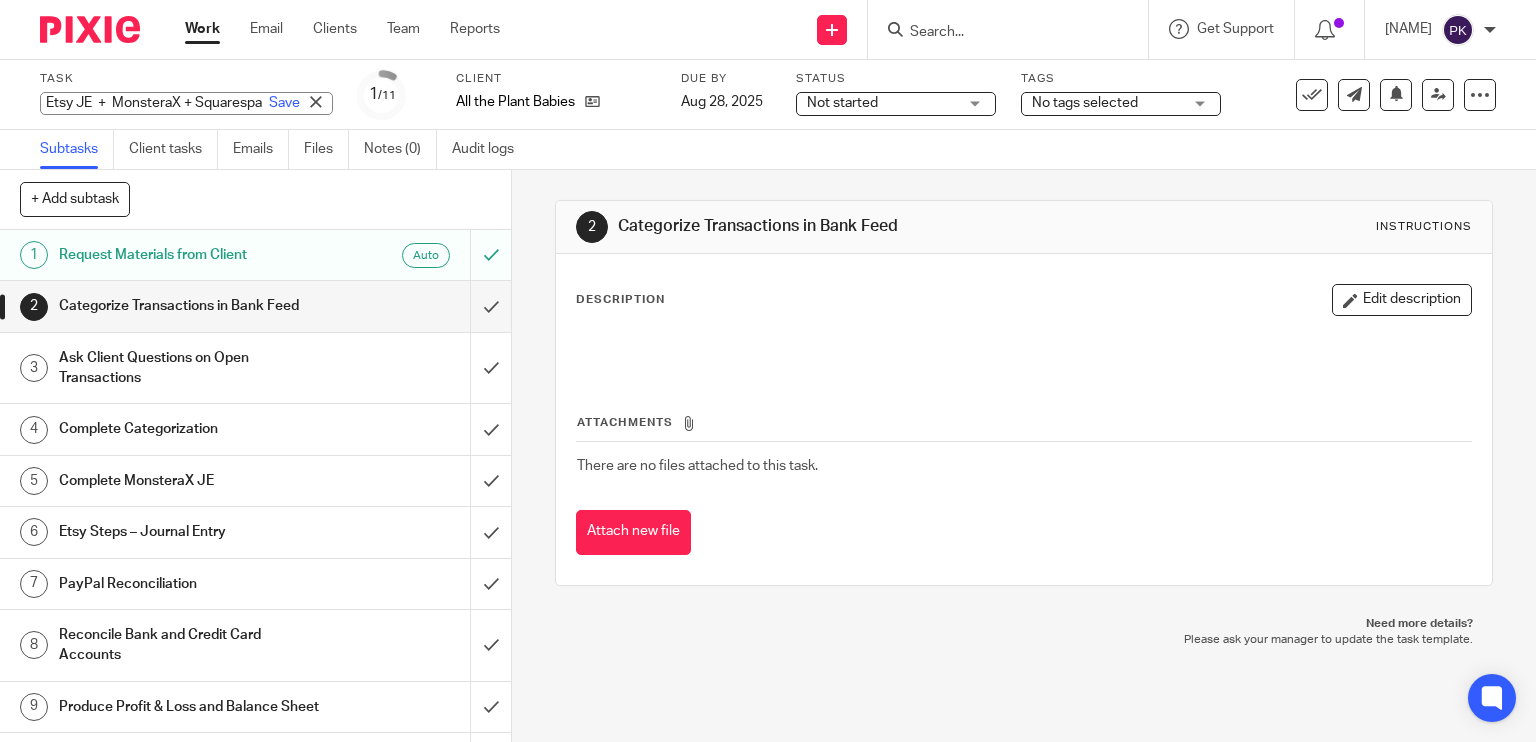 type on "F" 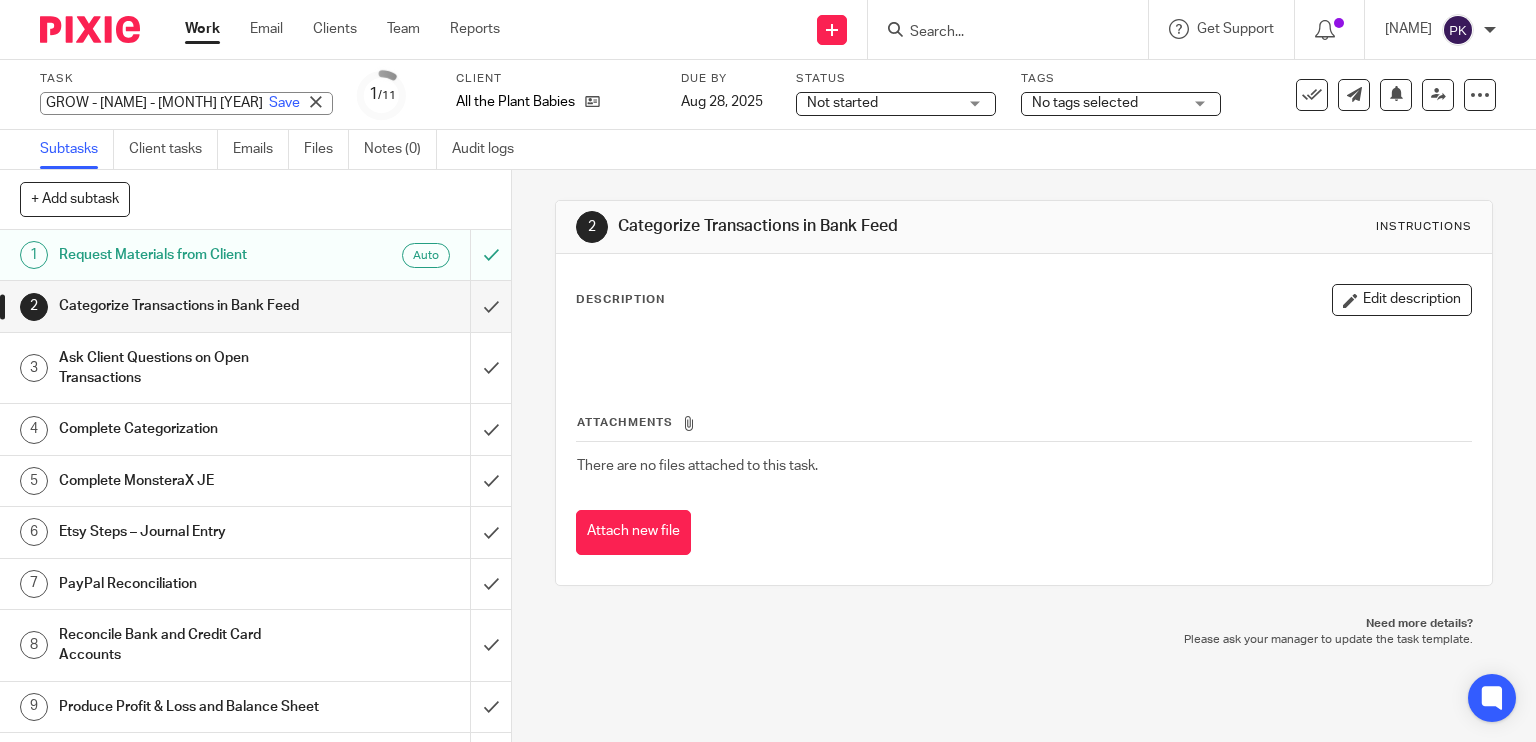 scroll, scrollTop: 0, scrollLeft: 0, axis: both 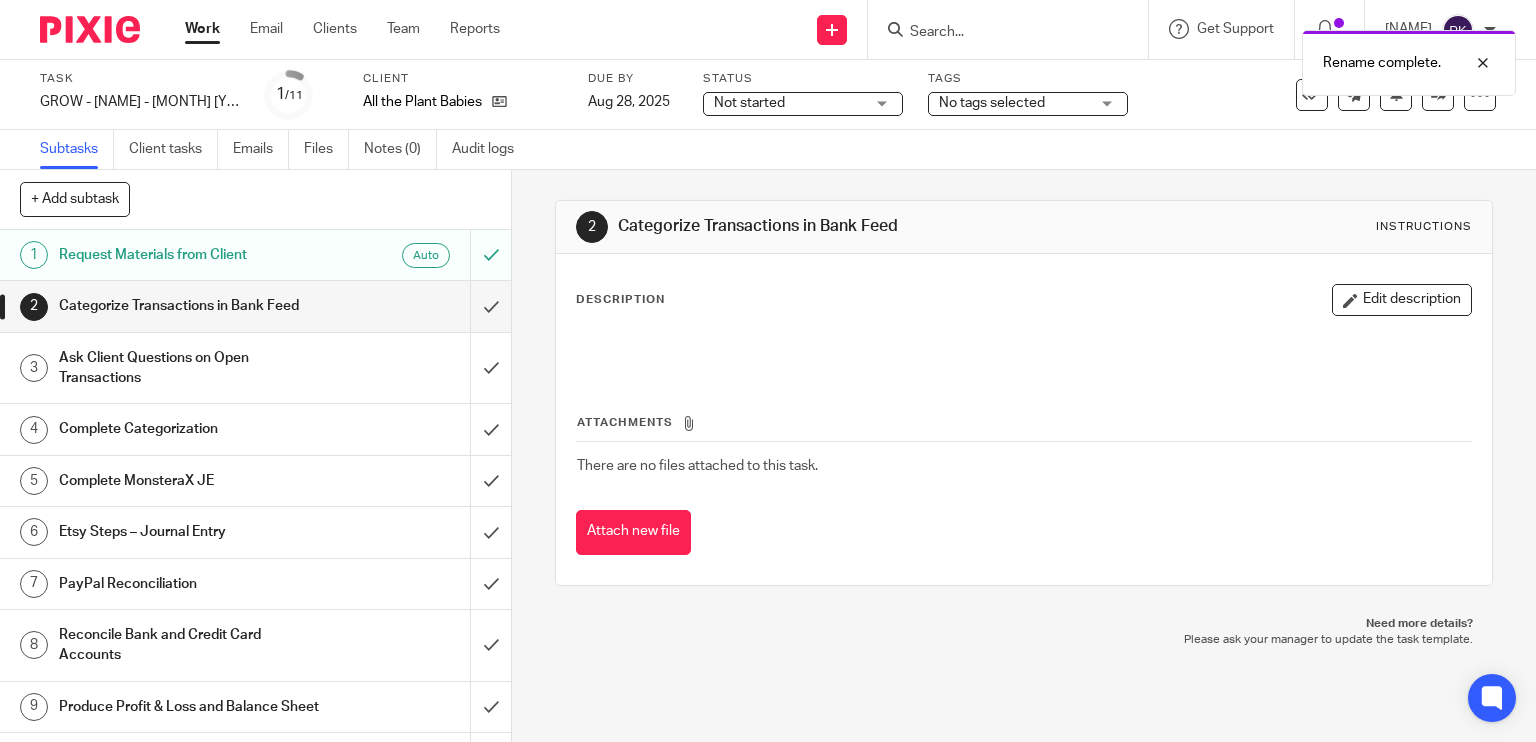 click on "All the Plant Babies" at bounding box center [463, 102] 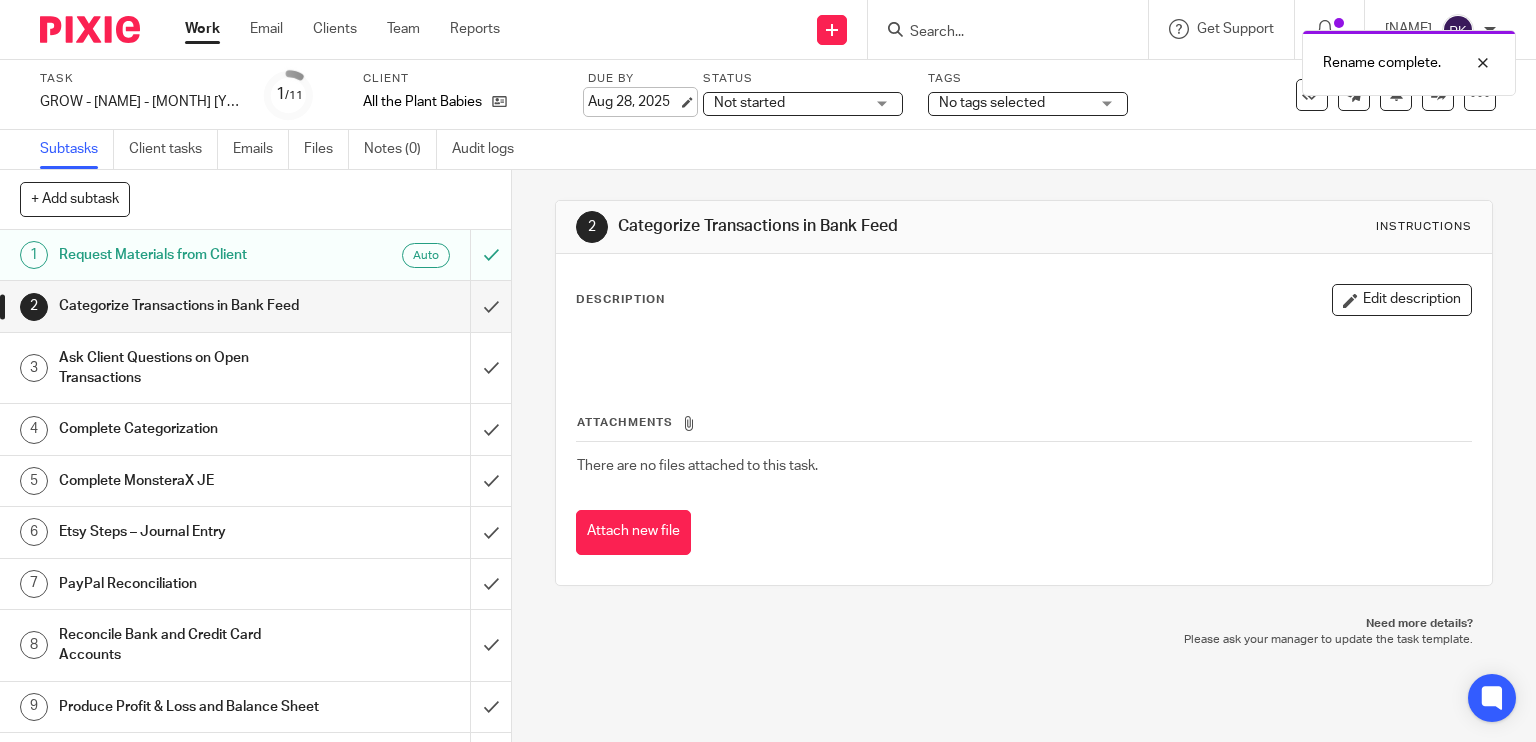 click on "Aug 28, 2025" at bounding box center [633, 102] 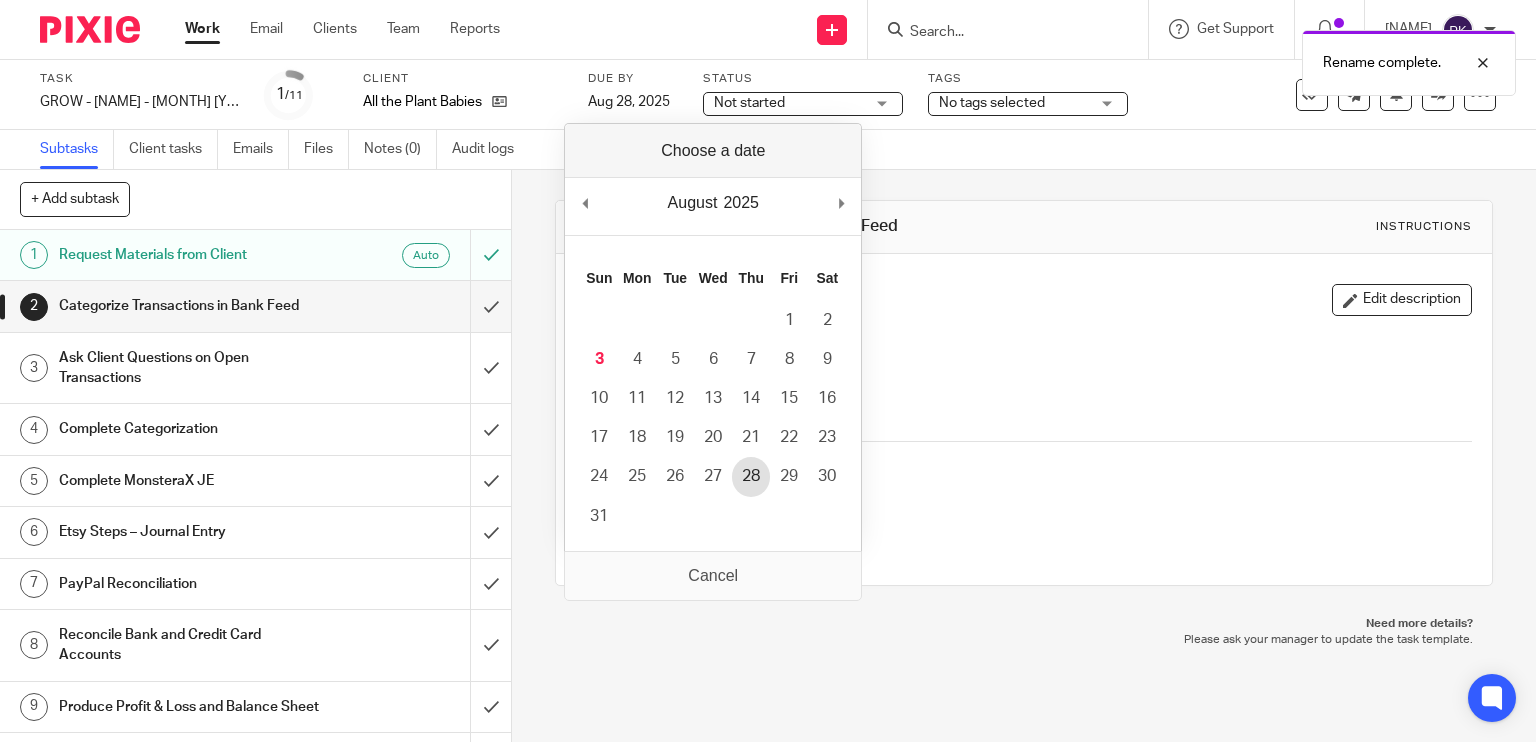 click on "28" at bounding box center [751, 476] 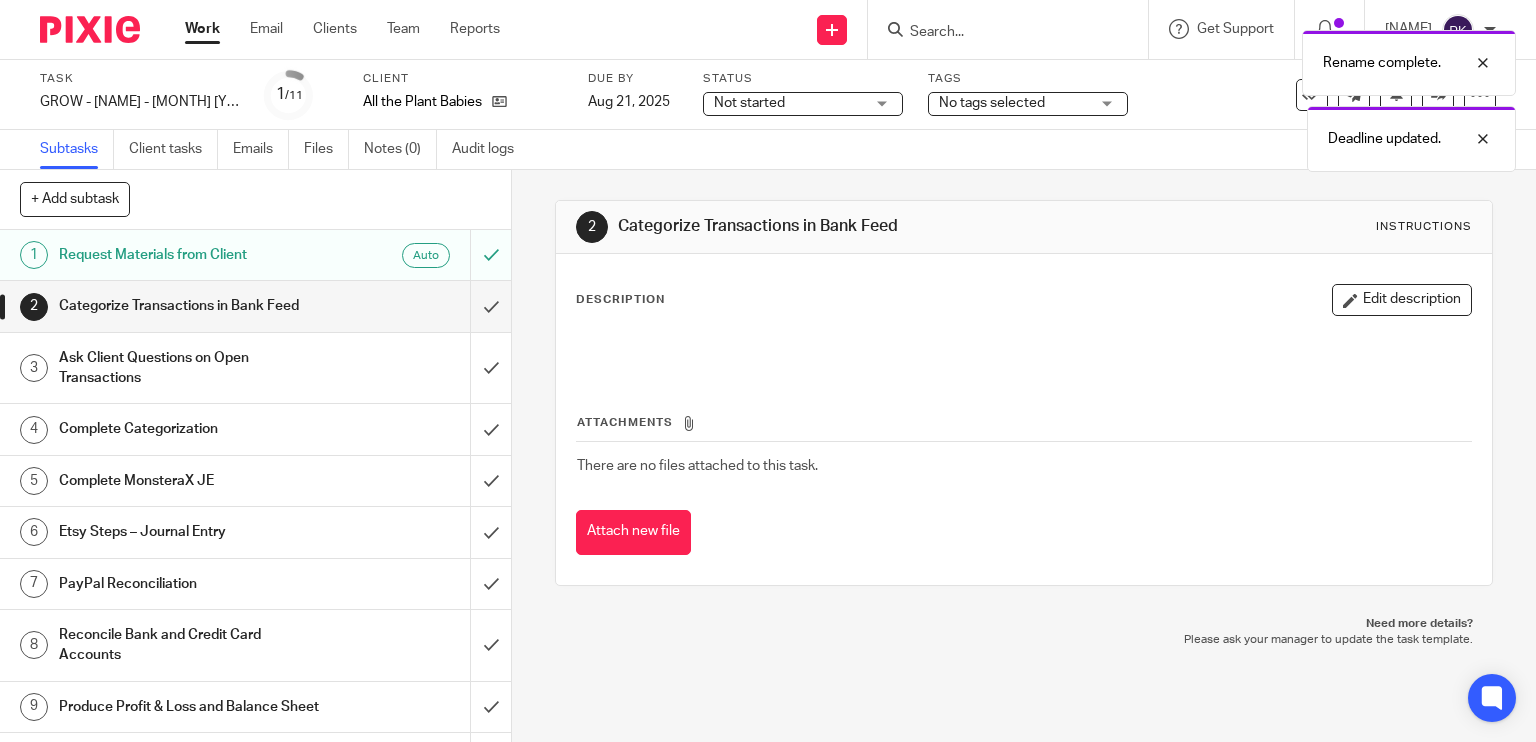 click on "Work" at bounding box center (202, 29) 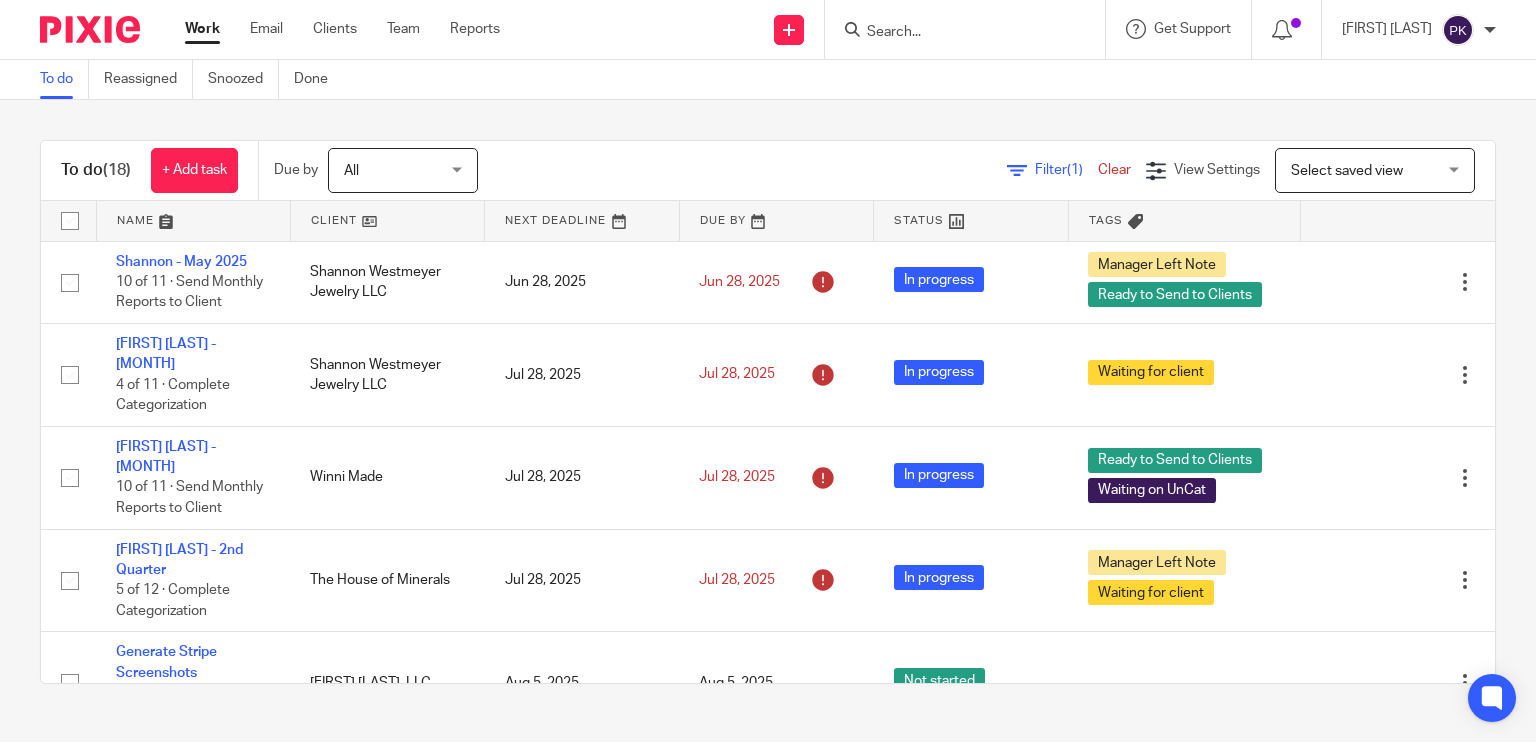 scroll, scrollTop: 0, scrollLeft: 0, axis: both 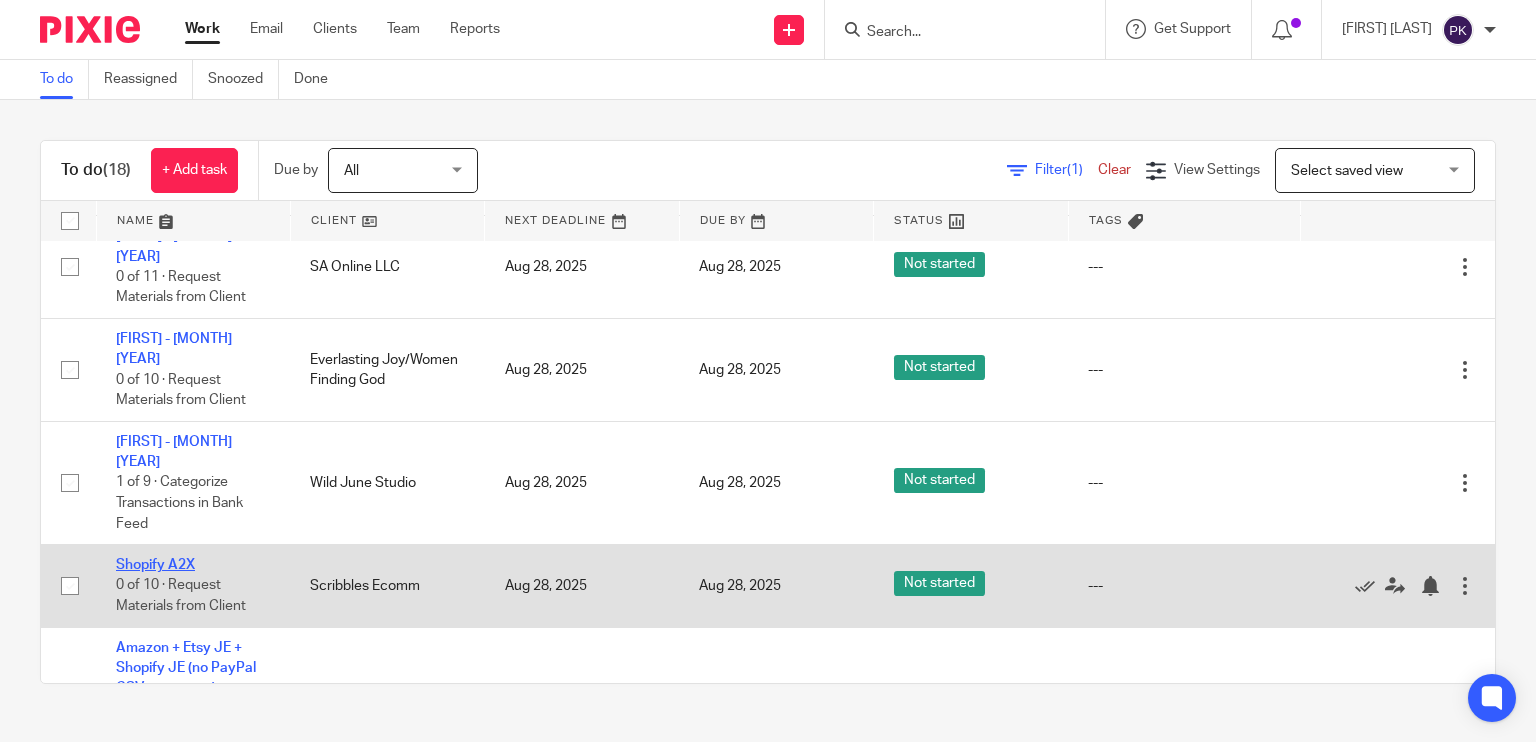 click on "Shopify A2X" at bounding box center (155, 565) 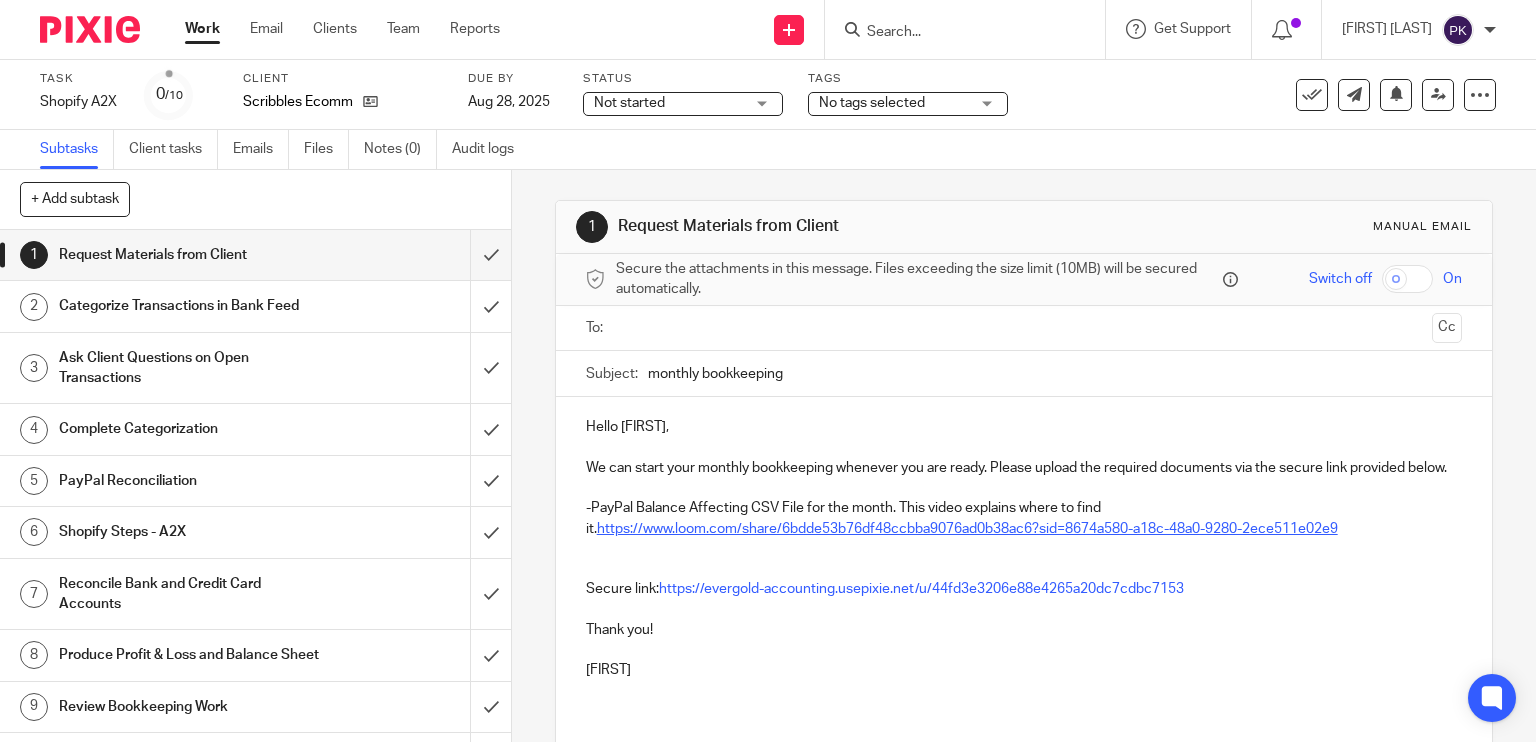 scroll, scrollTop: 0, scrollLeft: 0, axis: both 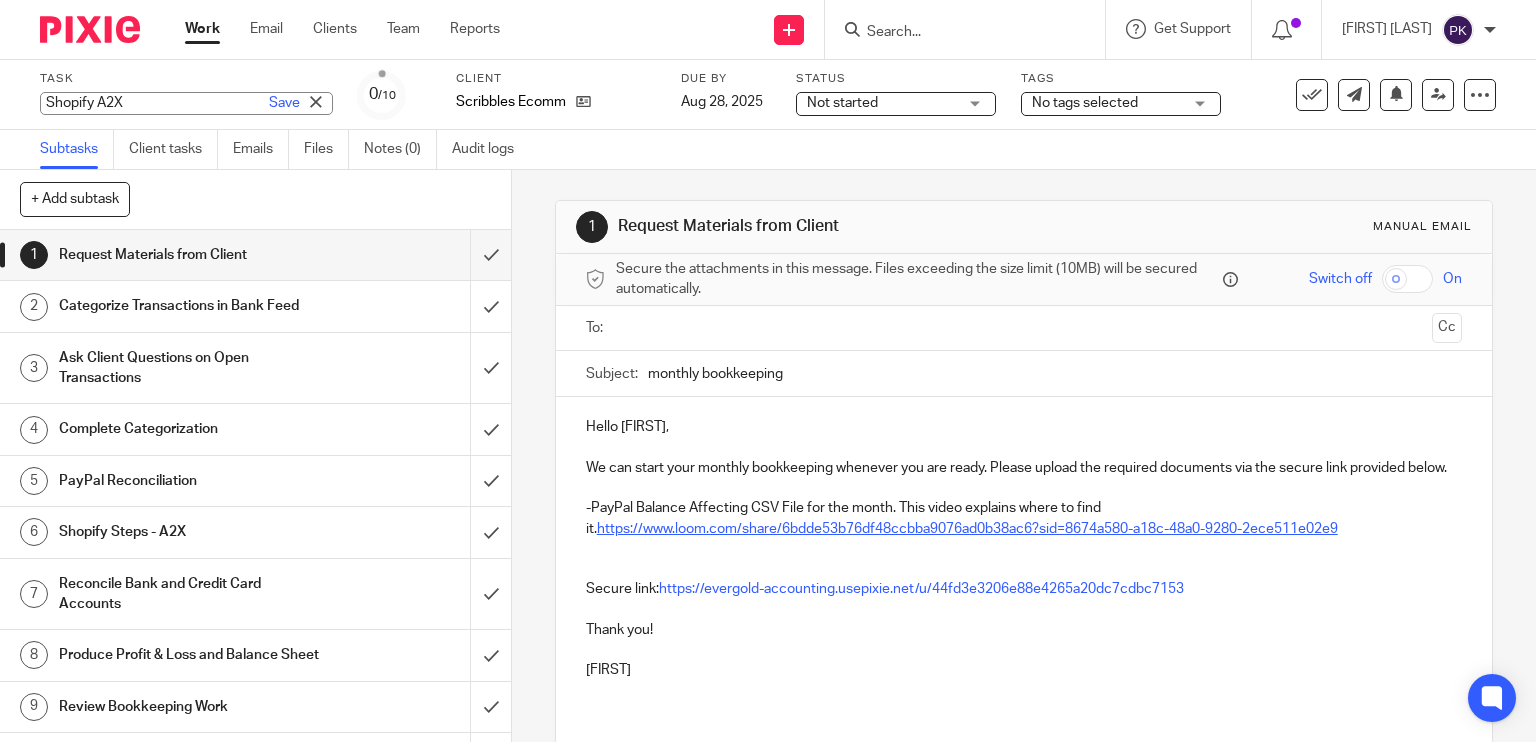 click on "Shopify A2X   Save
Shopify A2X" at bounding box center [186, 103] 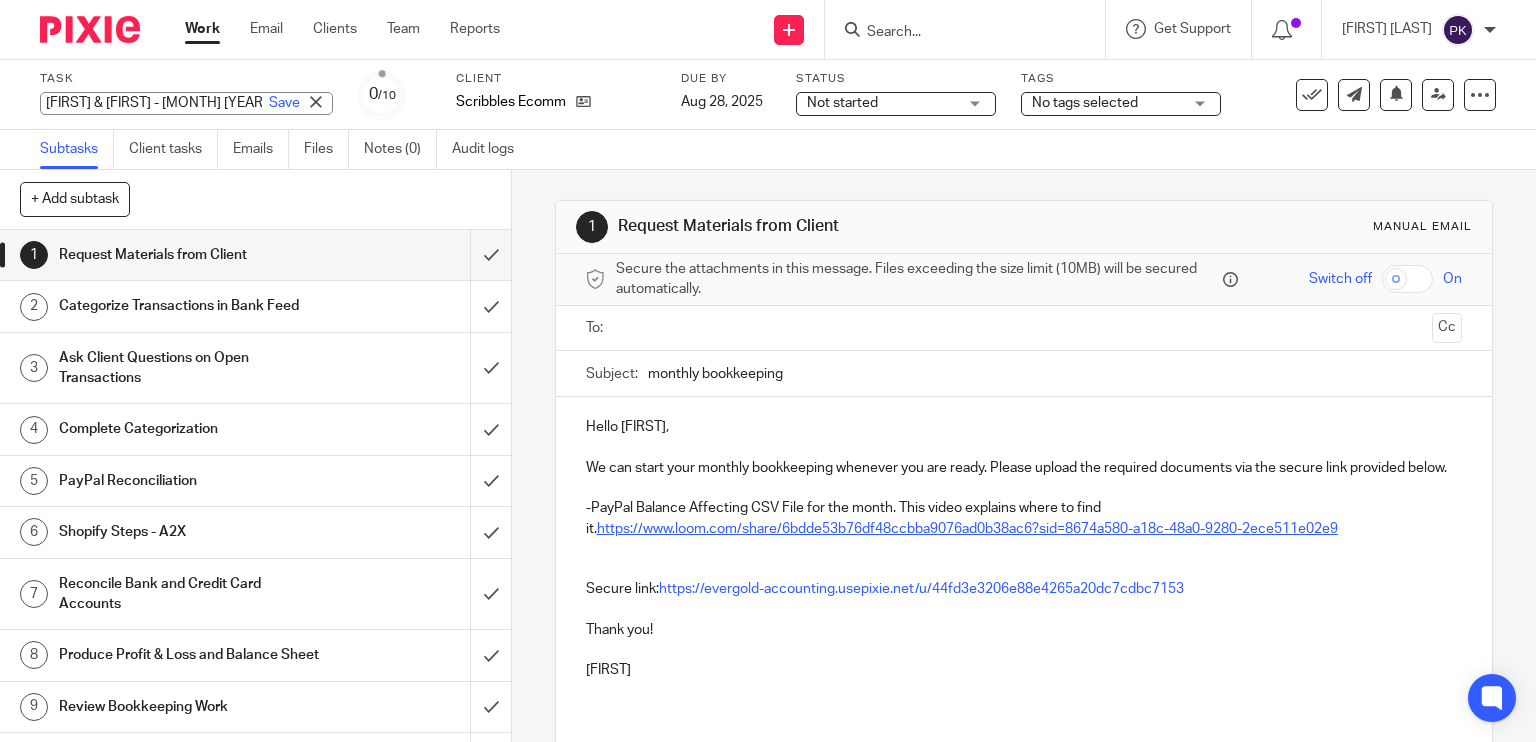 type on "[FIRST] & [FIRST] - [MONTH] [YEAR]" 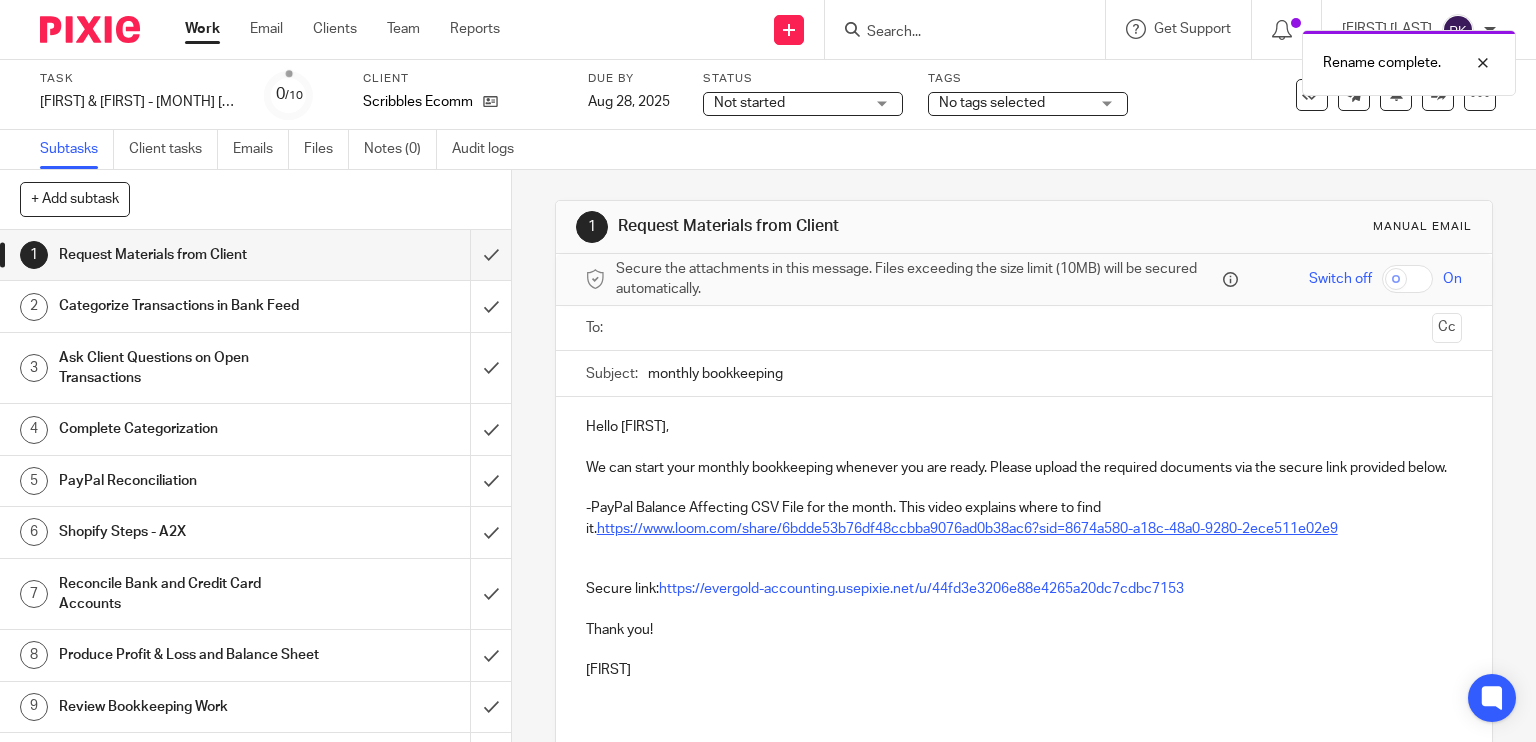 click on "Work" at bounding box center (202, 29) 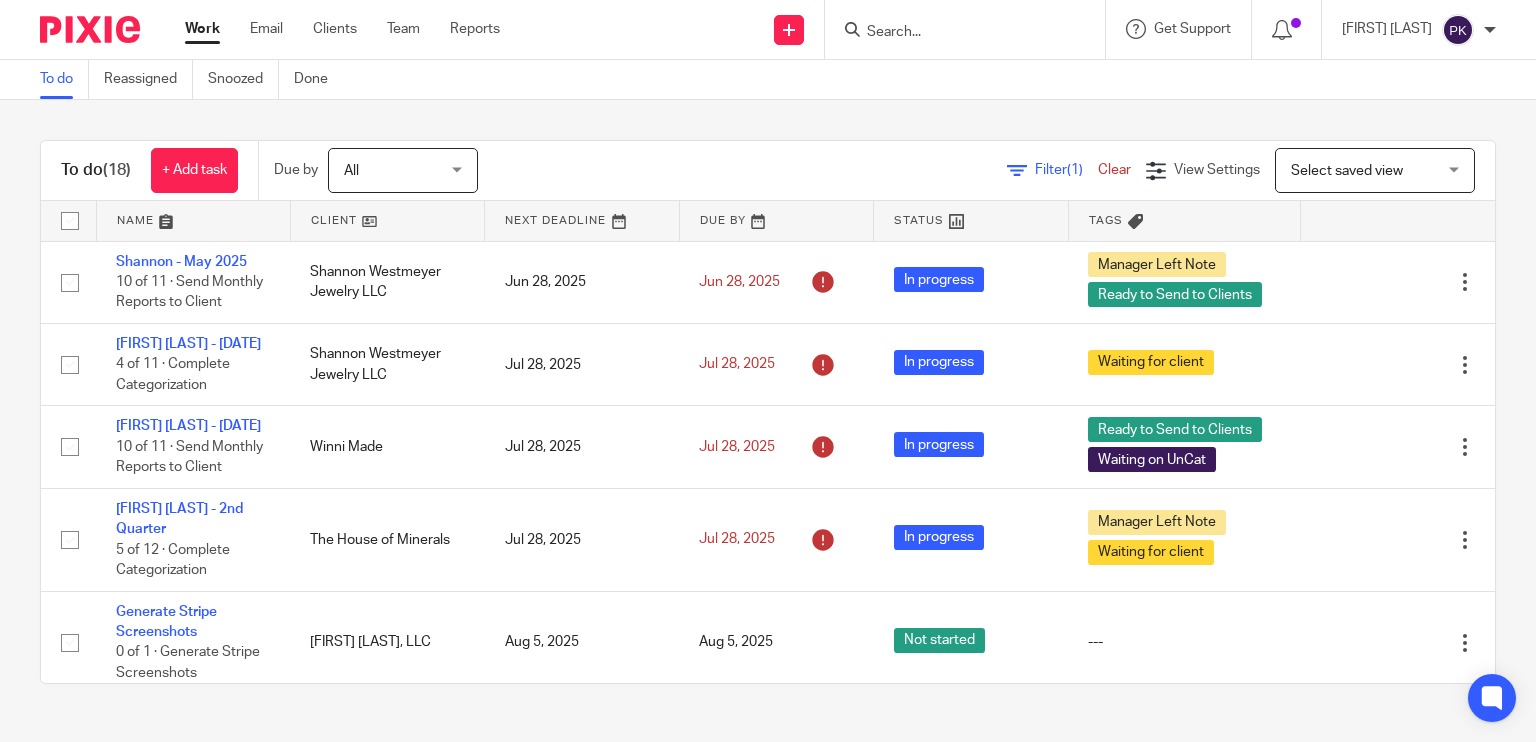 scroll, scrollTop: 0, scrollLeft: 0, axis: both 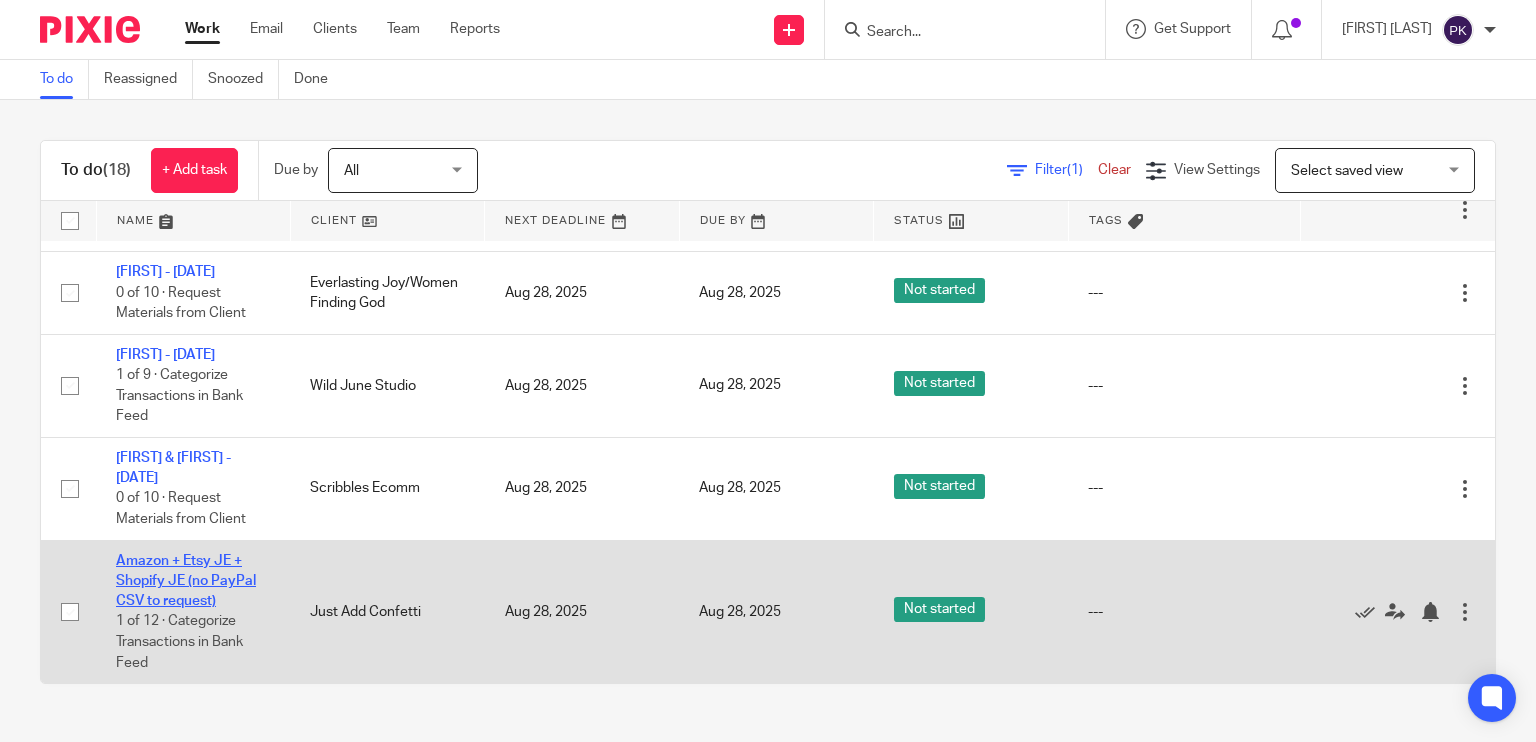 click on "Amazon + Etsy JE + Shopify JE (no PayPal CSV to request)" at bounding box center [186, 581] 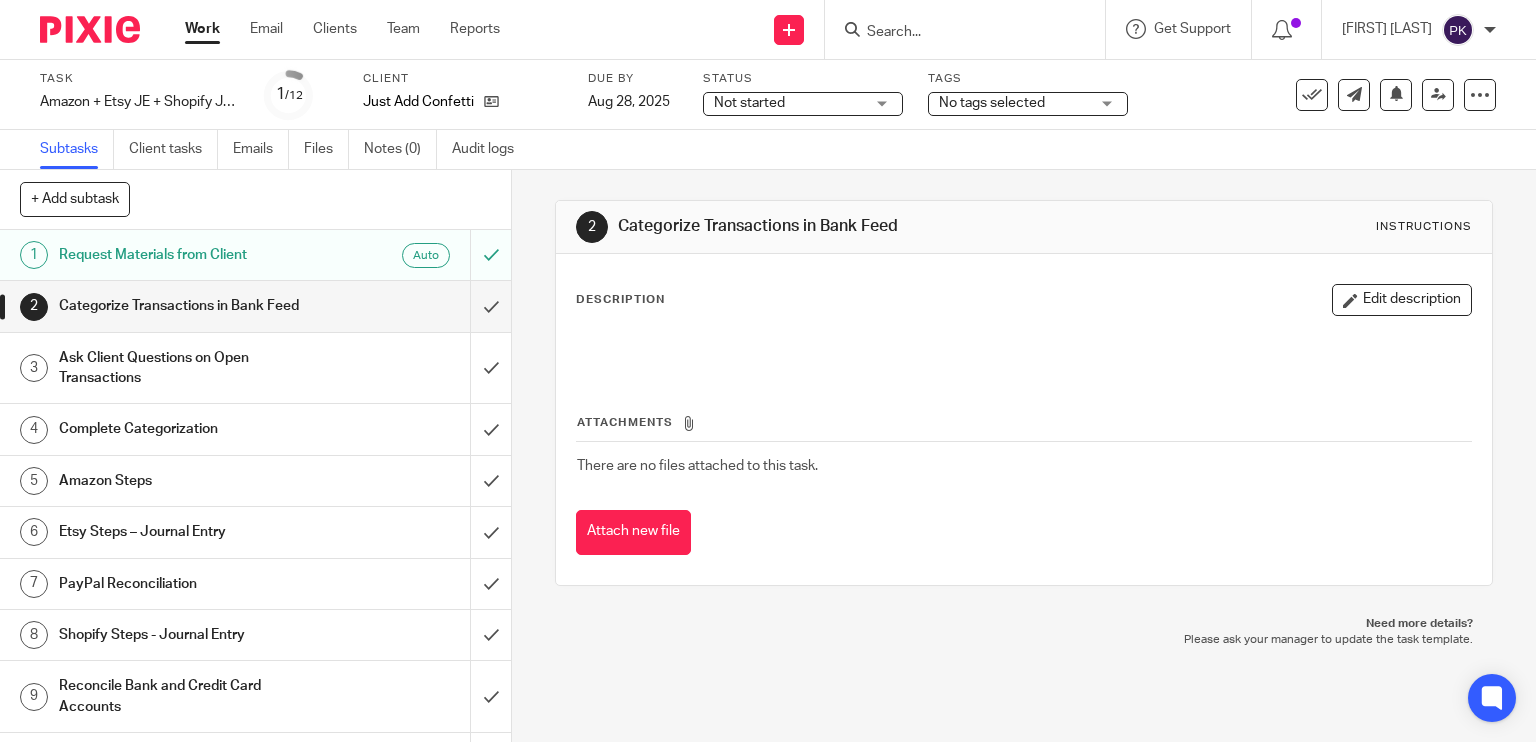 click on "Amazon + Etsy JE + Shopify JE (no PayPal CSV to request)   Save
Amazon + Etsy JE + Shopify JE (no PayPal CSV to request)" at bounding box center (140, 102) 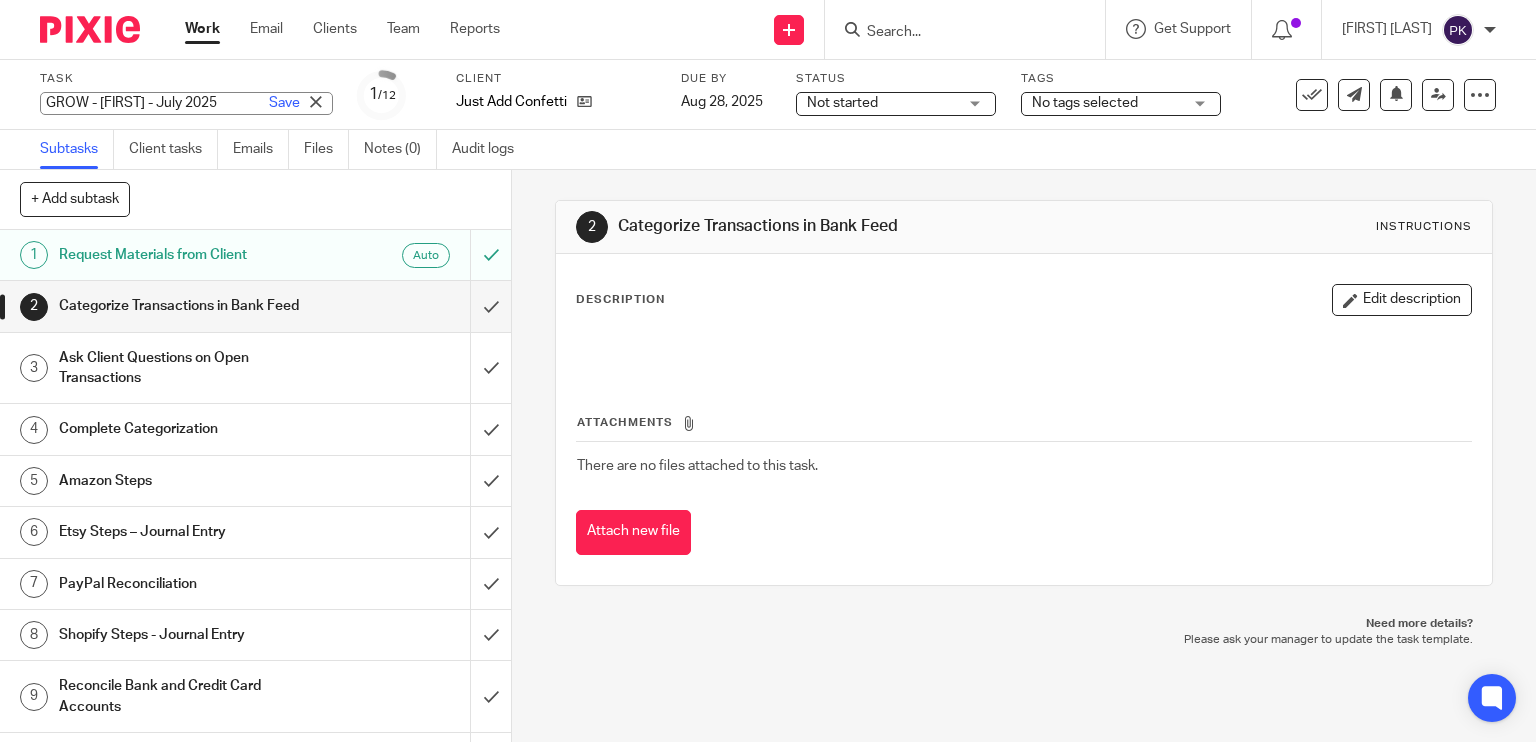 type on "GROW - [FIRST] - July 2025" 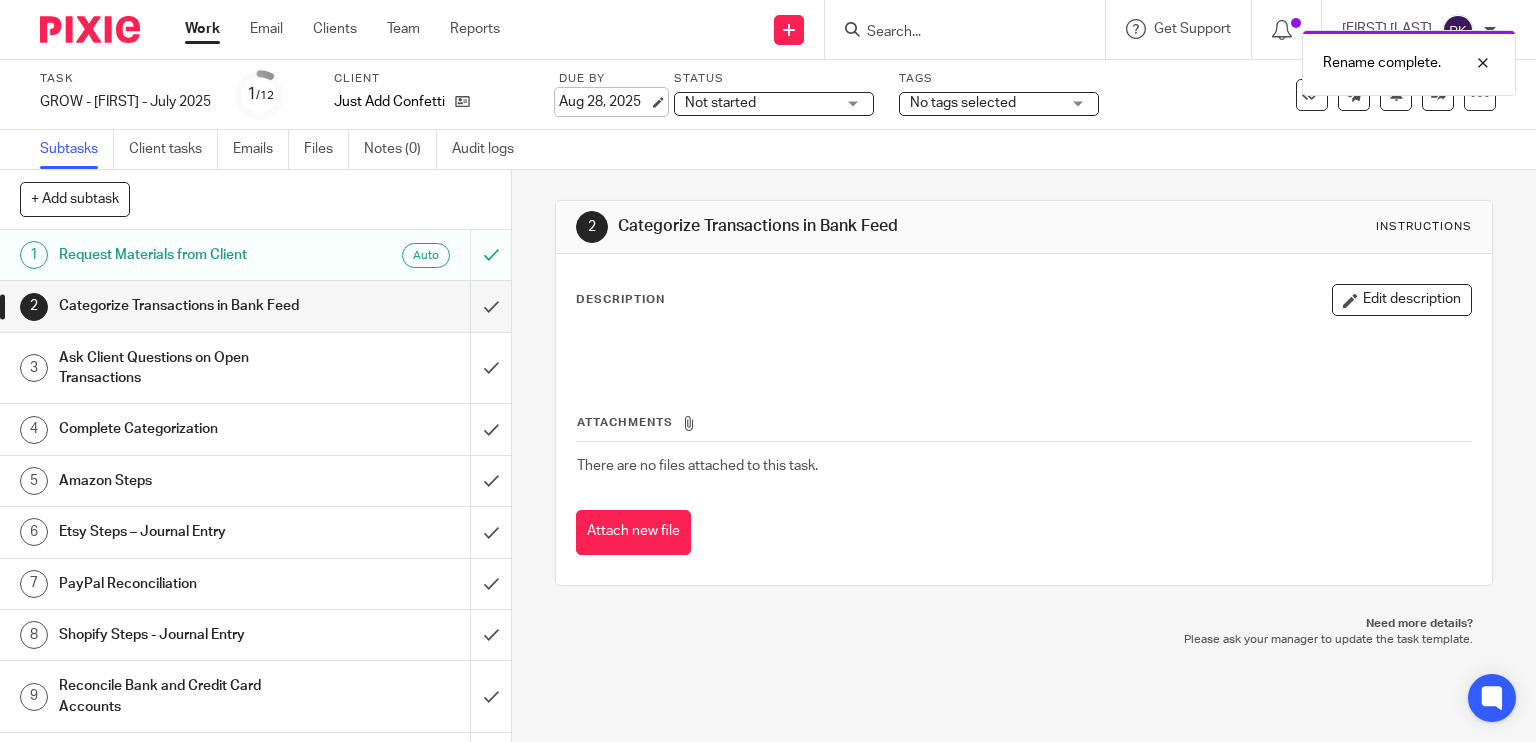 click on "Aug 28, 2025" at bounding box center (604, 102) 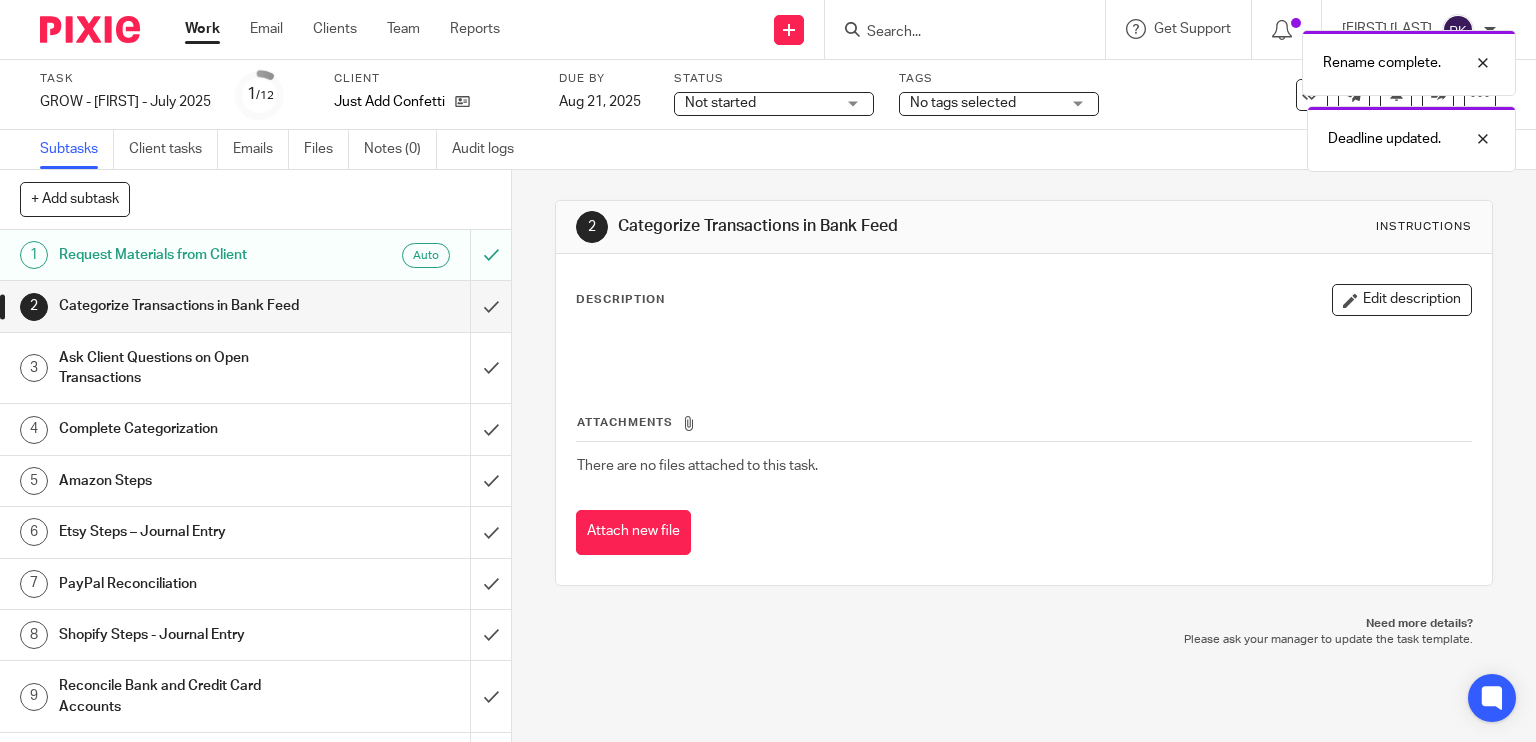 click on "+ Add subtask
Cancel
+ Add" at bounding box center [255, 200] 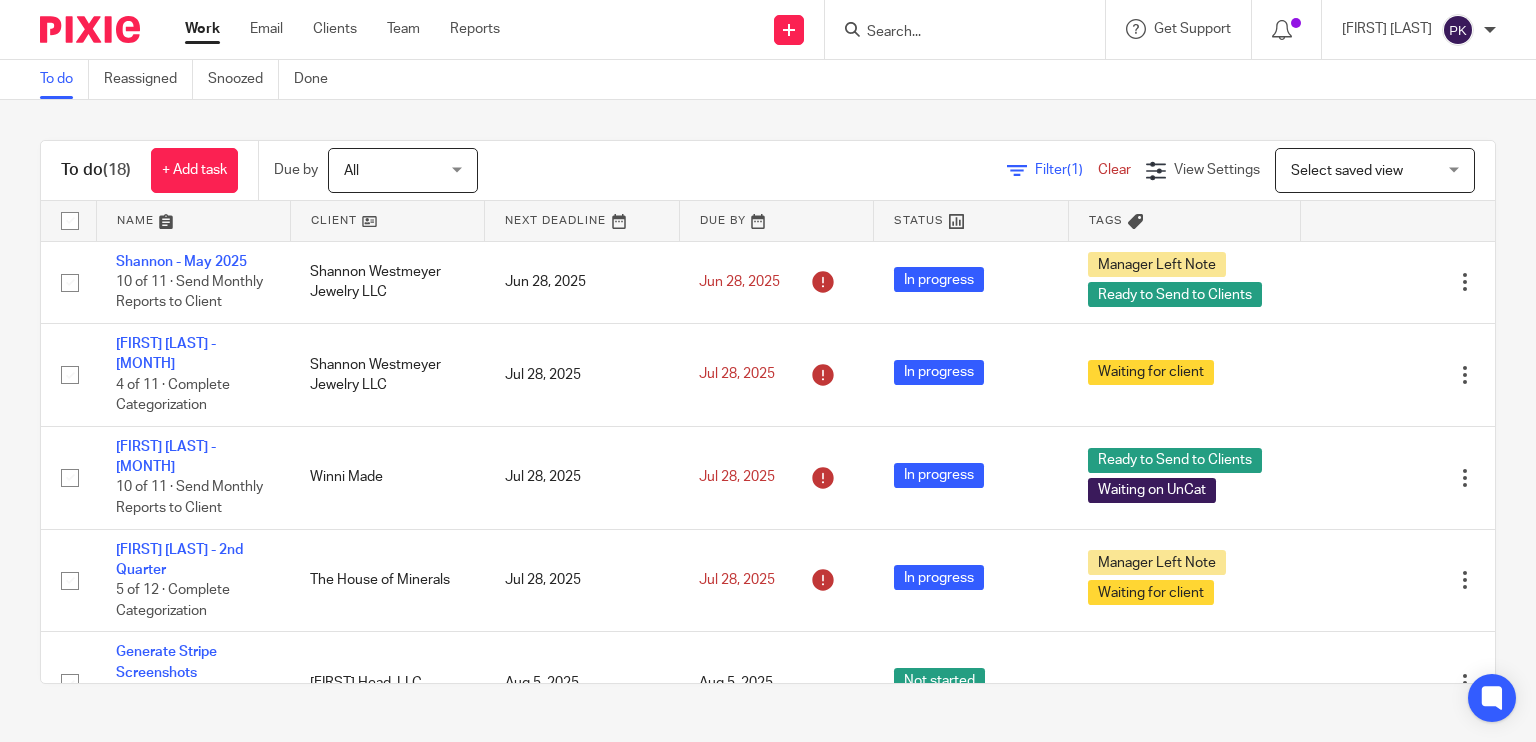 scroll, scrollTop: 0, scrollLeft: 0, axis: both 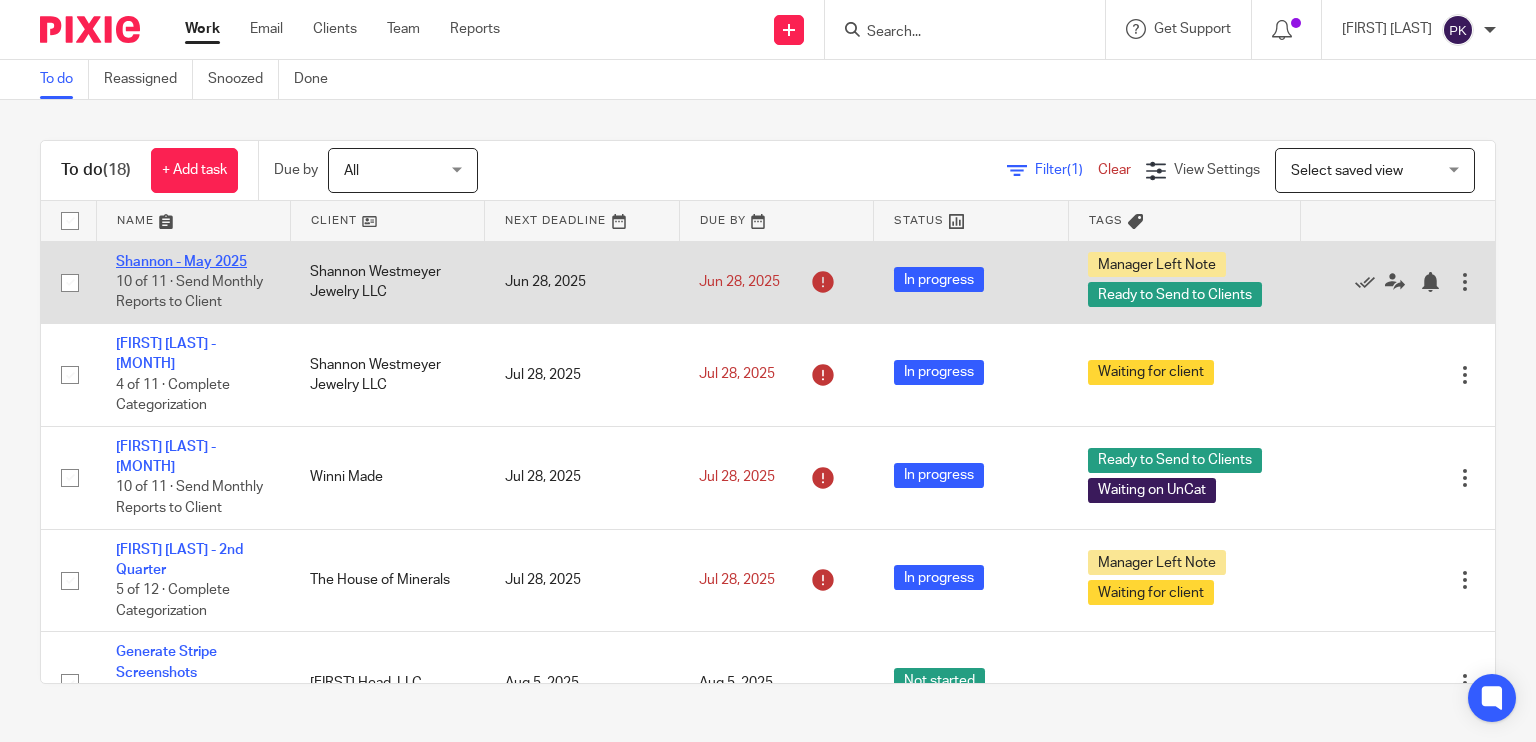 click on "Shannon - May 2025" at bounding box center (181, 262) 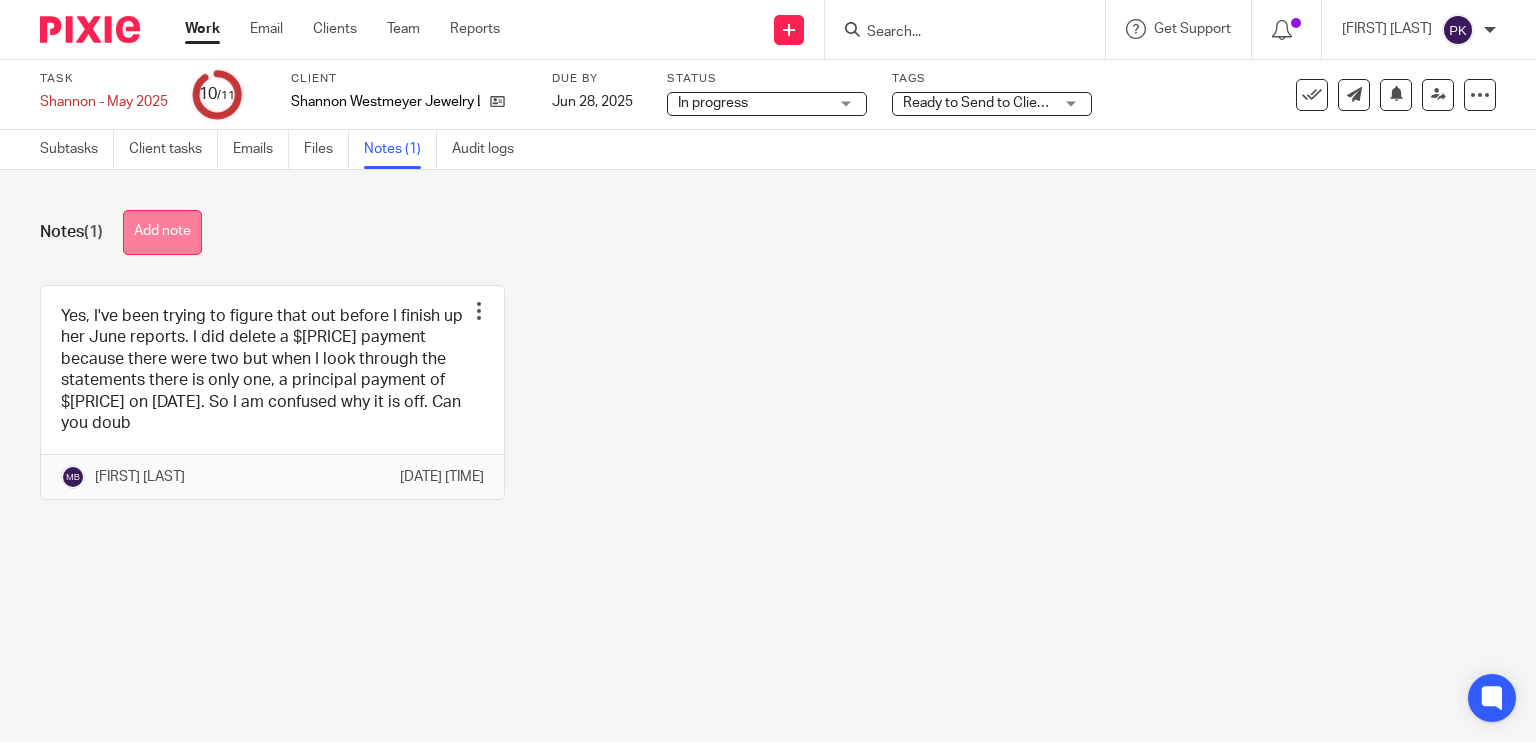 scroll, scrollTop: 0, scrollLeft: 0, axis: both 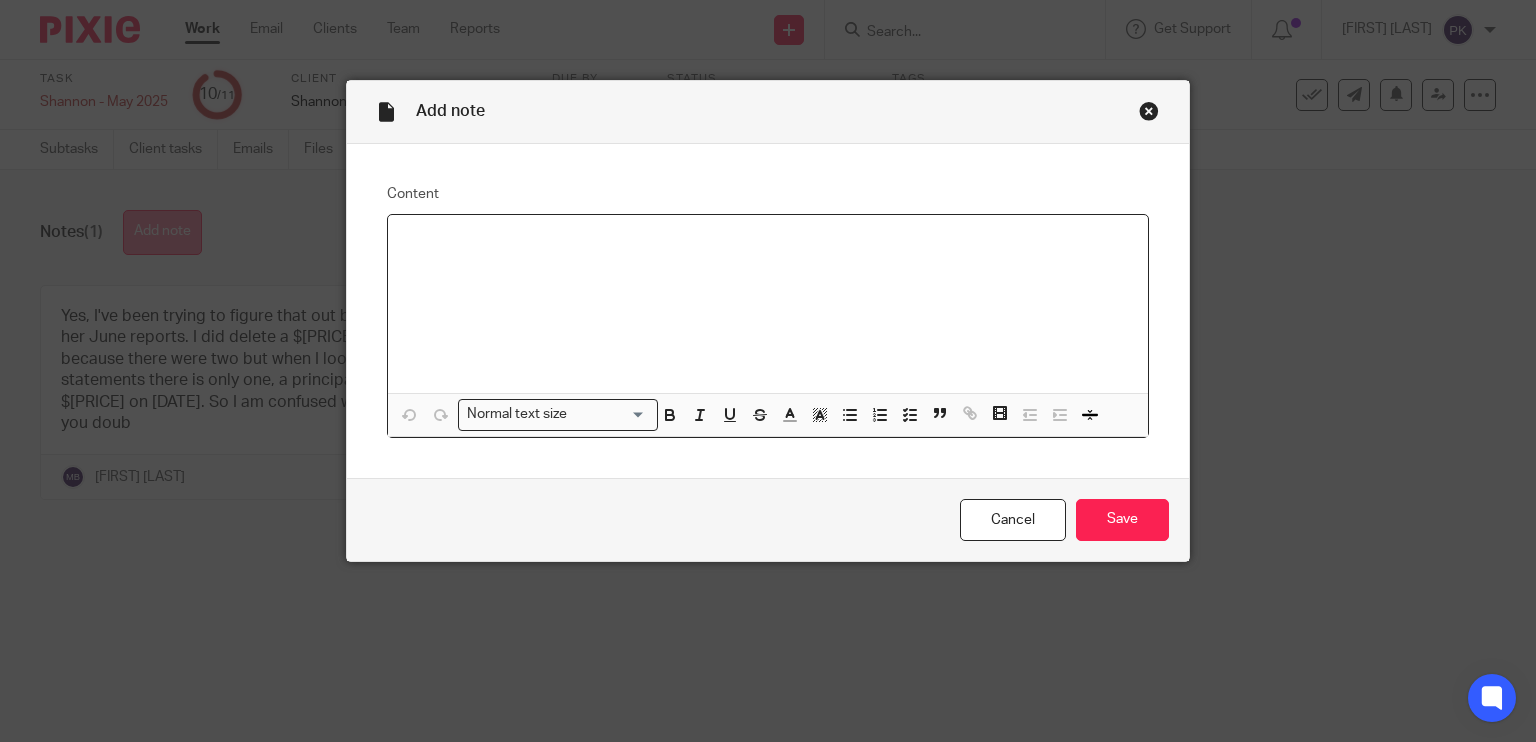 type 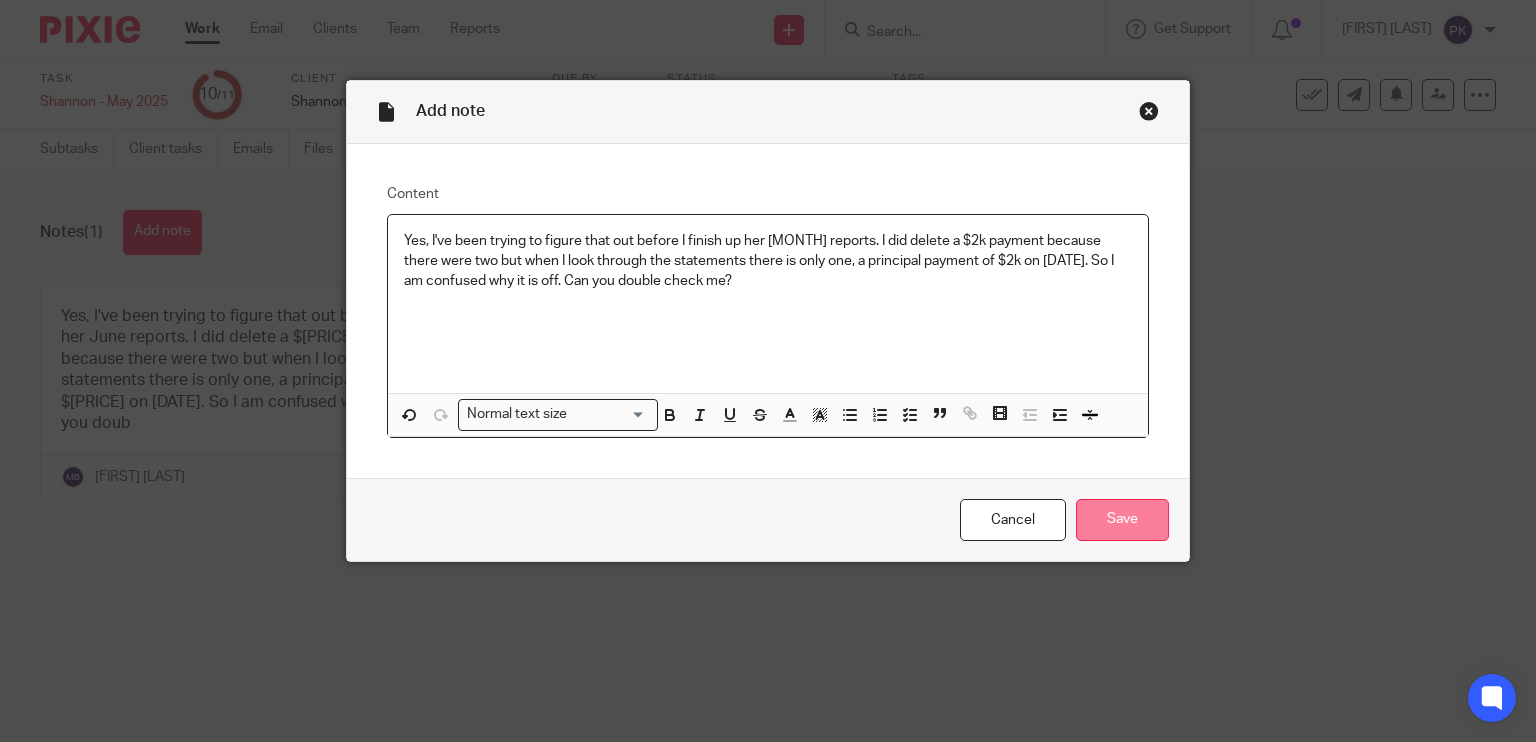 click on "Save" at bounding box center (1122, 520) 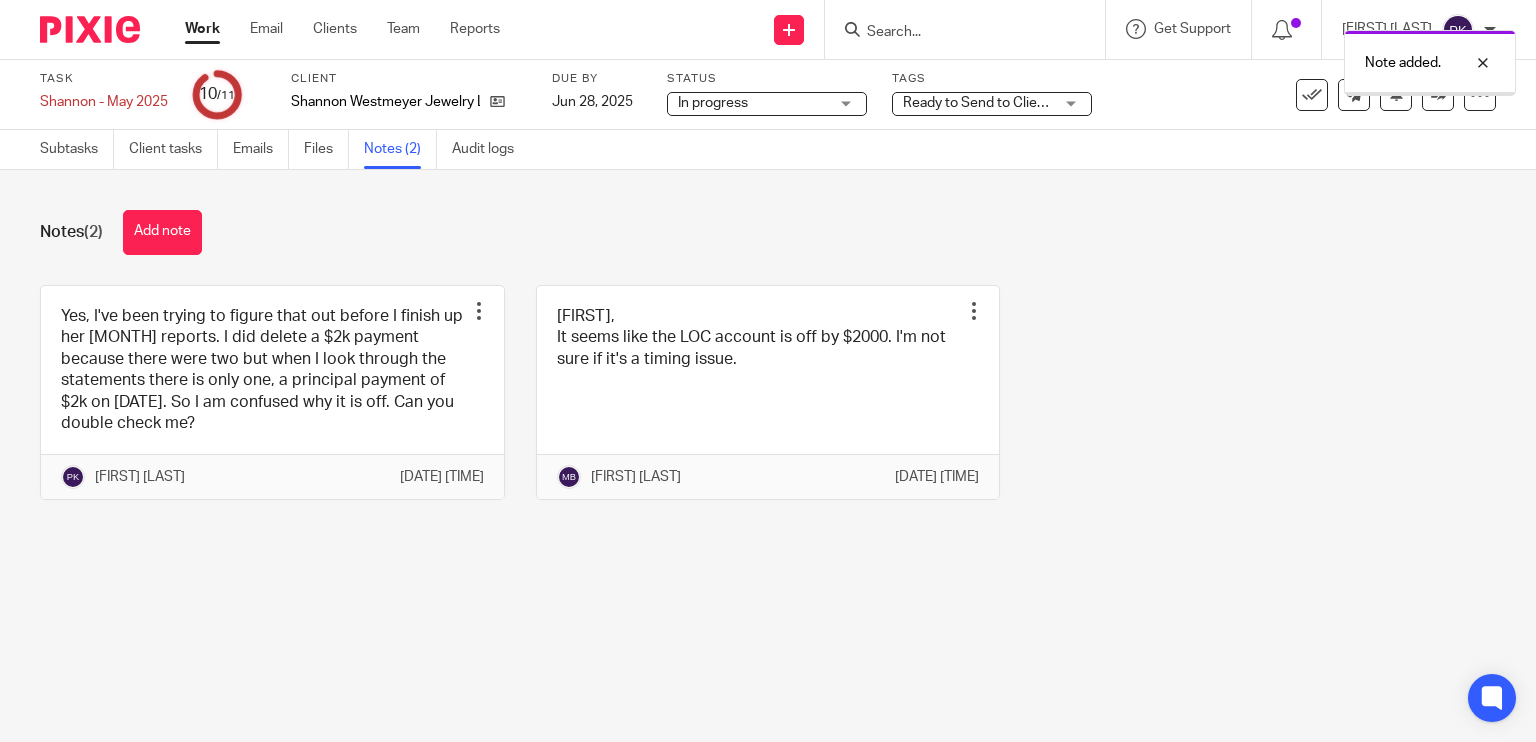 scroll, scrollTop: 0, scrollLeft: 0, axis: both 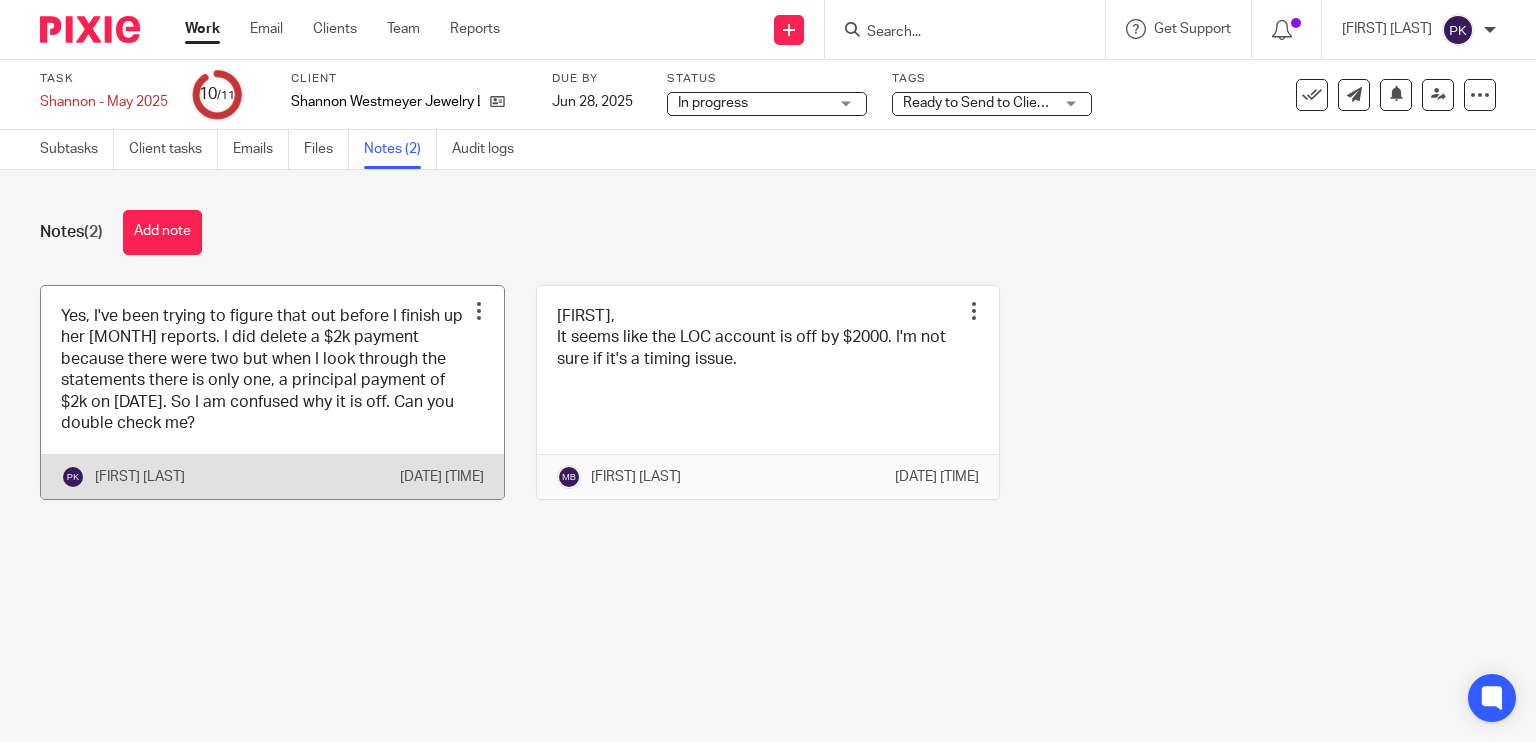click at bounding box center (272, 393) 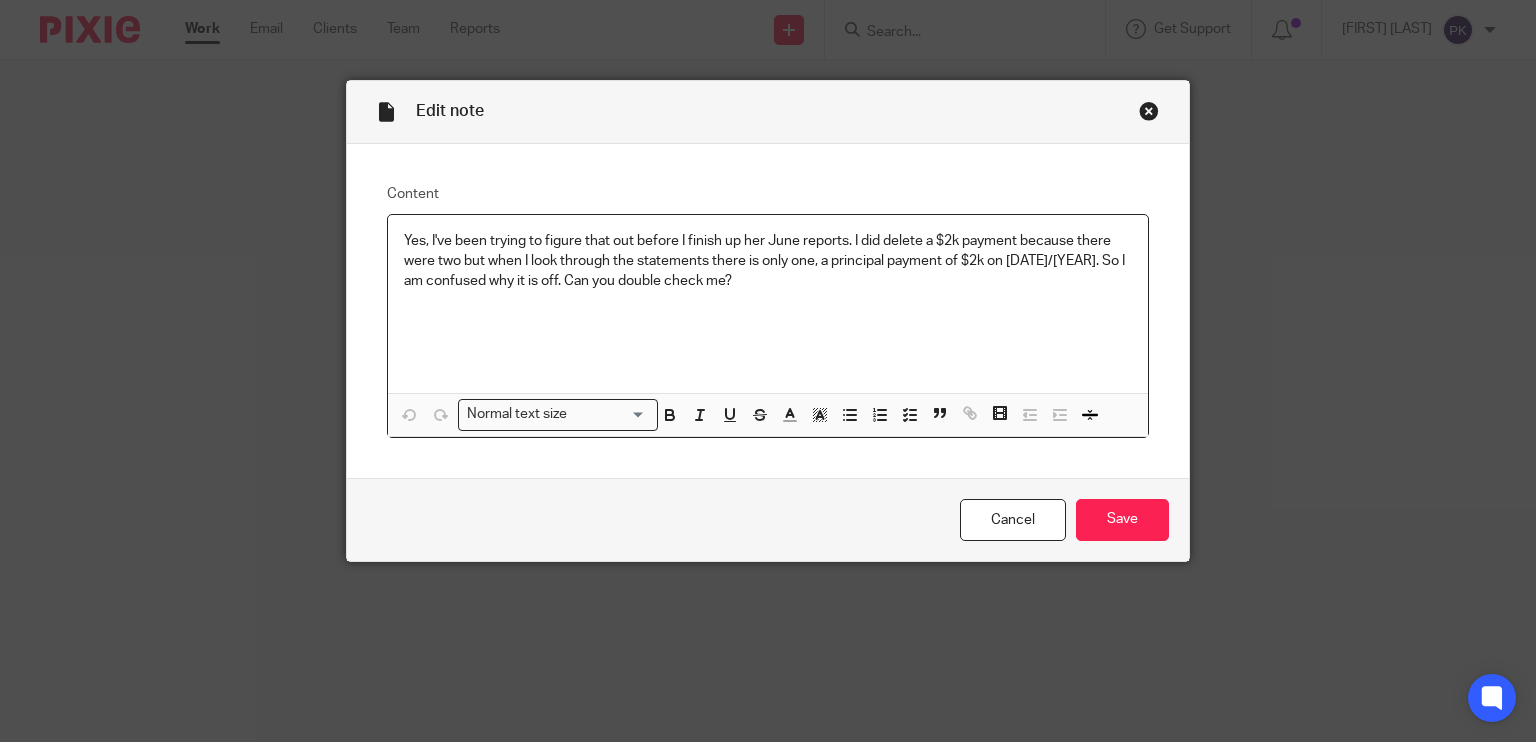 scroll, scrollTop: 0, scrollLeft: 0, axis: both 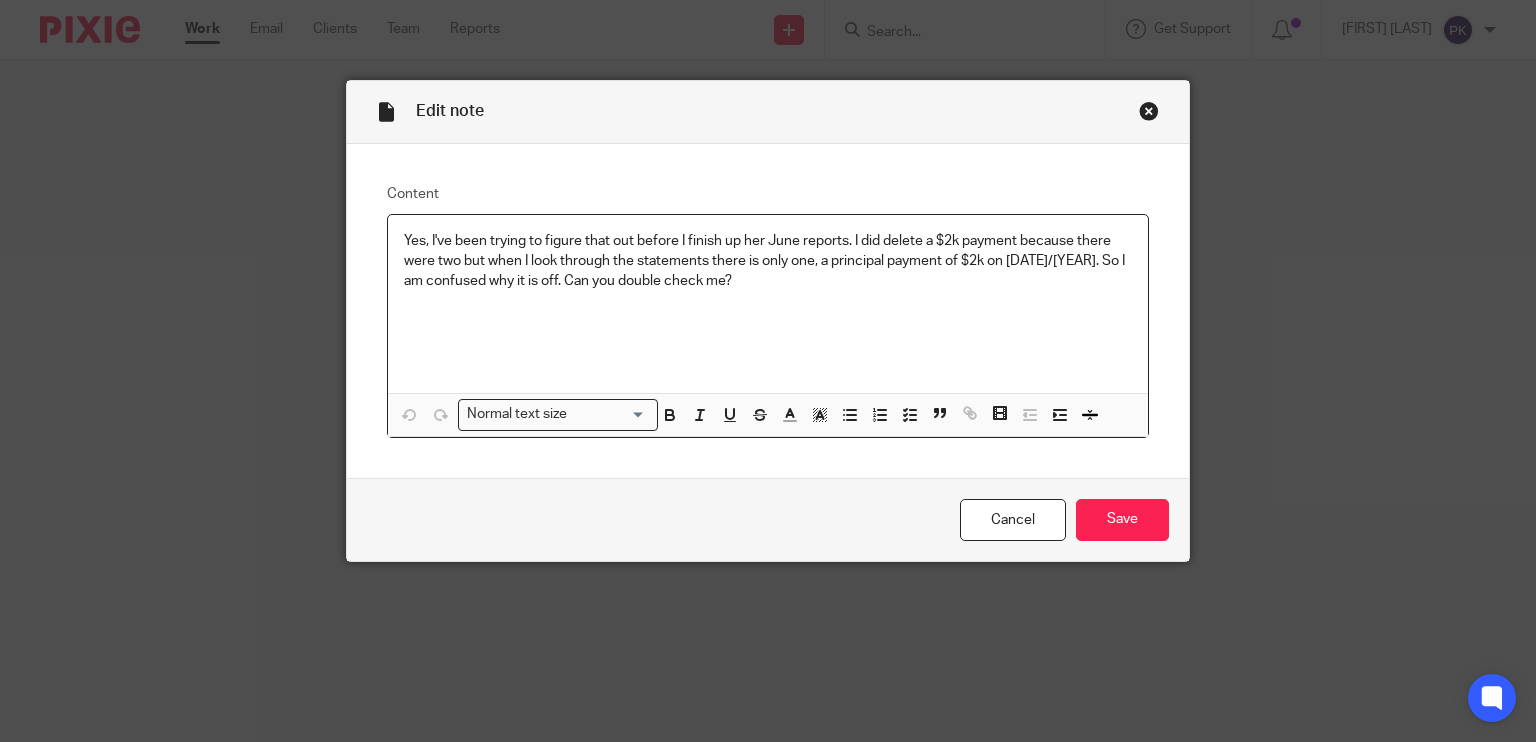 click at bounding box center [768, 312] 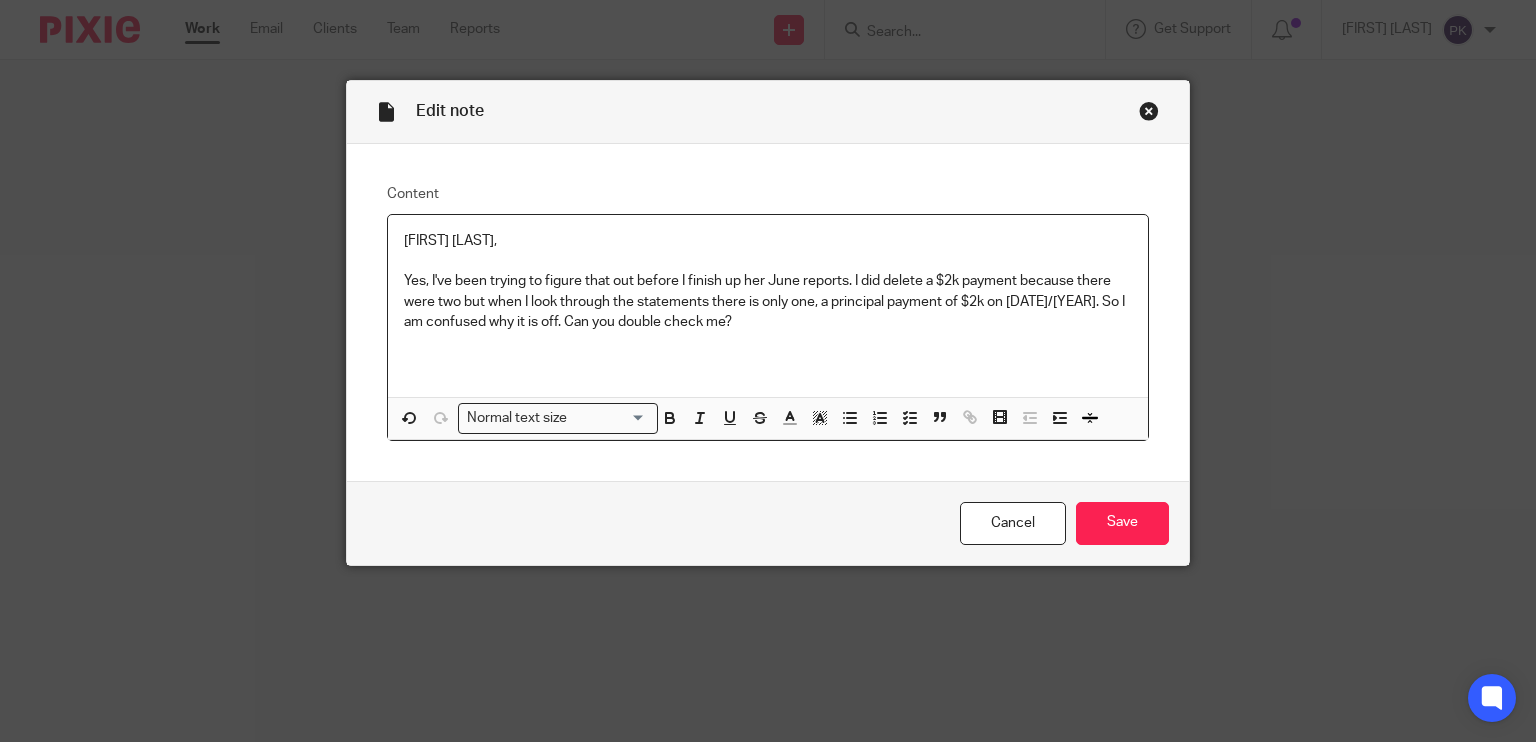 click at bounding box center [768, 352] 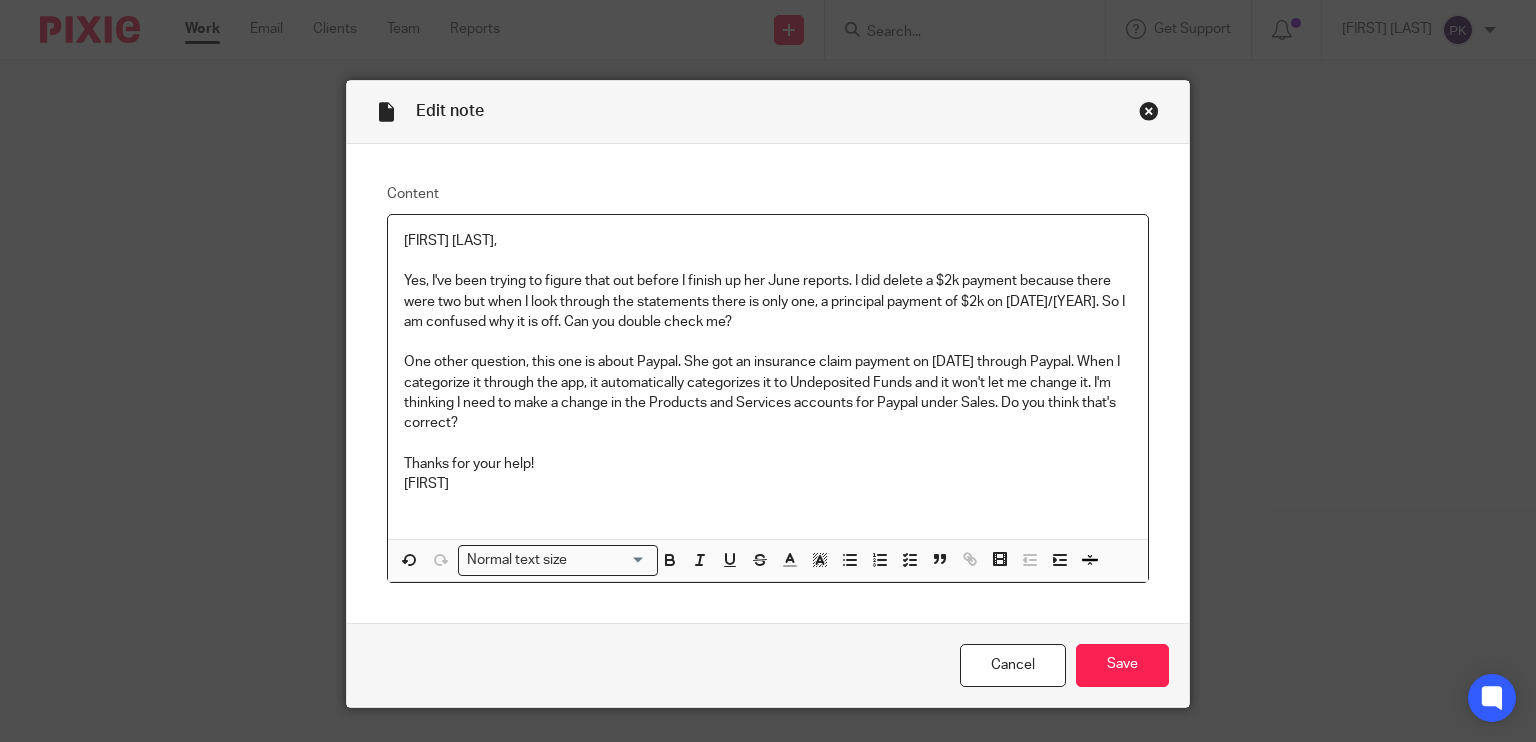 click on "One other question, this one is about Paypal. She got an insurance claim payment on [DATE] through Paypal. When I categorize it through the app, it automatically categorizes it to Undeposited Funds and it won't let me change it. I'm thinking I need to make a change in the Products and Services accounts for Paypal under Sales. Do you think that's correct?" at bounding box center [768, 392] 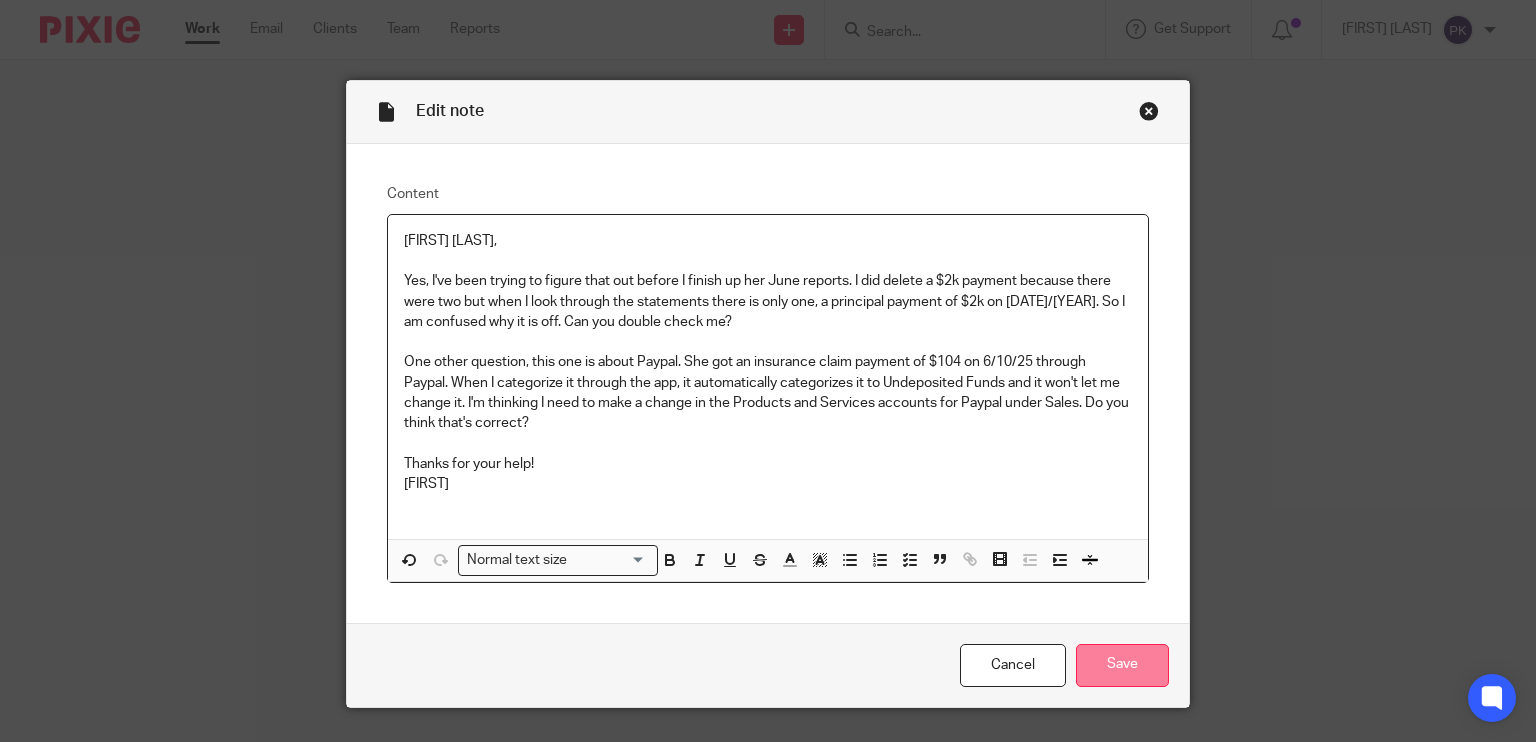 click on "Save" at bounding box center (1122, 665) 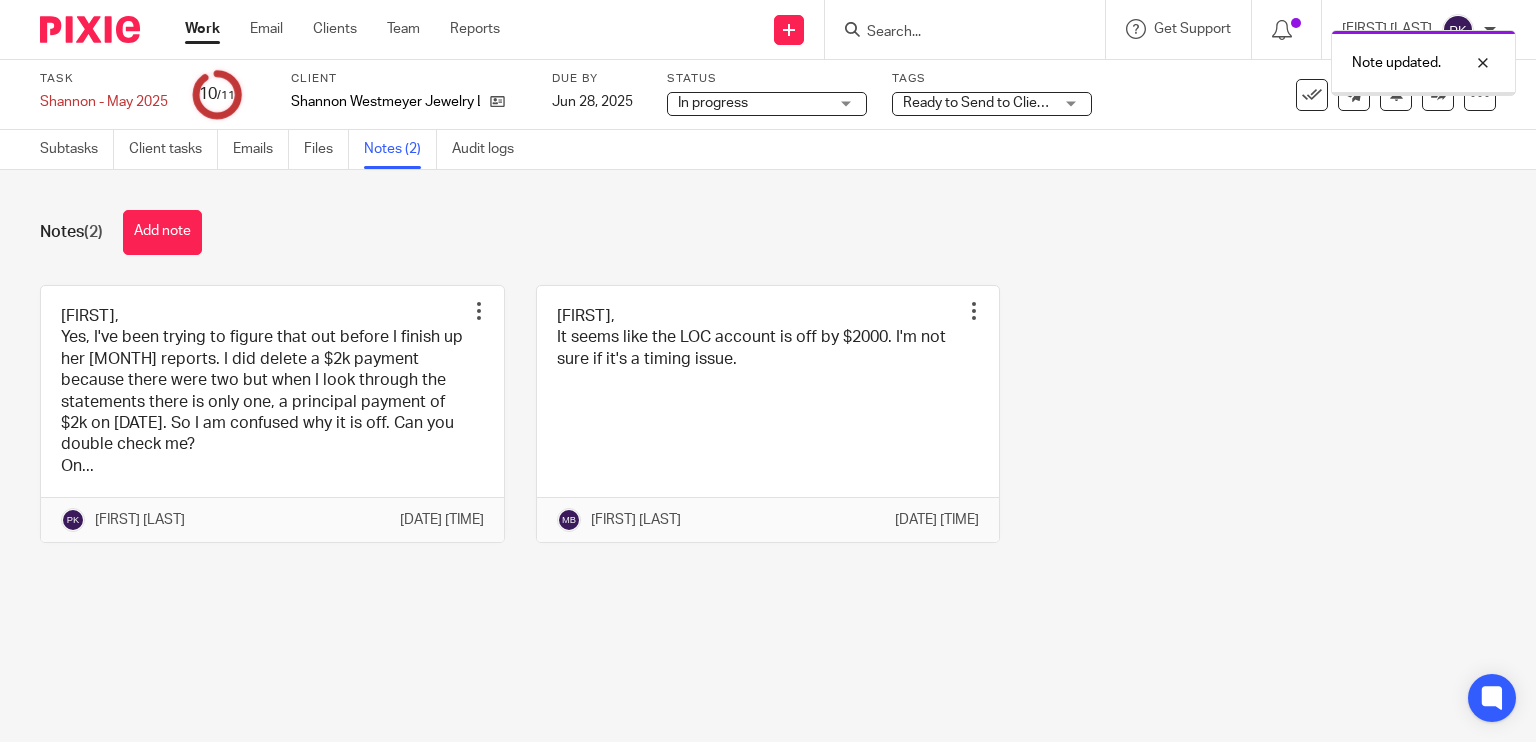 scroll, scrollTop: 0, scrollLeft: 0, axis: both 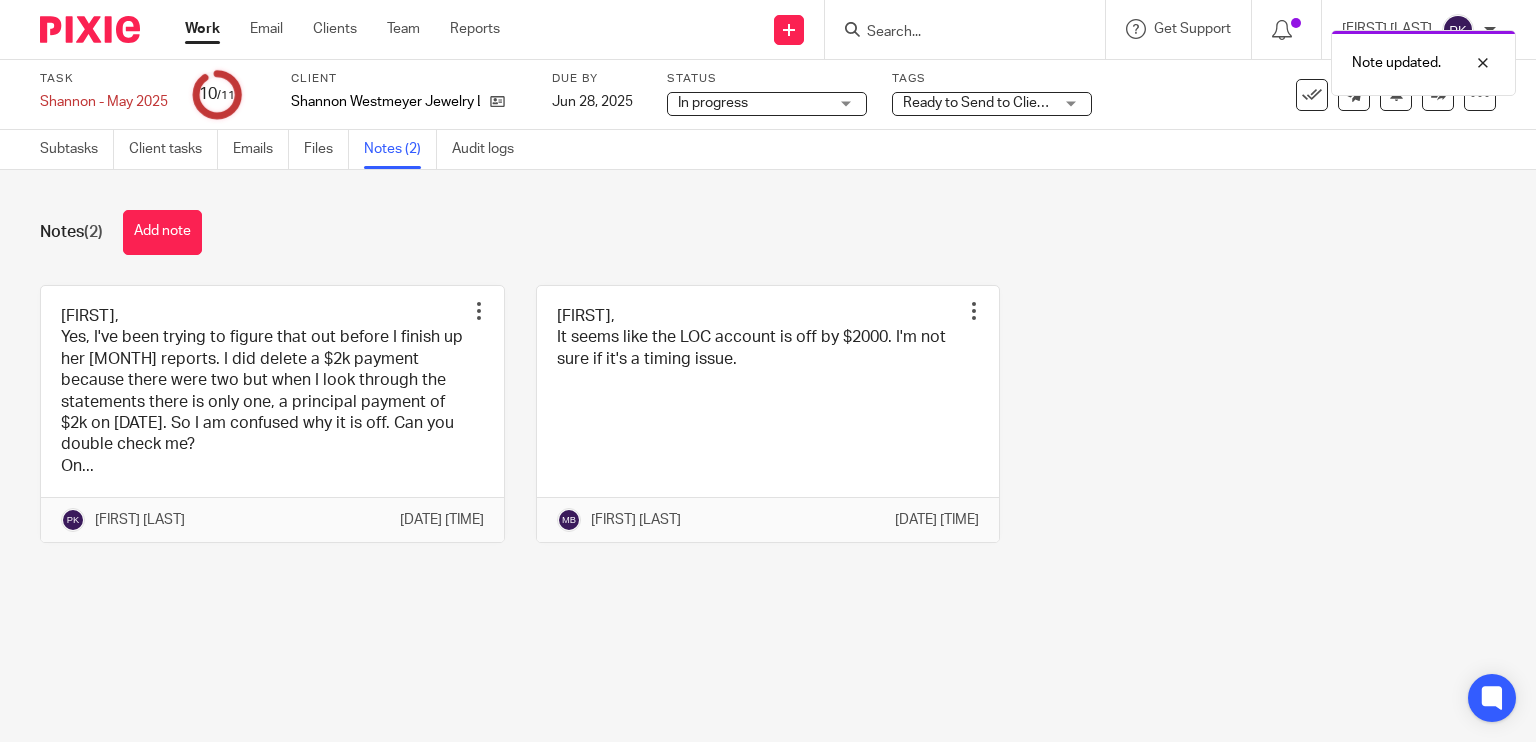 click on "Note updated." at bounding box center [1142, 58] 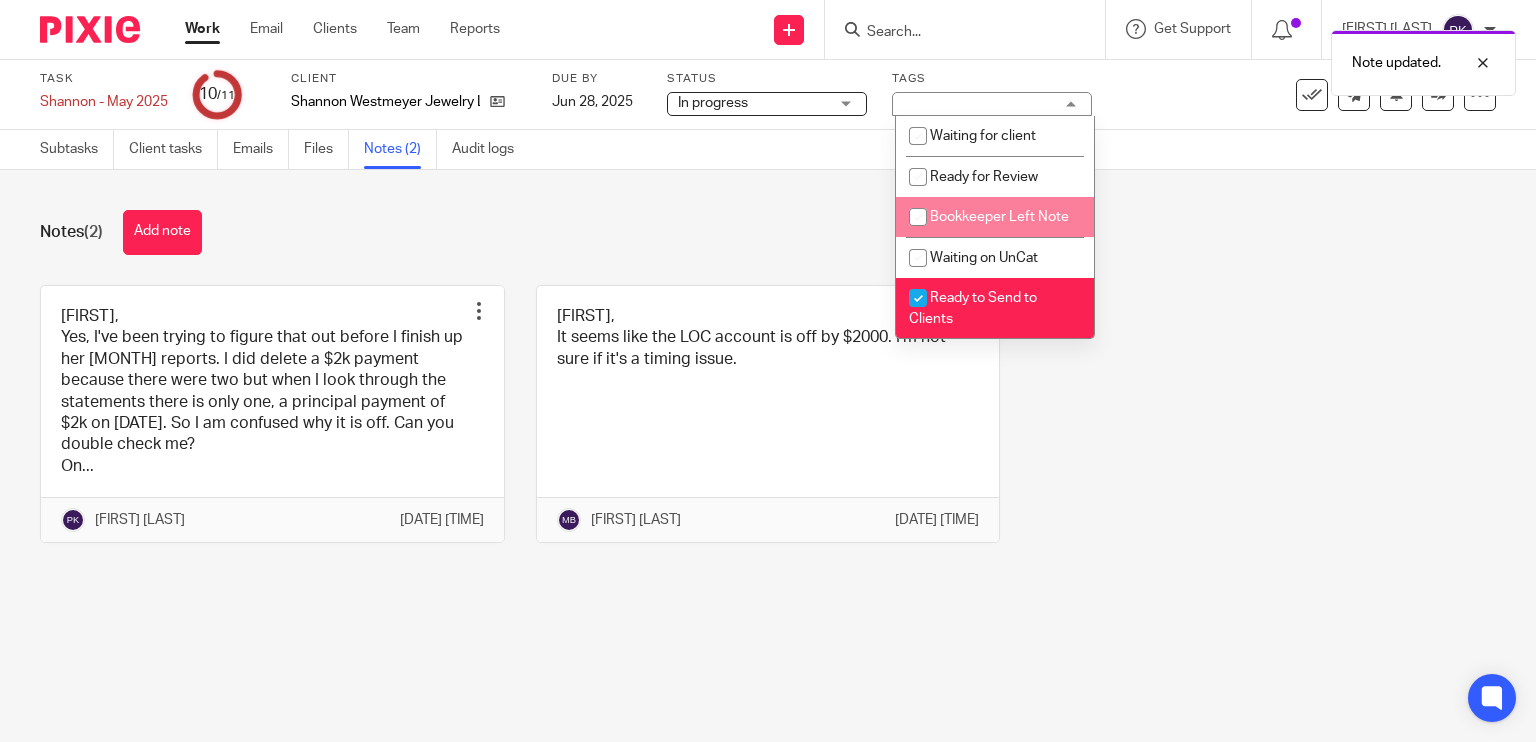 click on "Bookkeeper Left Note" at bounding box center [999, 217] 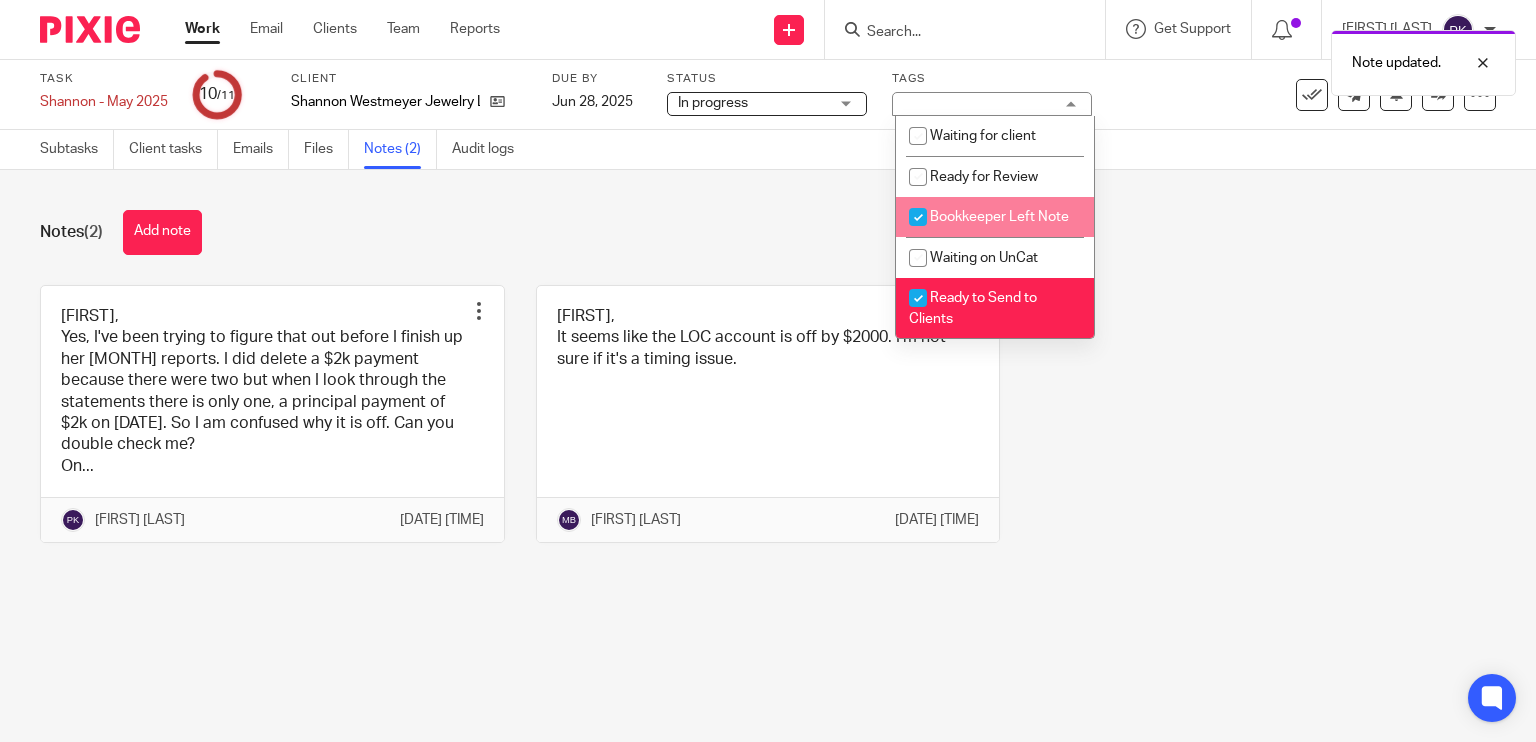 checkbox on "true" 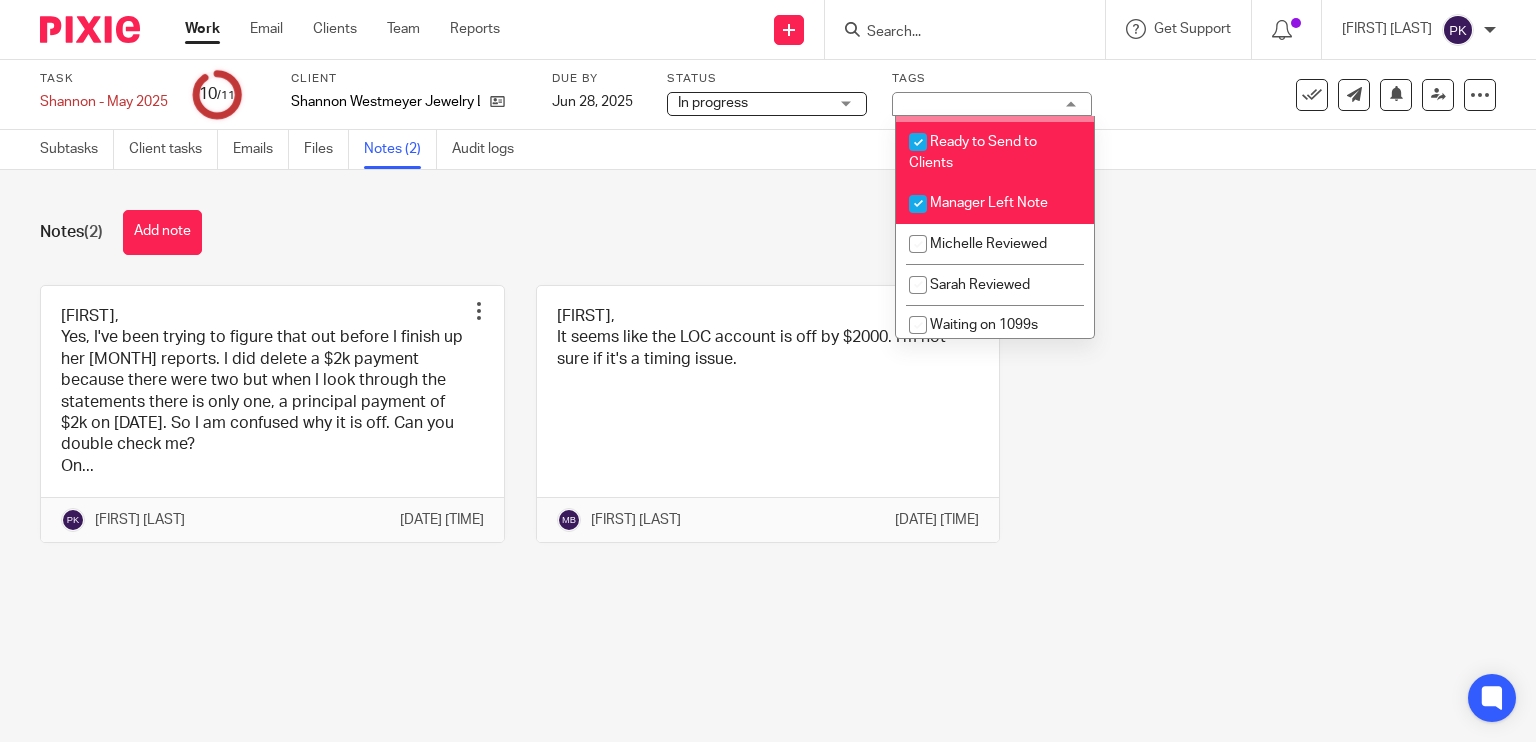 scroll, scrollTop: 162, scrollLeft: 0, axis: vertical 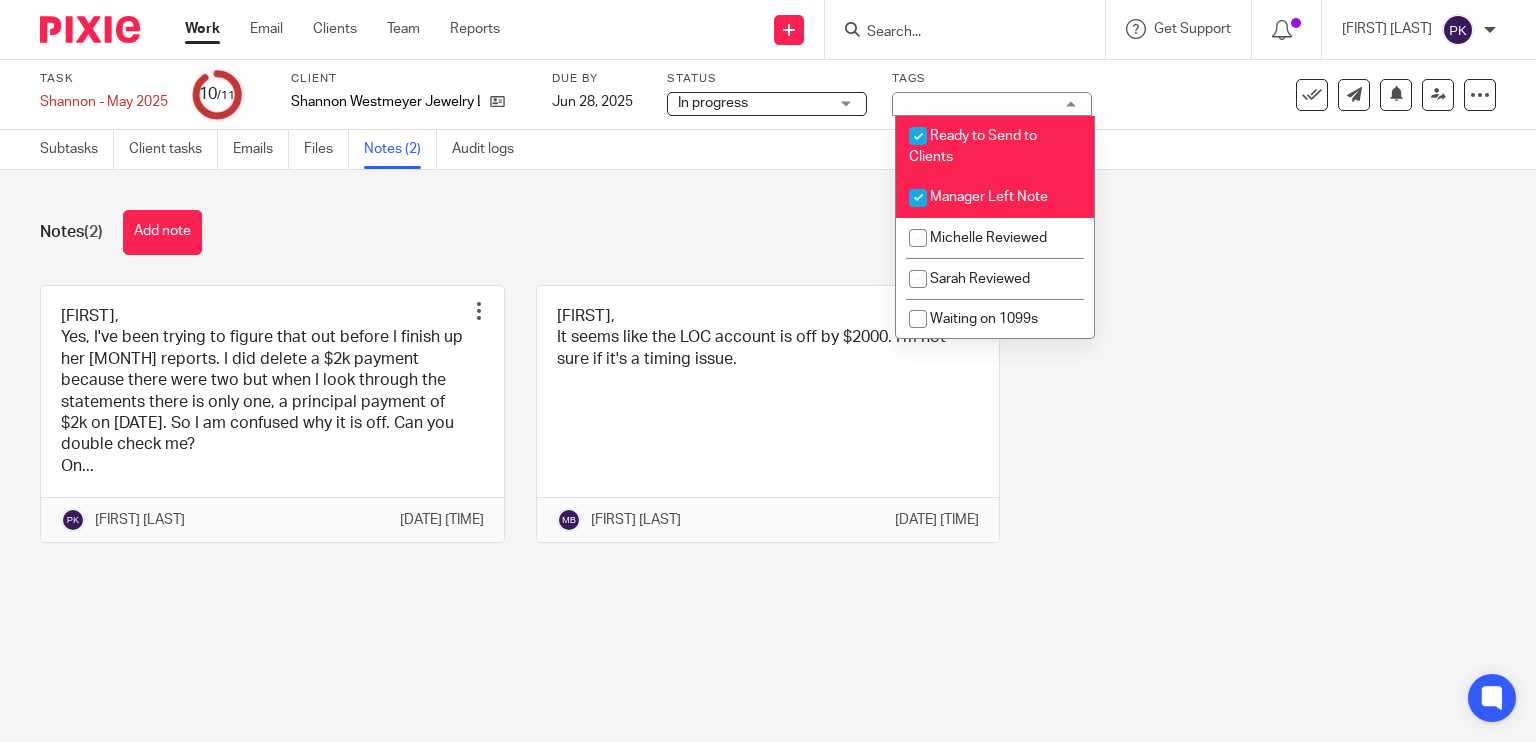 click on "Manager Left Note" at bounding box center [989, 197] 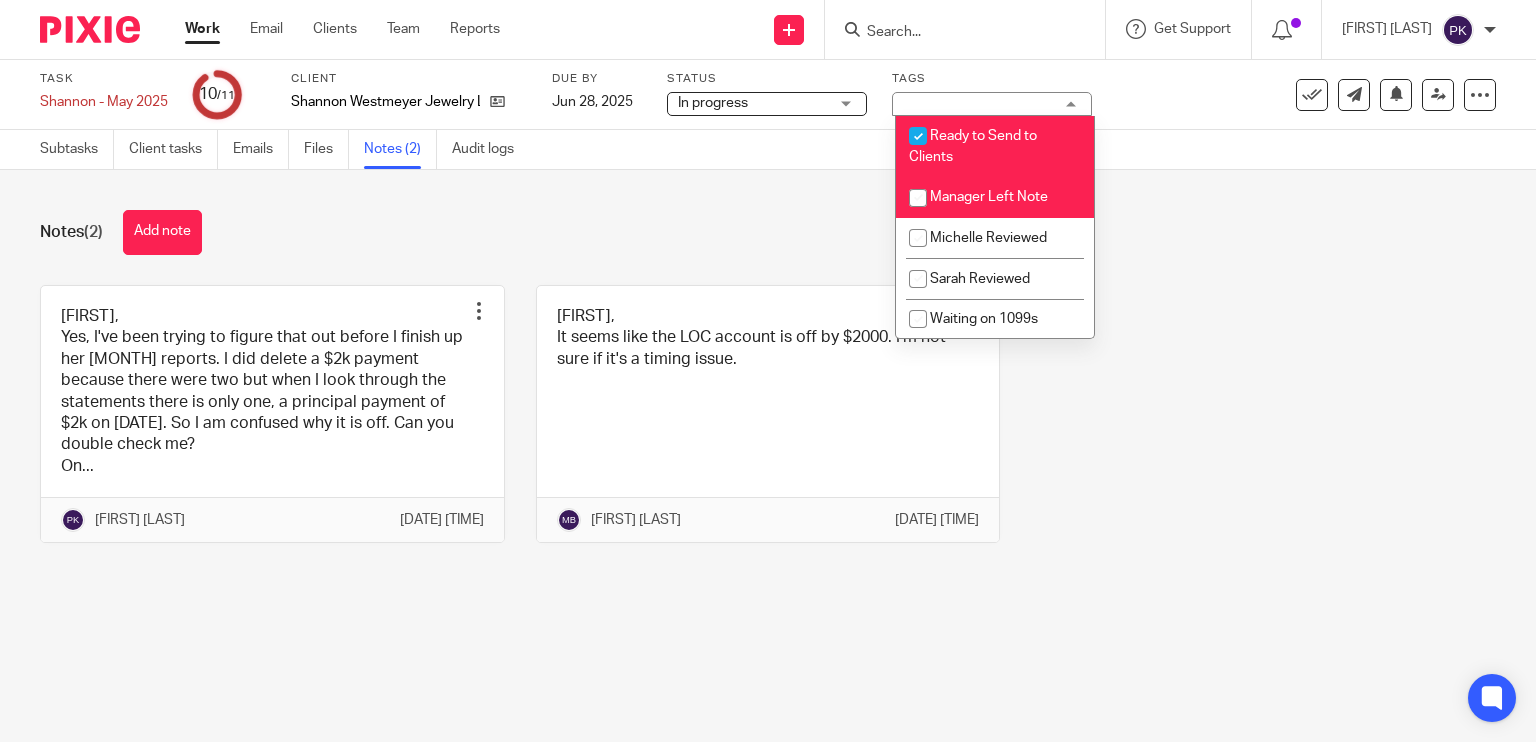 checkbox on "false" 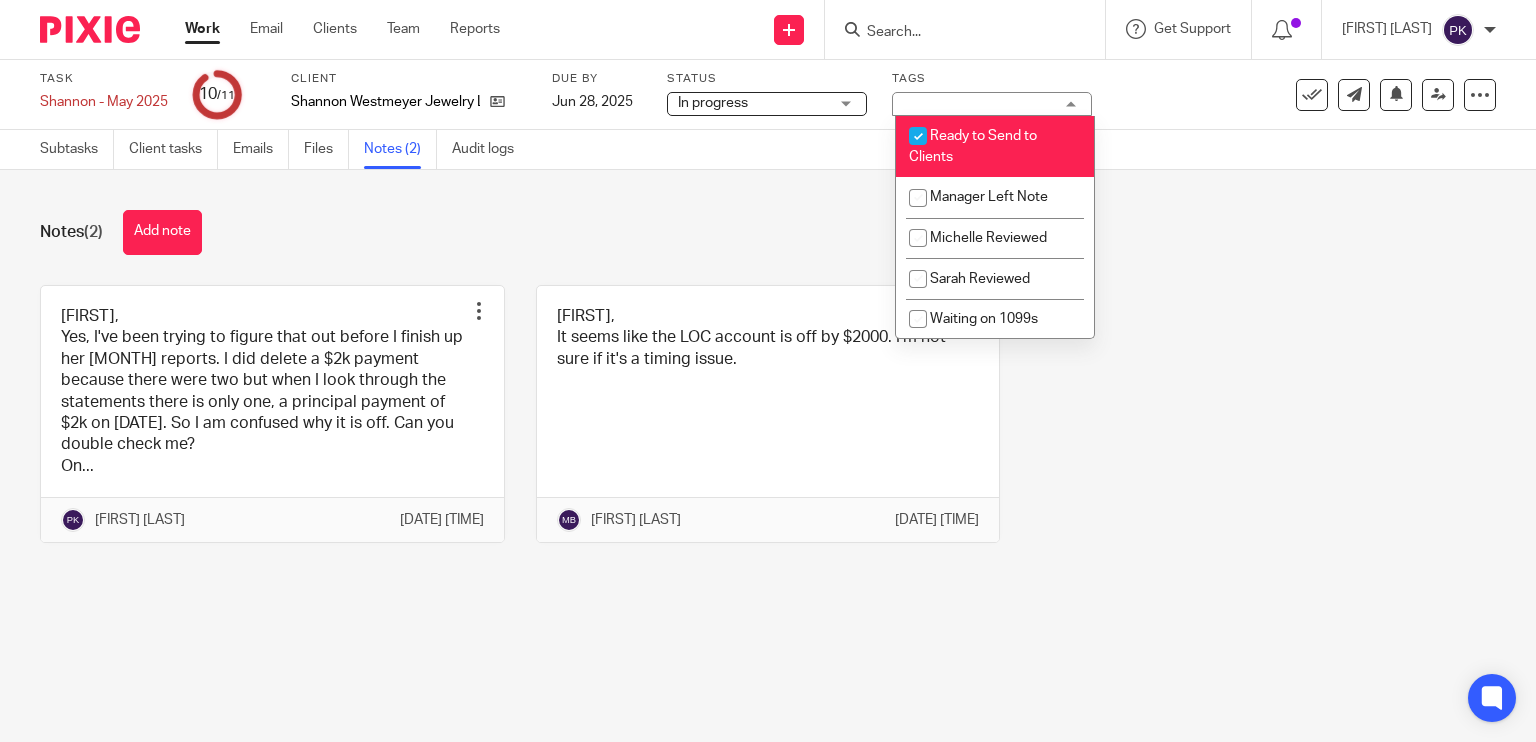 click on "Notes
(2)
Add note" at bounding box center (768, 232) 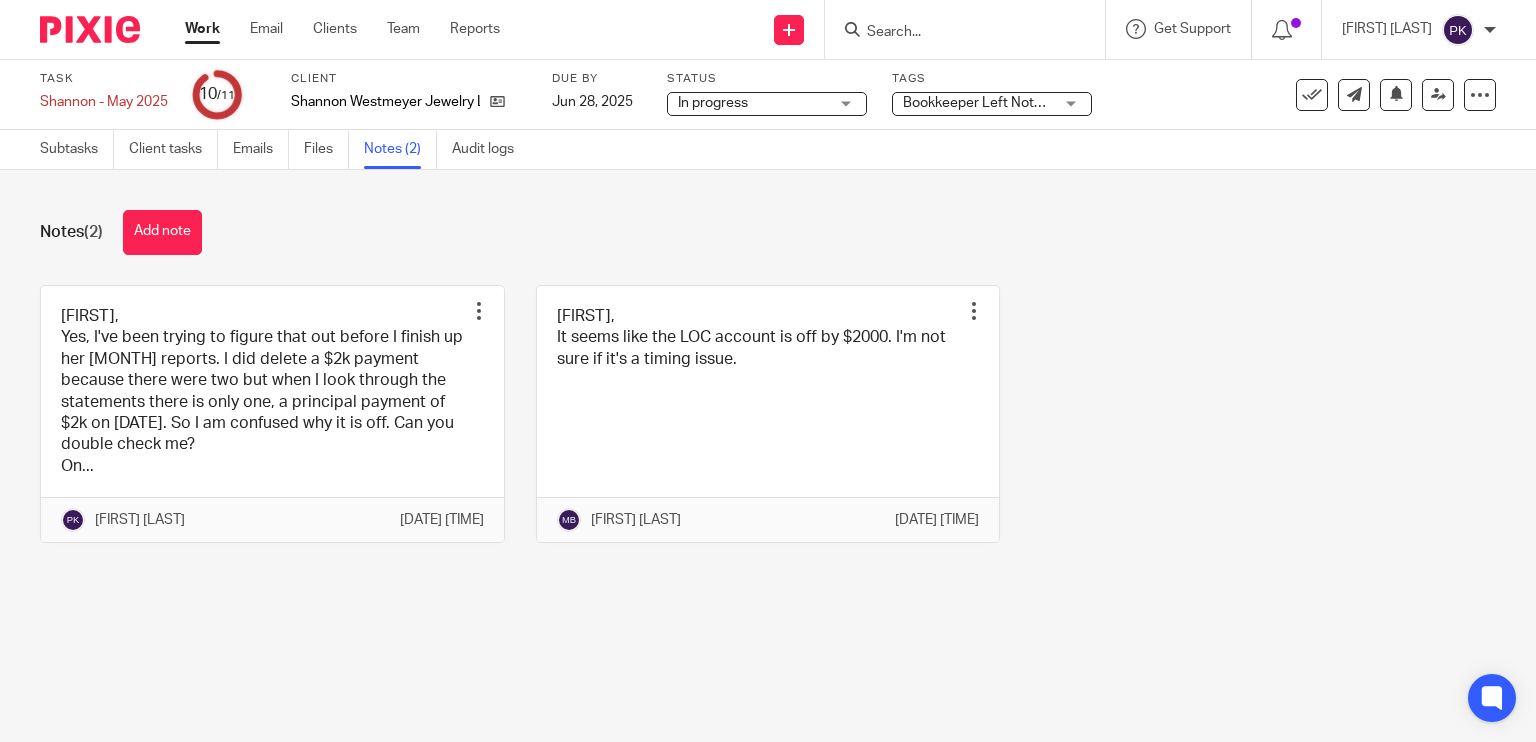 click on "Work" at bounding box center [202, 29] 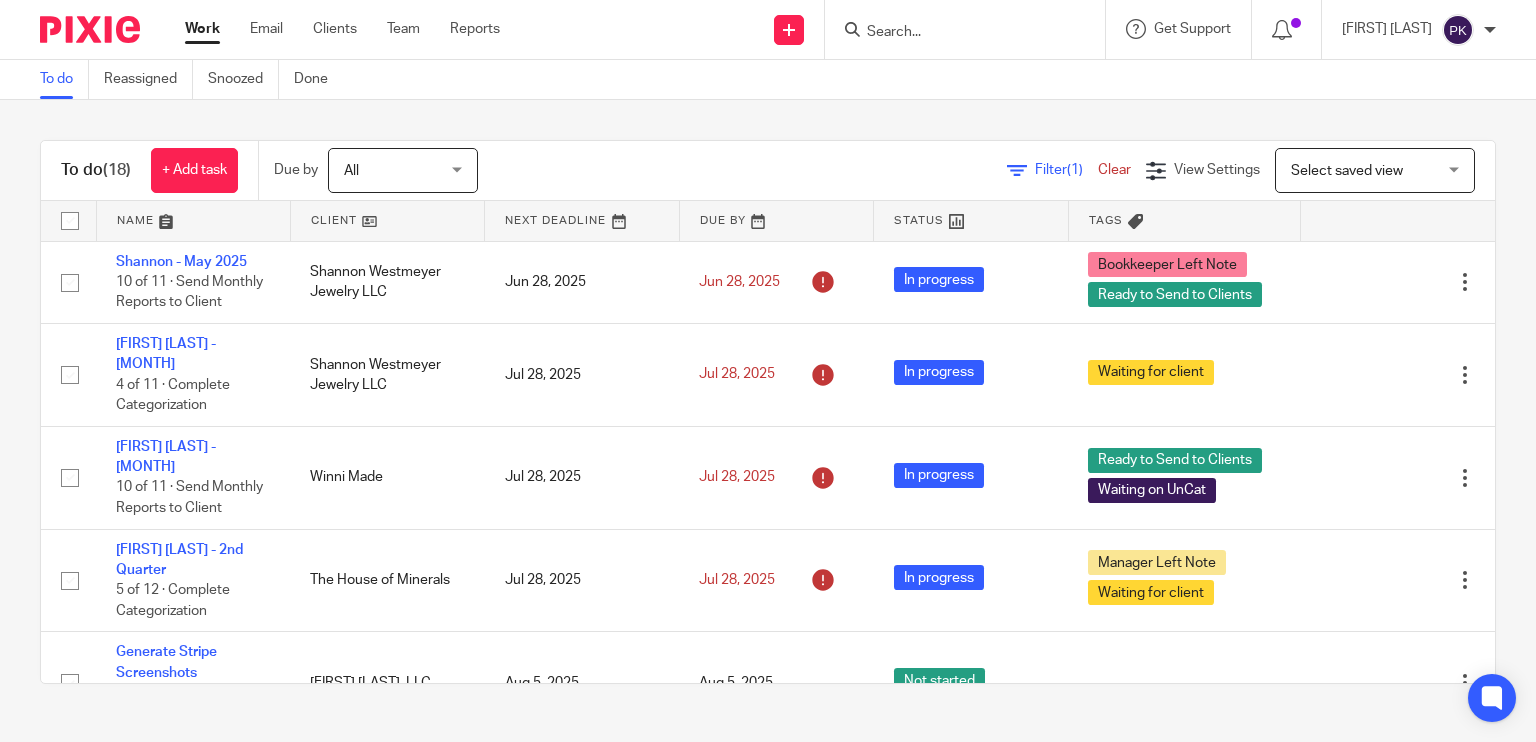 scroll, scrollTop: 0, scrollLeft: 0, axis: both 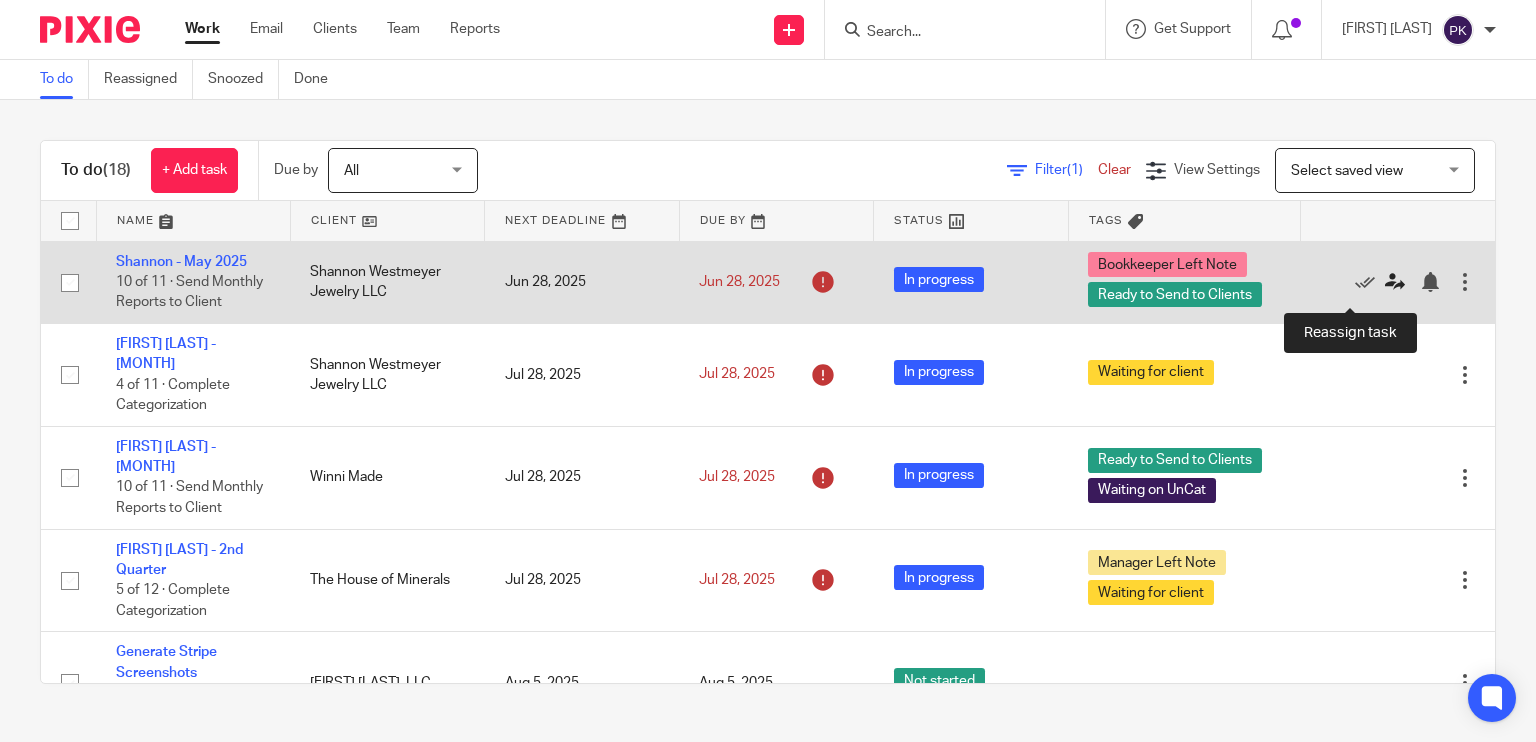 click at bounding box center [1395, 282] 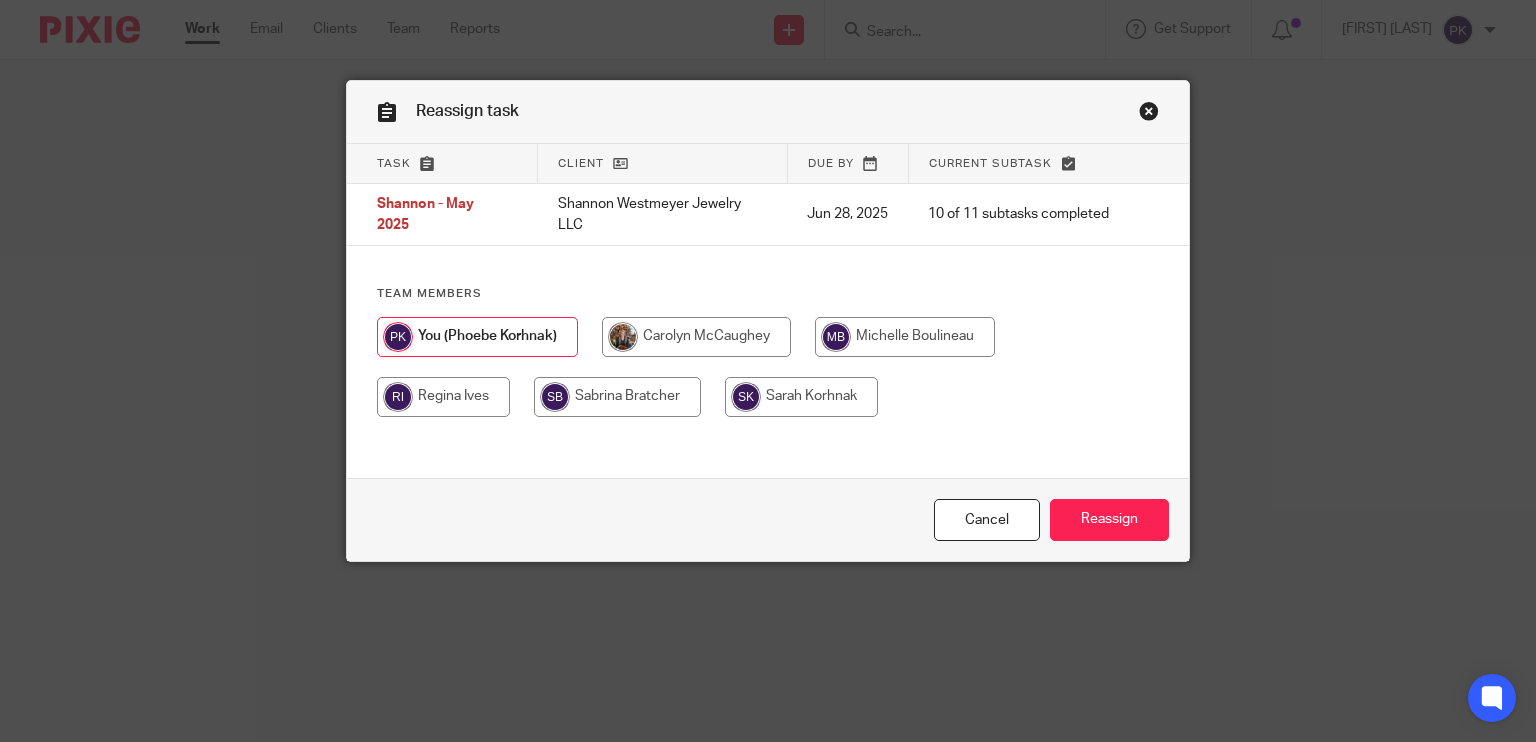 scroll, scrollTop: 0, scrollLeft: 0, axis: both 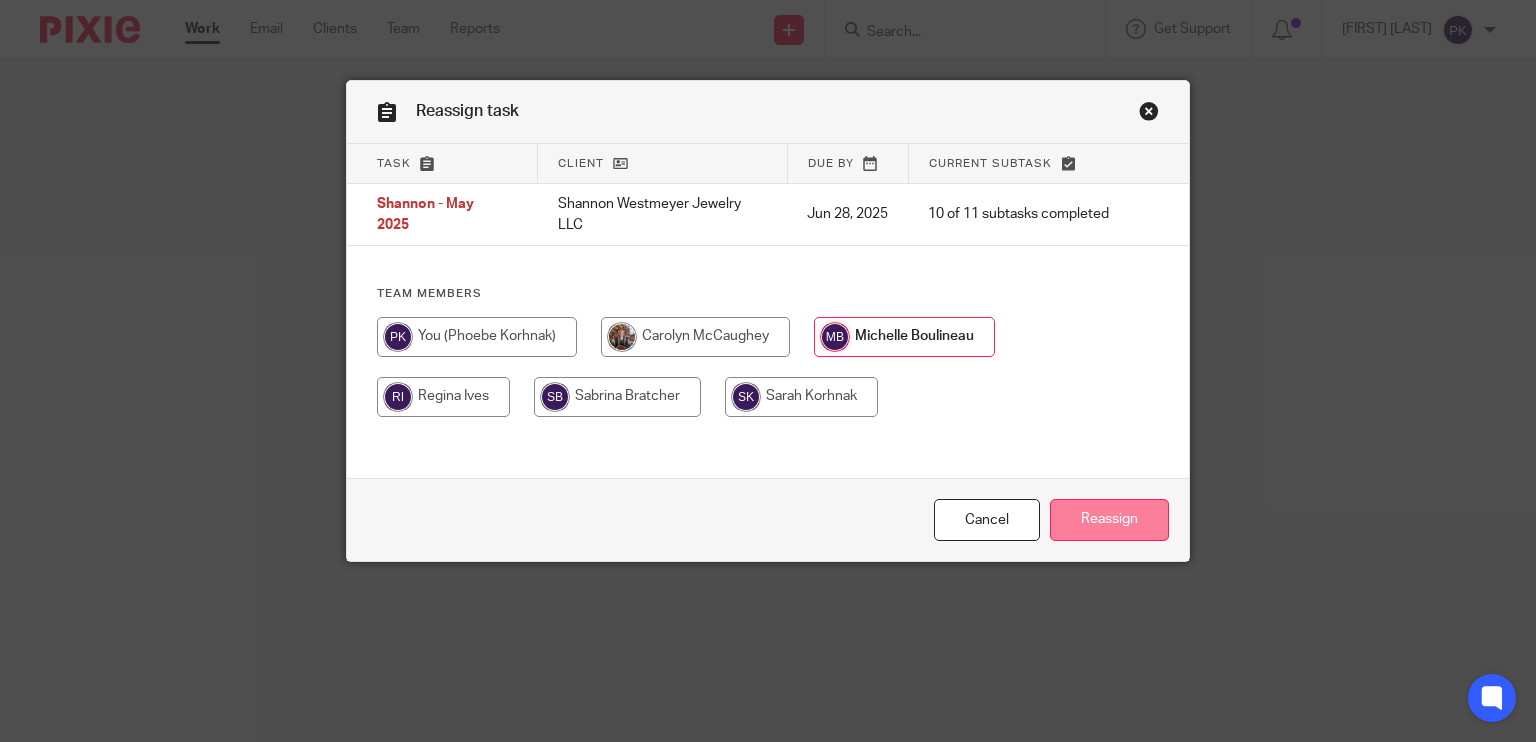 click on "Reassign" at bounding box center (1109, 520) 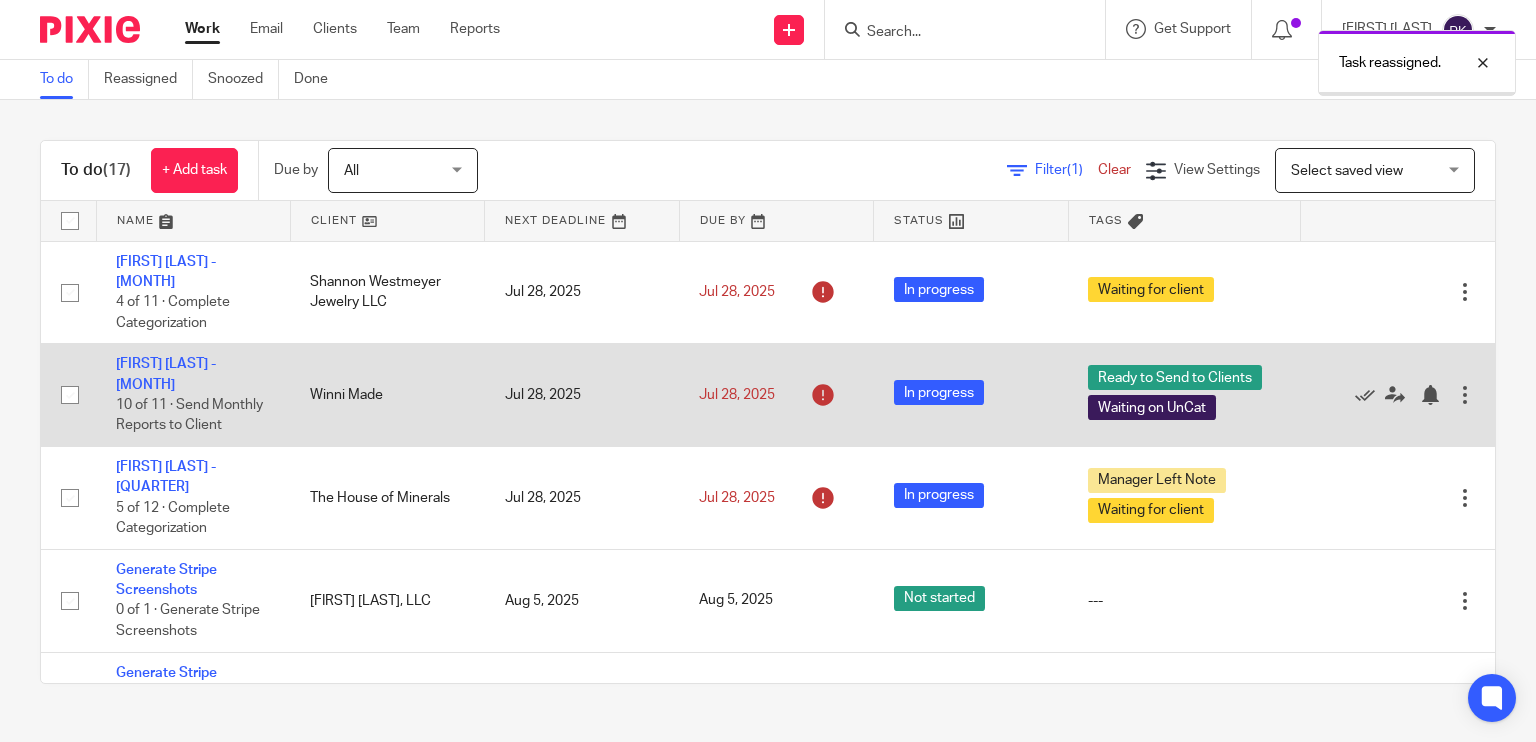 scroll, scrollTop: 0, scrollLeft: 0, axis: both 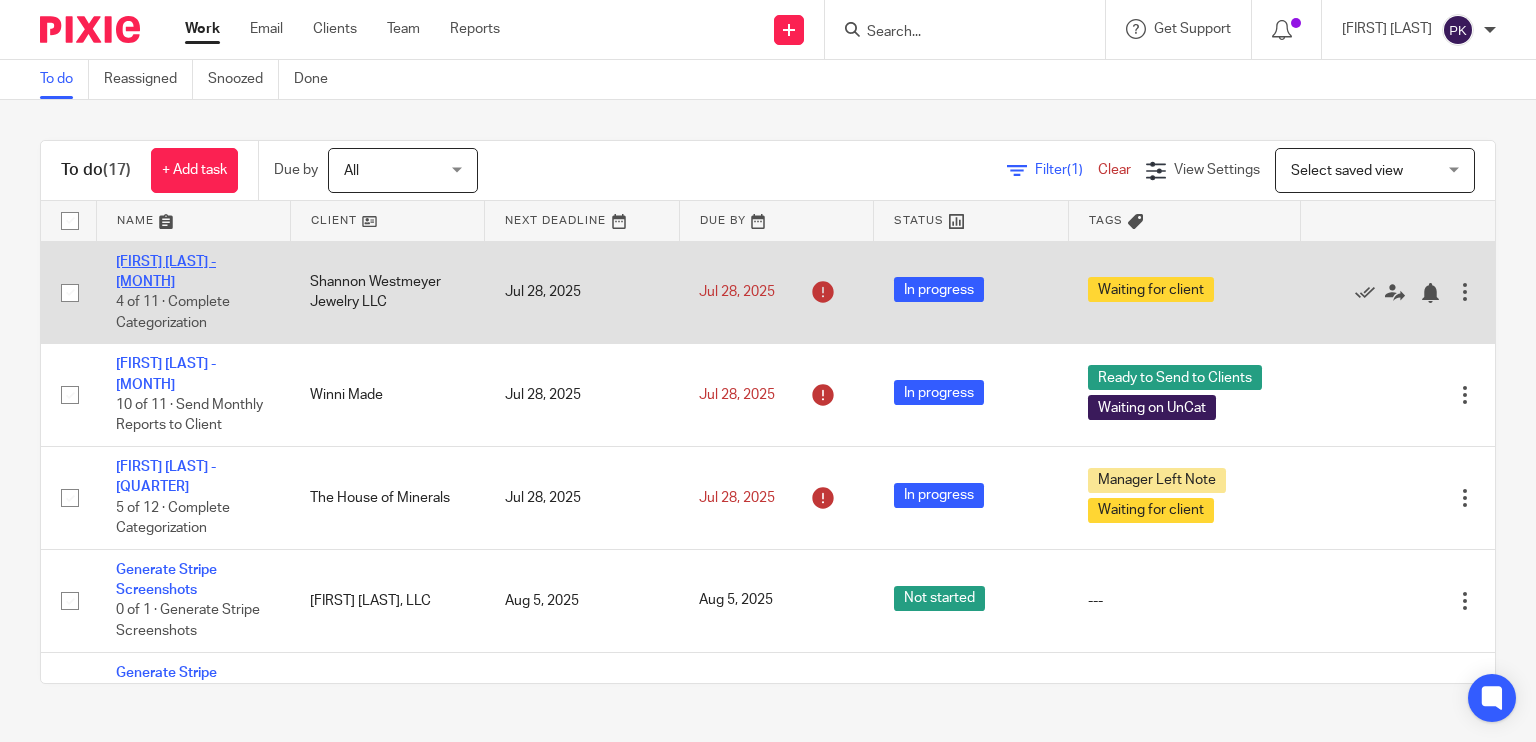 click on "[FIRST] [LAST] - [MONTH]" at bounding box center (166, 272) 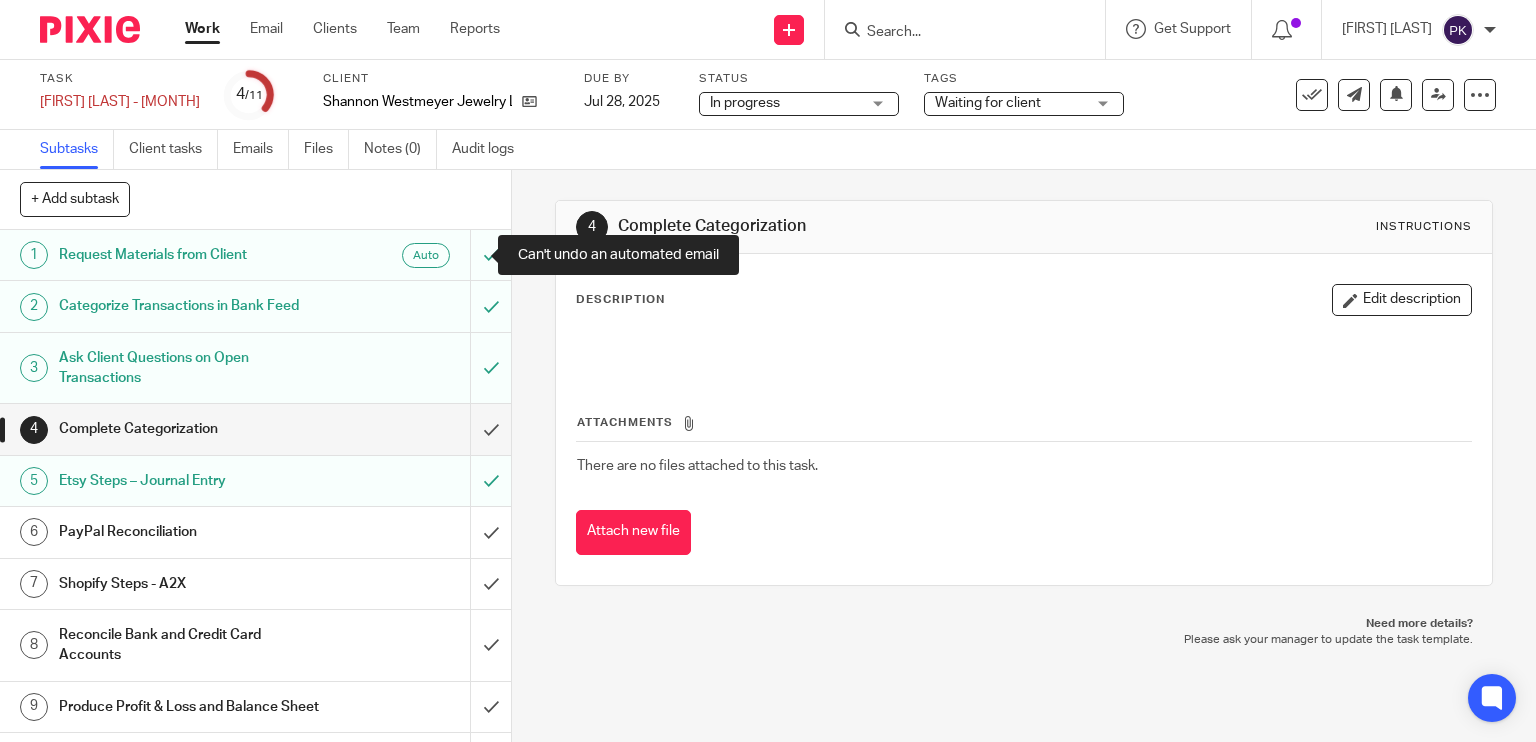 scroll, scrollTop: 0, scrollLeft: 0, axis: both 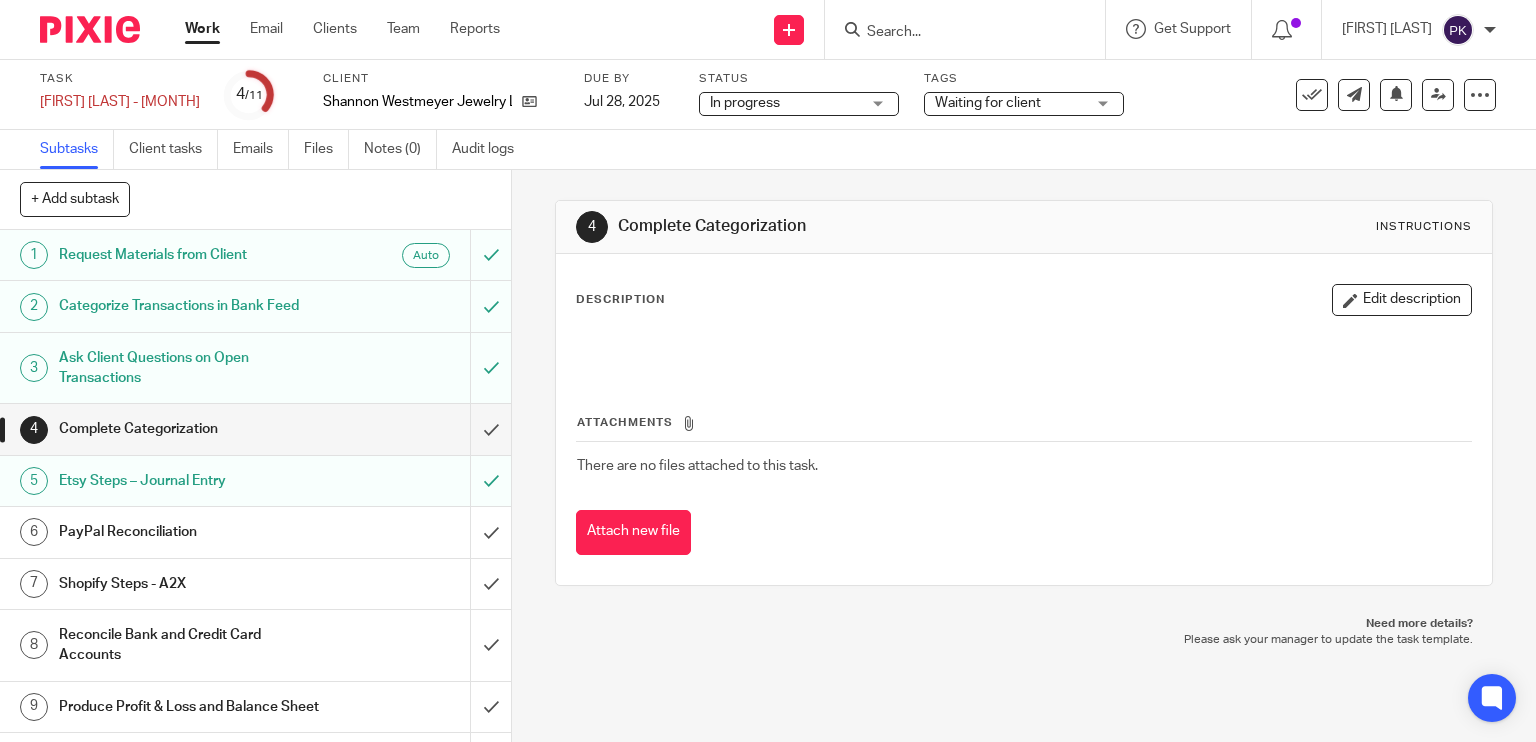 click on "Tags
Waiting for client
Waiting for client
Ready for Review
Bookkeeper Left Note
Waiting on UnCat
Ready to Send to Clients
Manager Left Note
Michelle Reviewed
Sarah Reviewed
Waiting on 1099s
Priority
Files Attached/Records Received
Check Email from Manager
Client Responded to Email" at bounding box center [1024, 95] 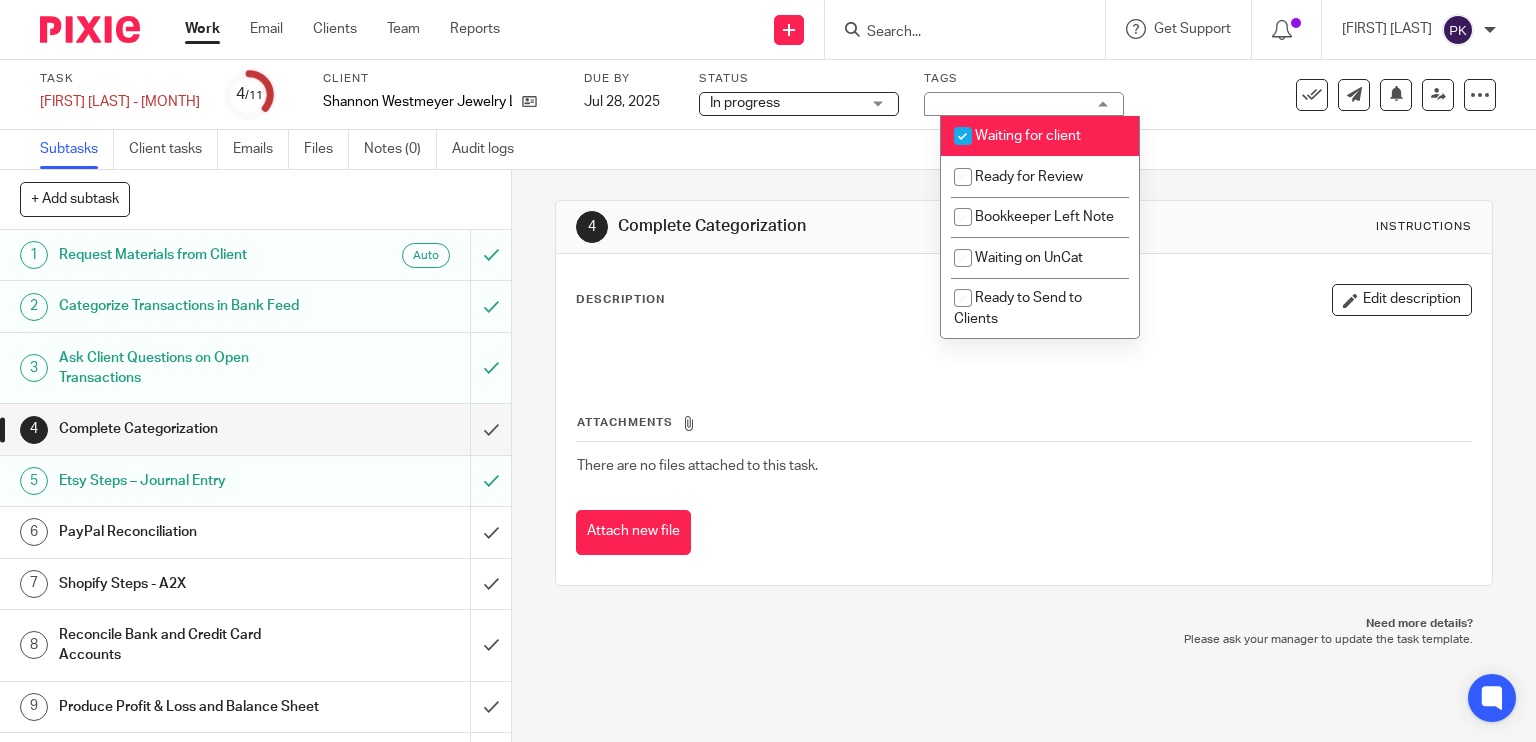 click on "Waiting for client" at bounding box center [1028, 136] 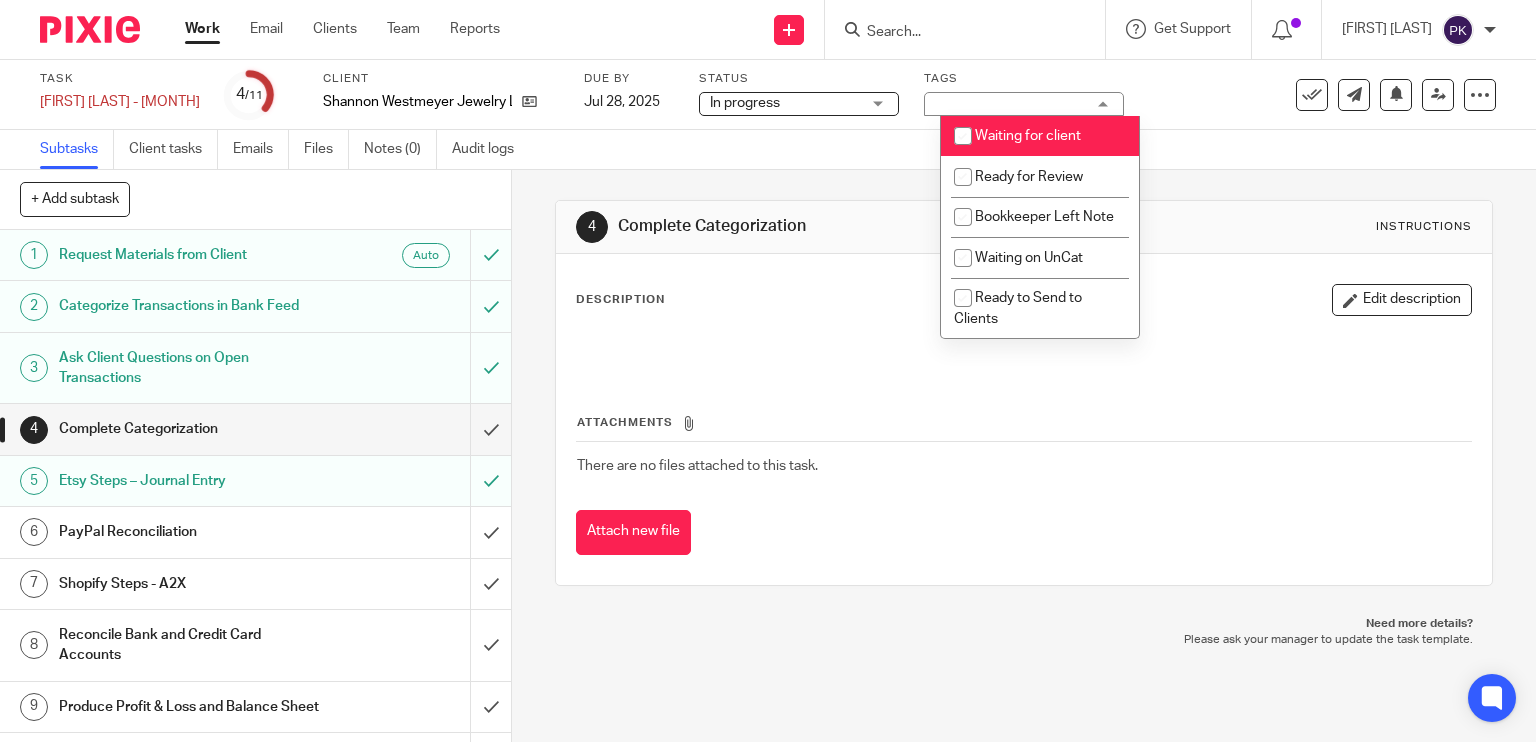 checkbox on "false" 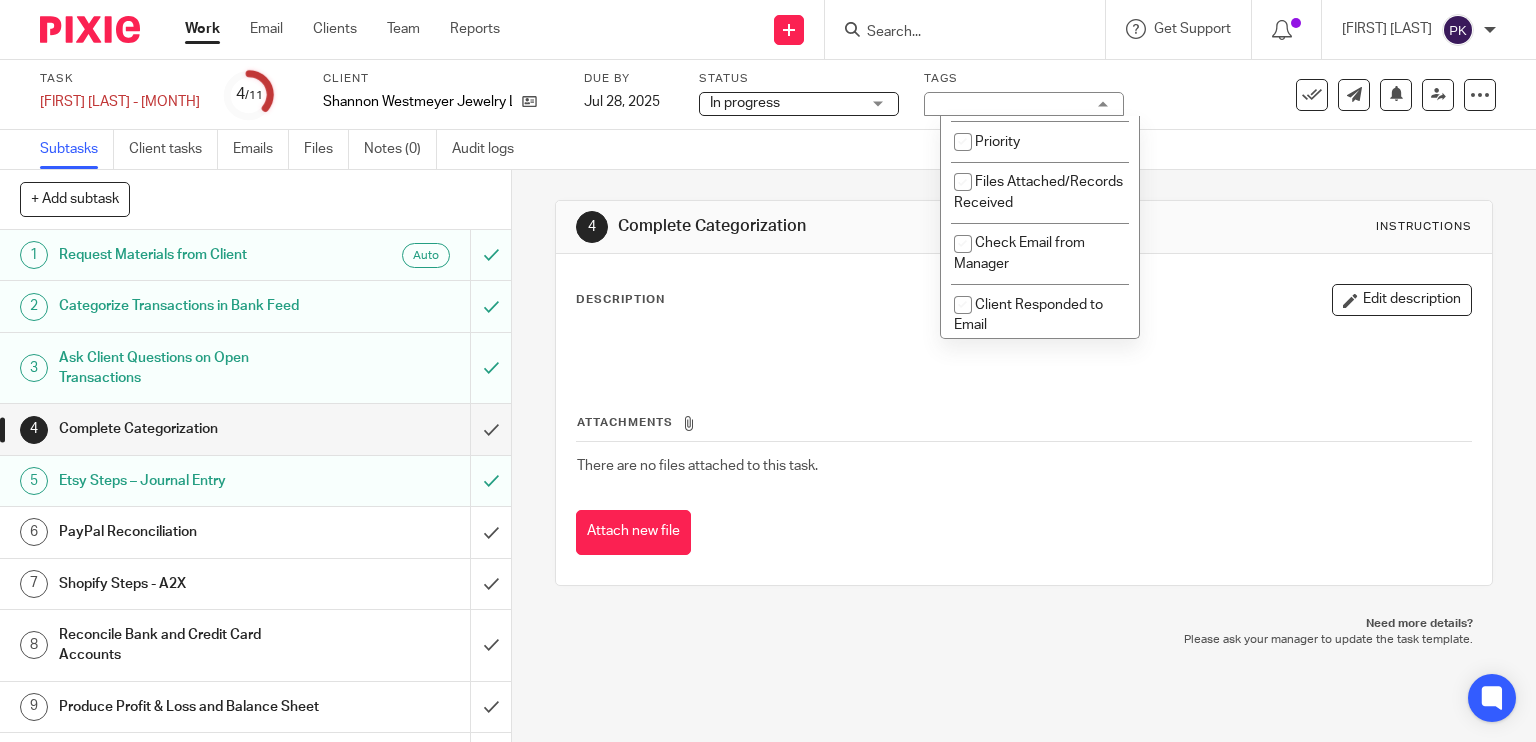 scroll, scrollTop: 436, scrollLeft: 0, axis: vertical 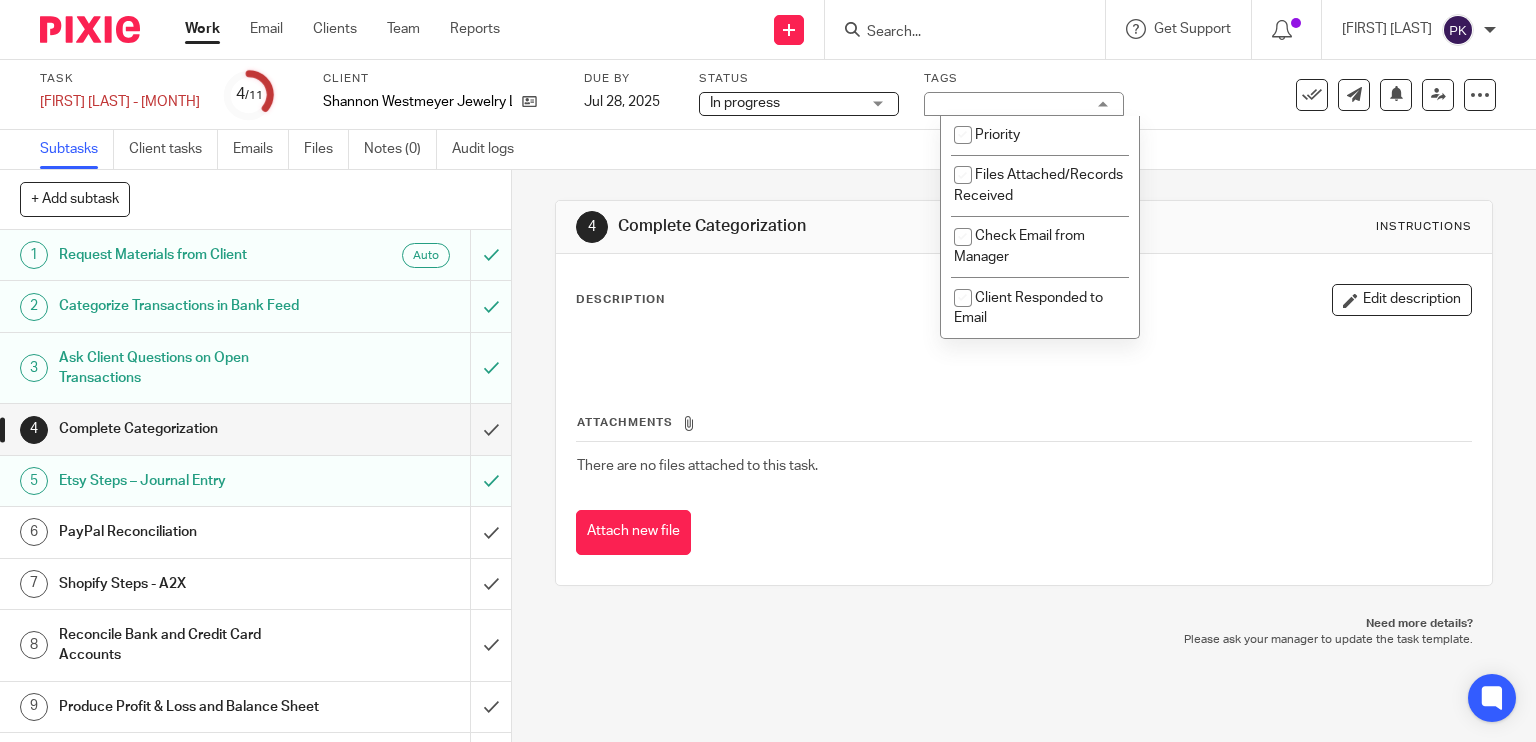 click on "Check Email from Manager" at bounding box center (1019, 246) 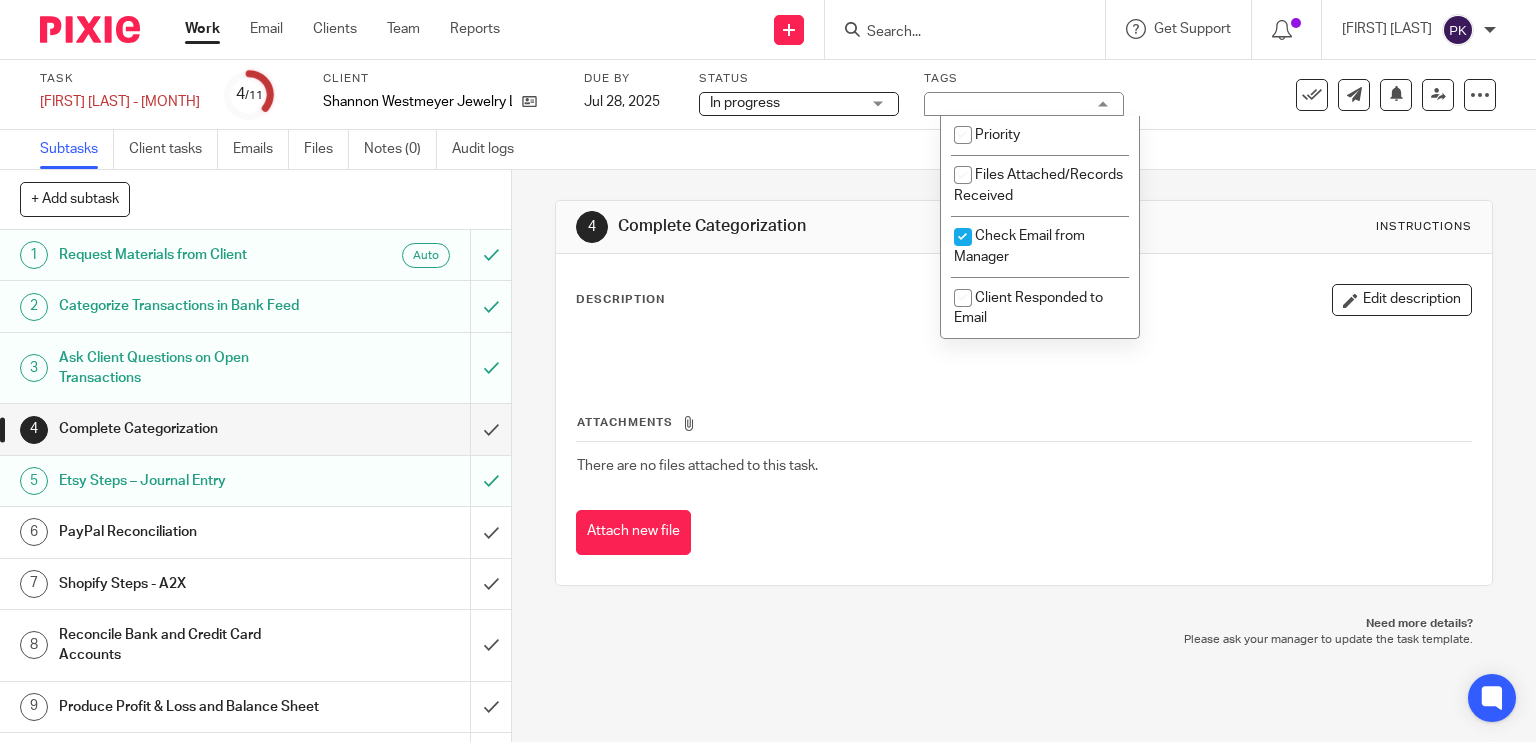 checkbox on "true" 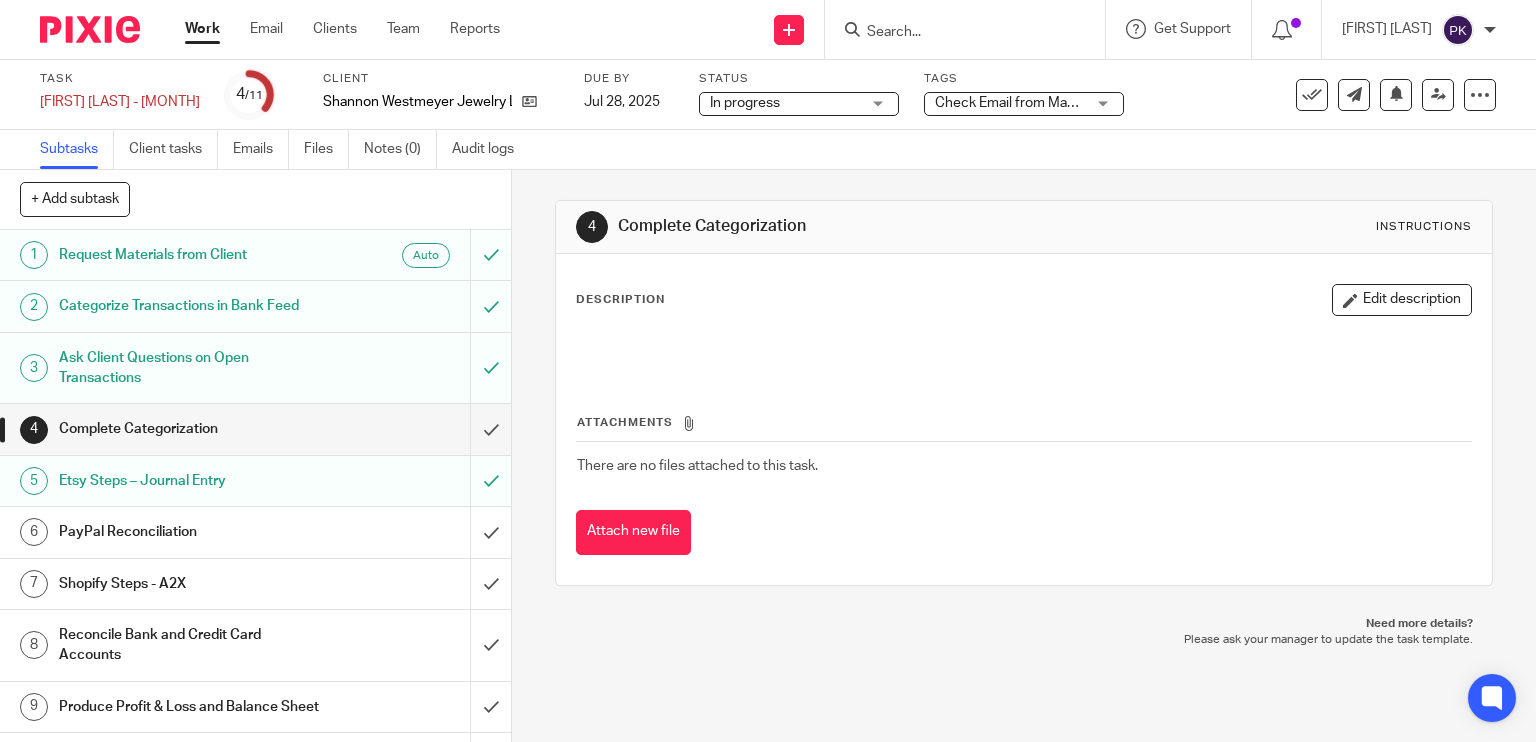 click on "Task
Shannon Westmeyer - June   Save
Shannon Westmeyer - June
4 /11
Client
Shannon Westmeyer Jewelry LLC
Due by
Jul 28, 2025
Status
In progress
In progress
Not started
In progress
2
Tags
Check Email from Manager
Waiting for client
Ready for Review
Bookkeeper Left Note
Waiting on UnCat
Ready to Send to Clients
Manager Left Note
Michelle Reviewed
Sarah Reviewed
Waiting on 1099s
Priority" at bounding box center (768, 95) 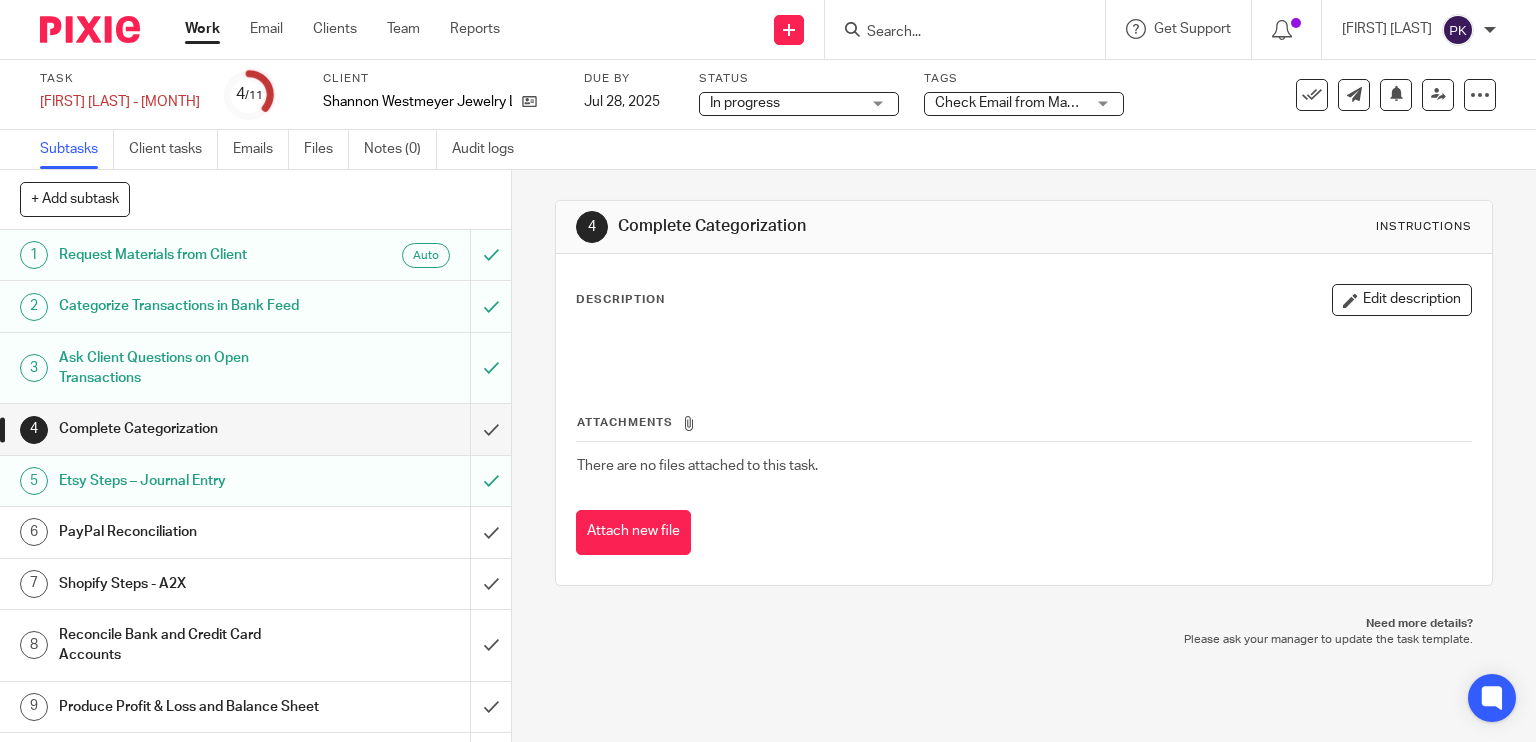 click on "Work" at bounding box center [202, 29] 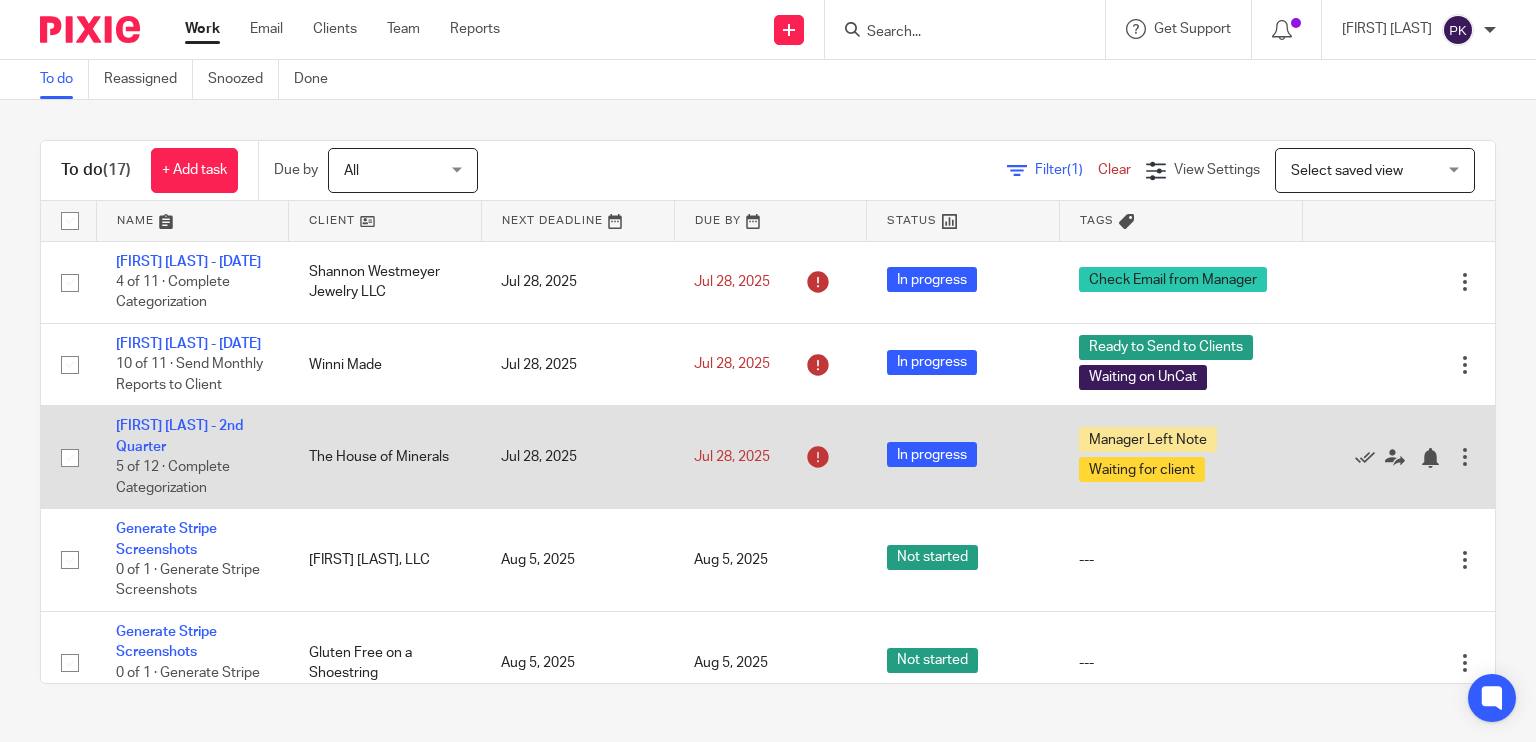 scroll, scrollTop: 0, scrollLeft: 0, axis: both 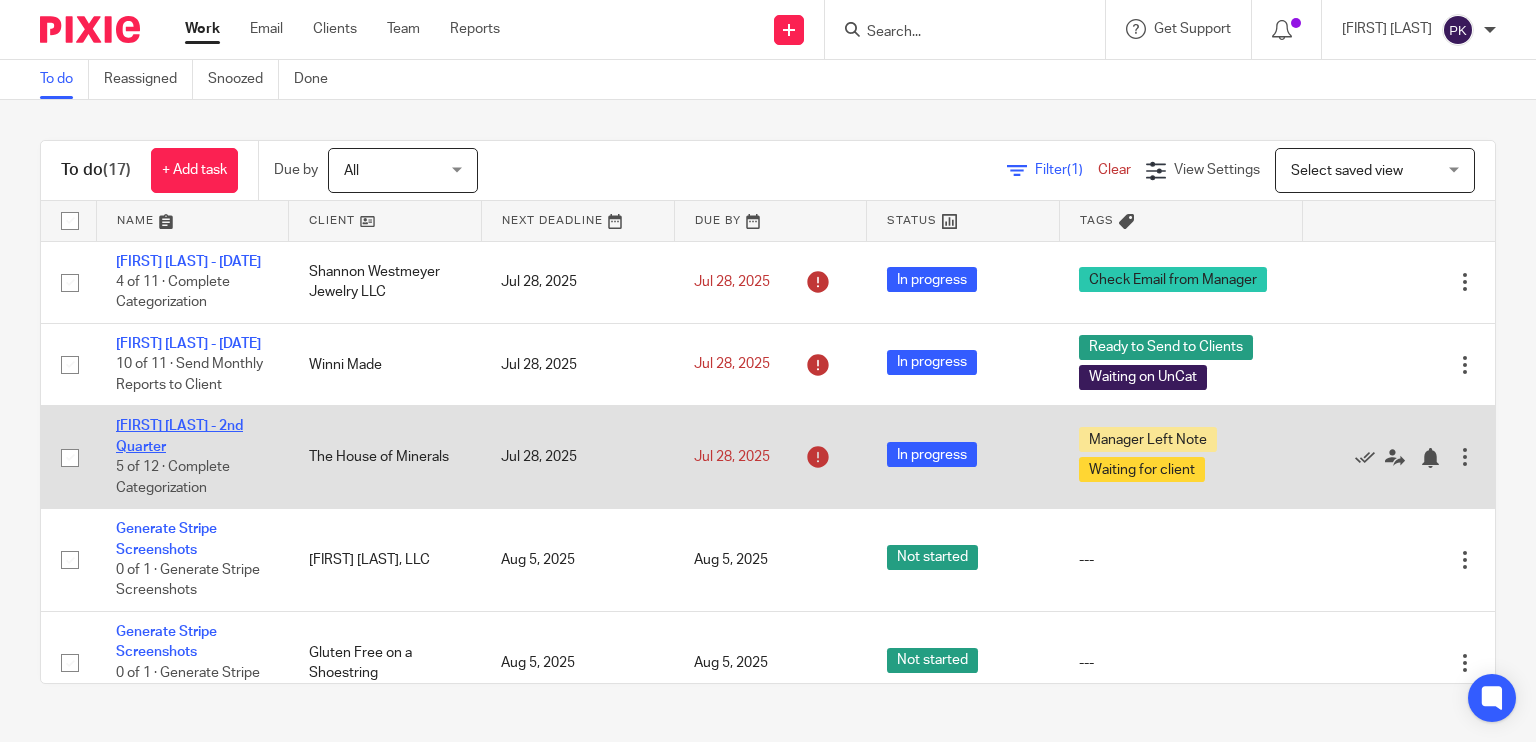 click on "[FIRST] [LAST] - 2nd Quarter" at bounding box center [179, 436] 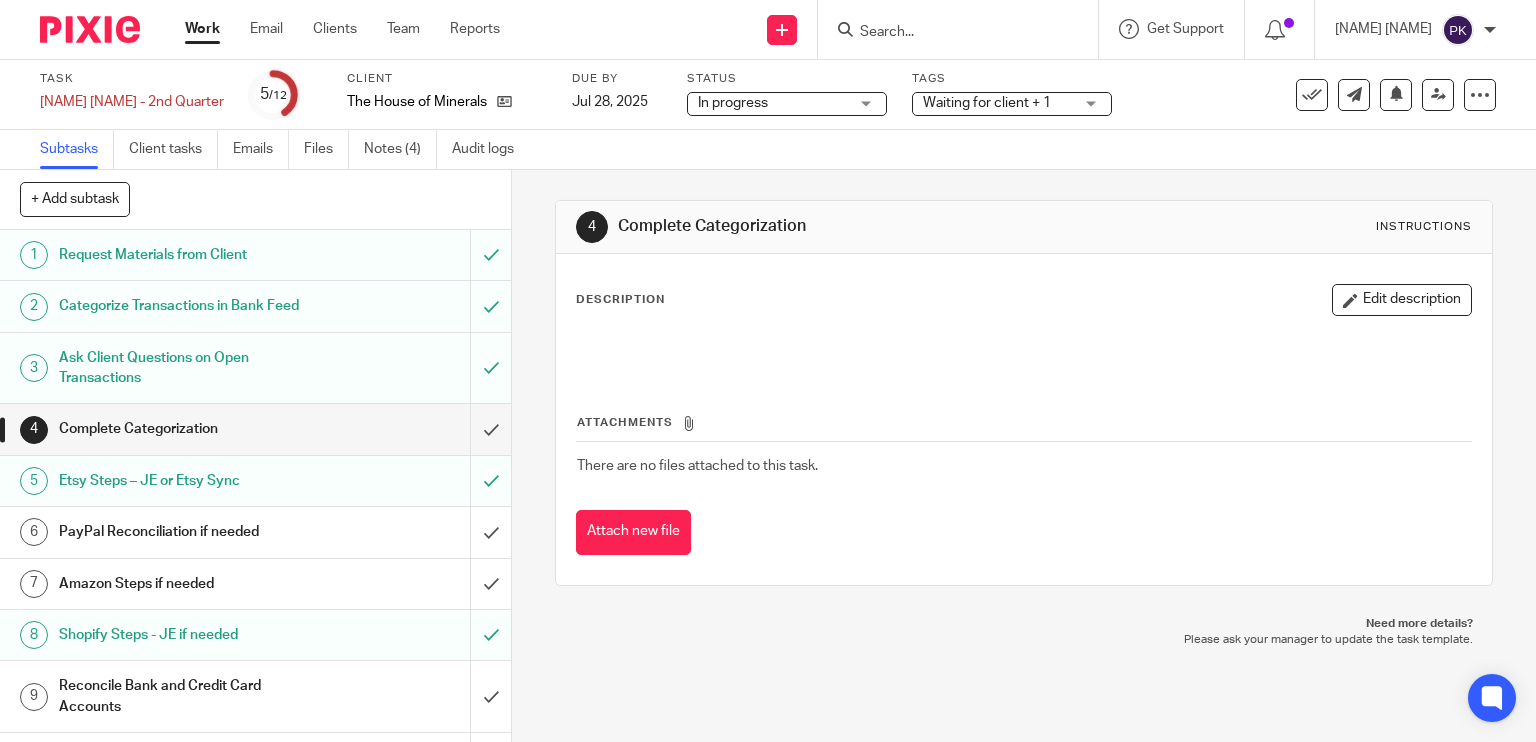 scroll, scrollTop: 0, scrollLeft: 0, axis: both 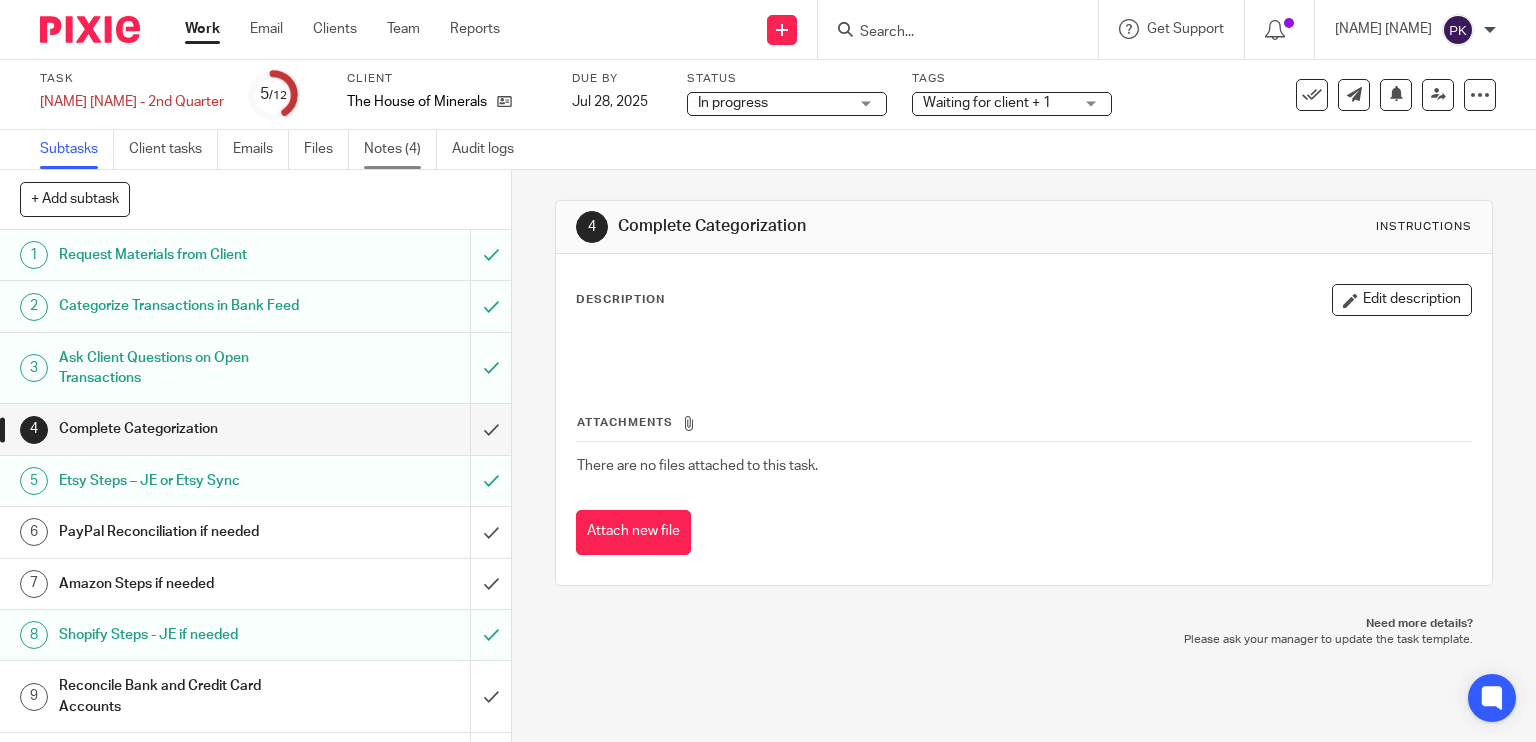 click on "Notes (4)" at bounding box center (400, 149) 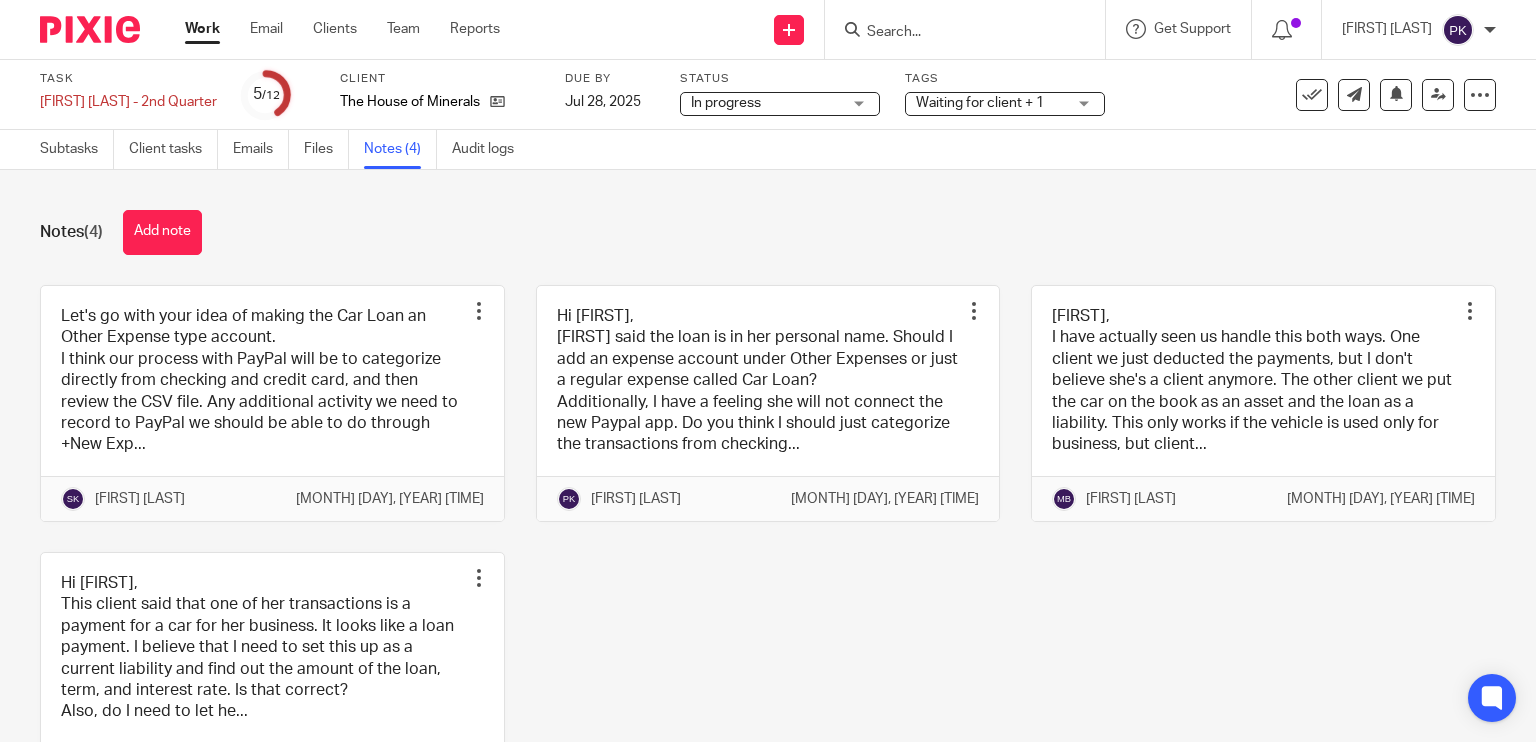 scroll, scrollTop: 0, scrollLeft: 0, axis: both 